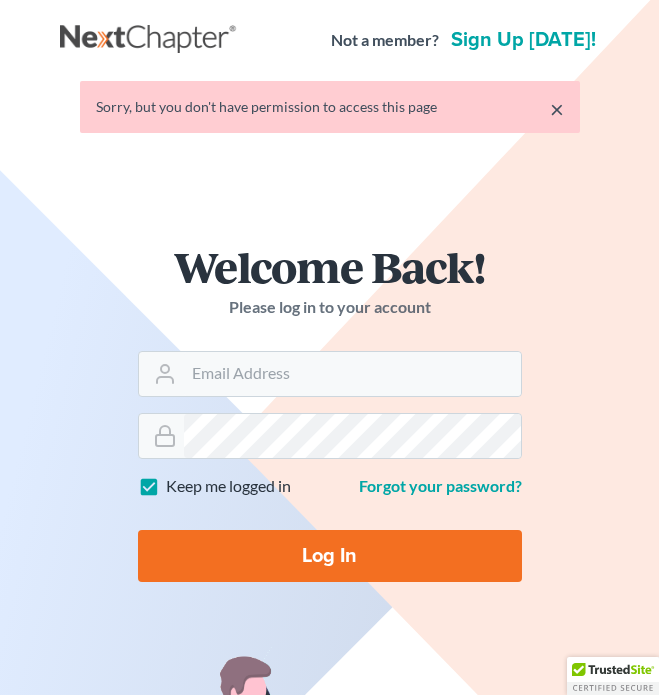 scroll, scrollTop: 0, scrollLeft: 0, axis: both 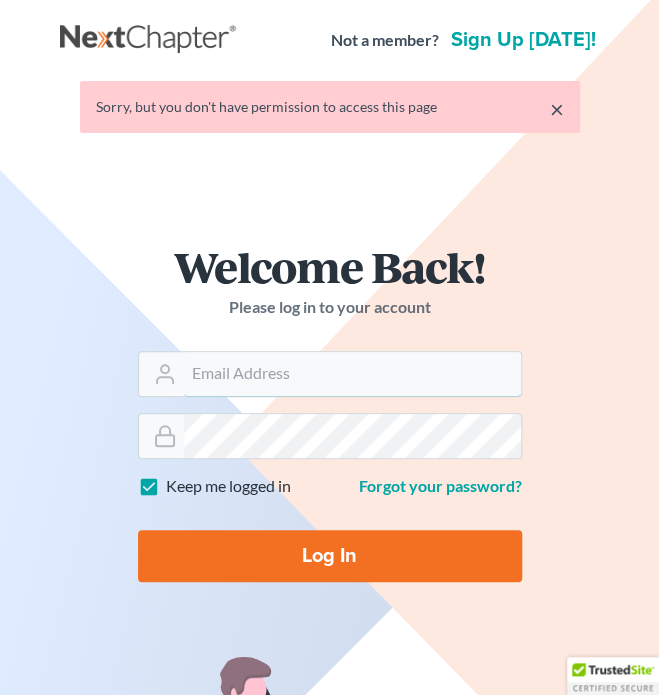 type on "[EMAIL_ADDRESS][PERSON_NAME][DOMAIN_NAME]" 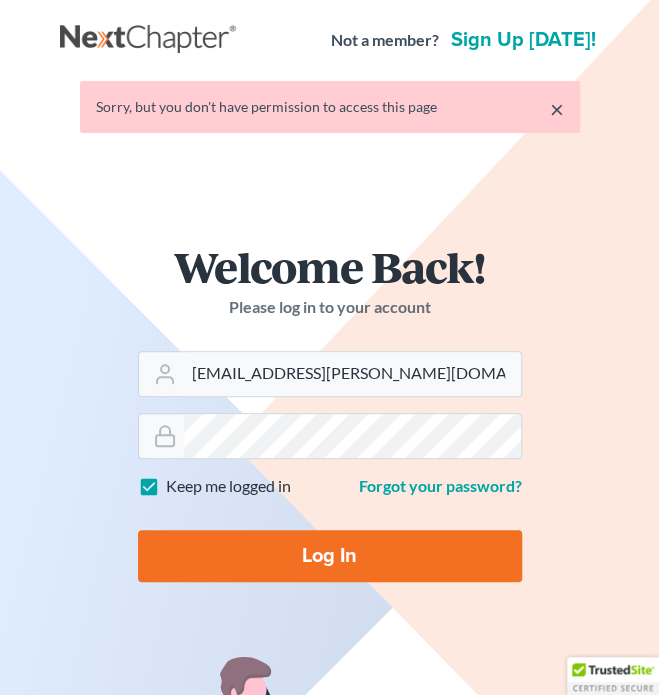 click on "Log In" at bounding box center [330, 556] 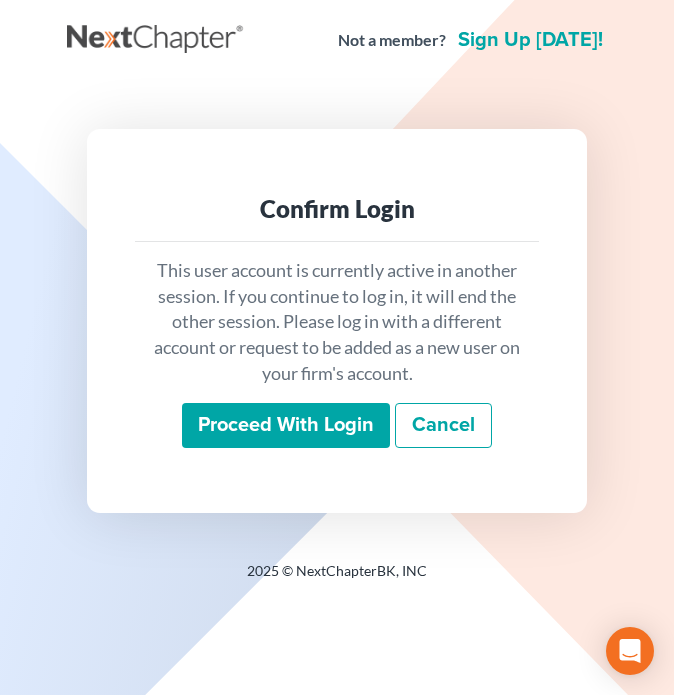 scroll, scrollTop: 0, scrollLeft: 0, axis: both 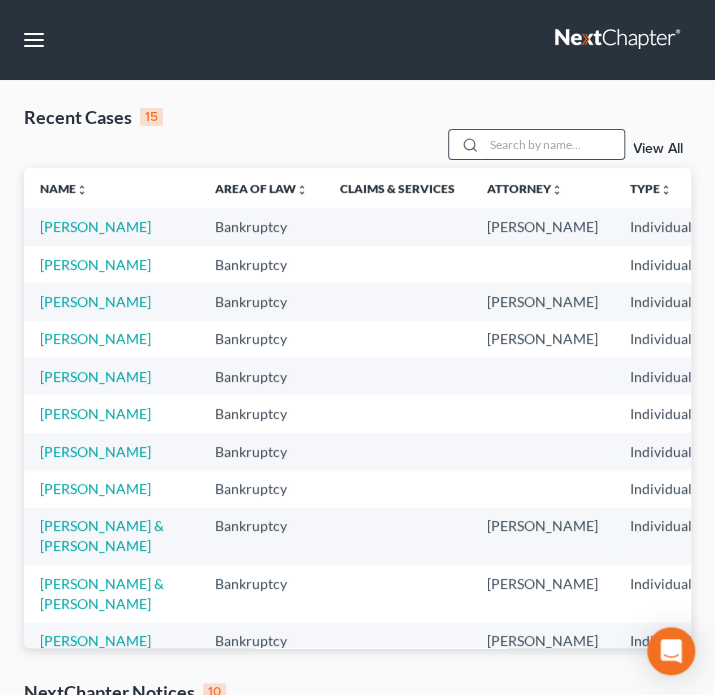 click at bounding box center [554, 144] 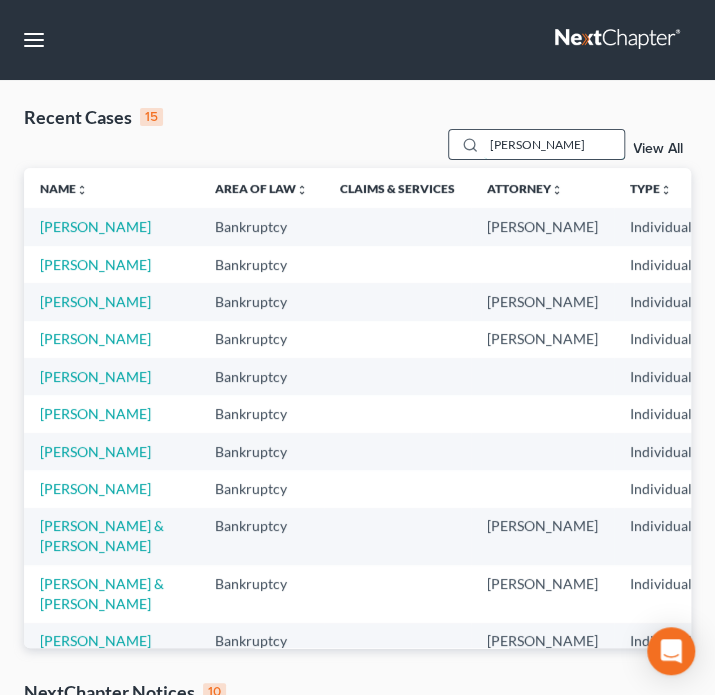 type on "[PERSON_NAME]" 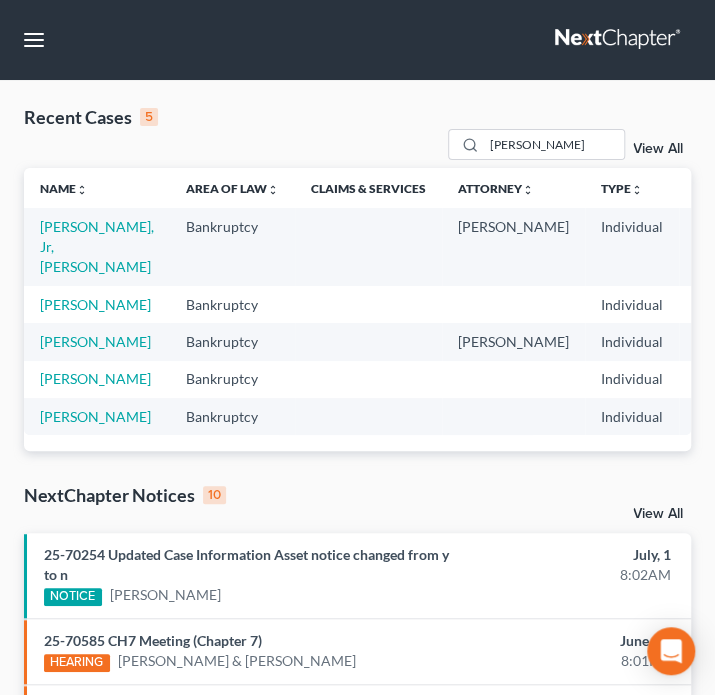 click on "Recent Cases 5         [PERSON_NAME] View All" at bounding box center (357, 136) 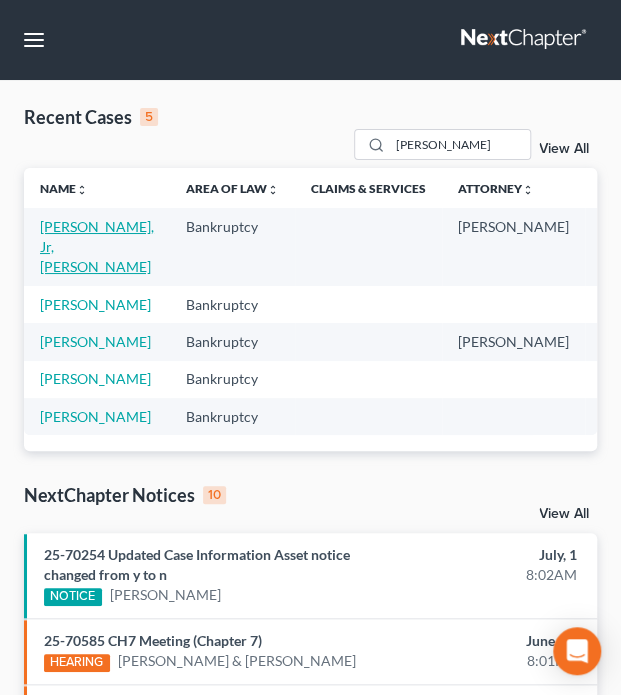 click on "[PERSON_NAME], Jr, [PERSON_NAME]" at bounding box center [97, 246] 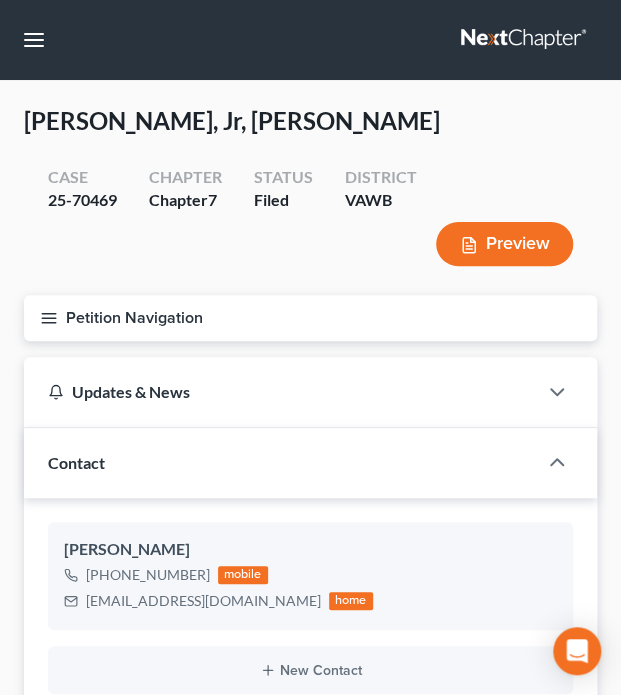 scroll, scrollTop: 679, scrollLeft: 0, axis: vertical 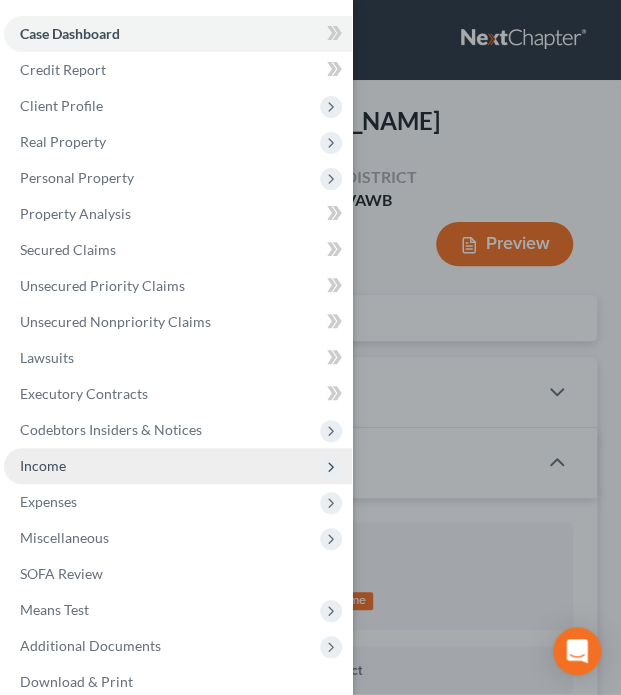 click on "Income" at bounding box center [43, 465] 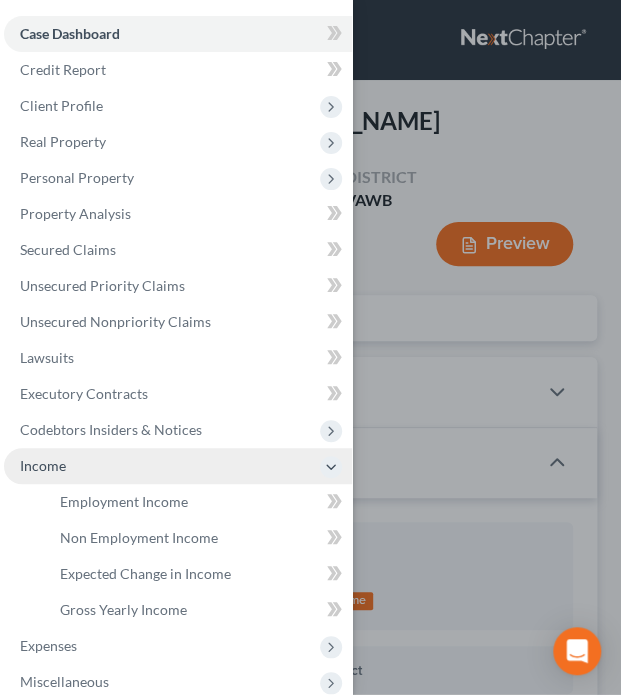 scroll, scrollTop: 200, scrollLeft: 0, axis: vertical 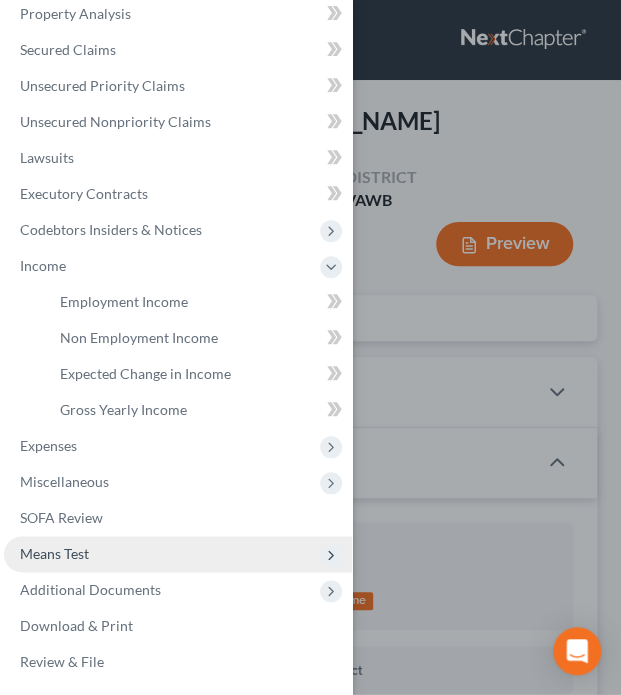 click on "Means Test" at bounding box center [54, 553] 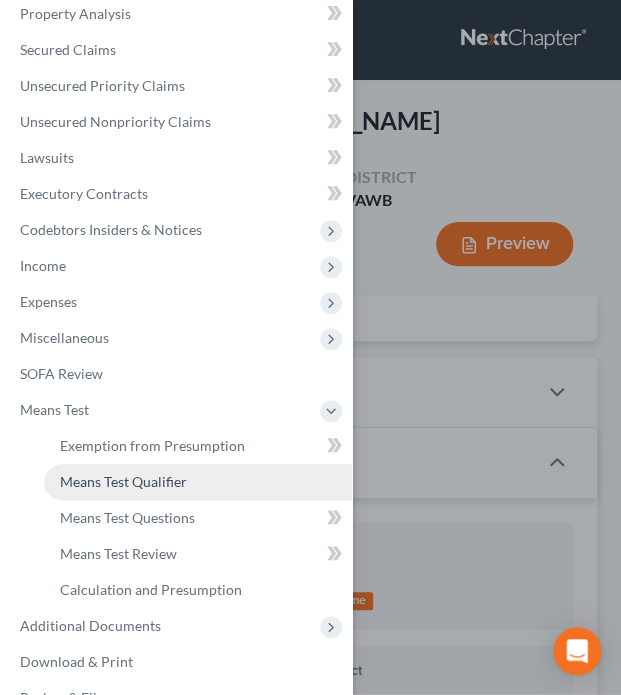 click on "Means Test Qualifier" at bounding box center [123, 481] 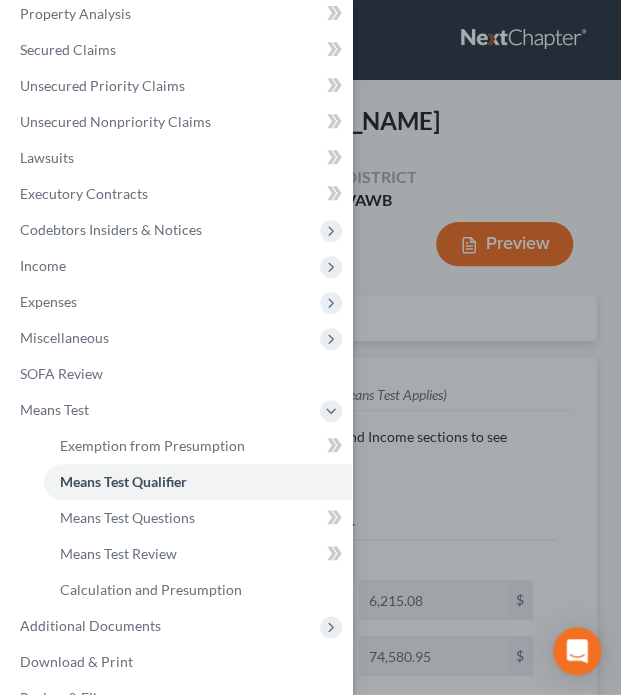 click on "Case Dashboard
Payments
Invoices
Payments
Payments
Credit Report
Client Profile" at bounding box center (310, 347) 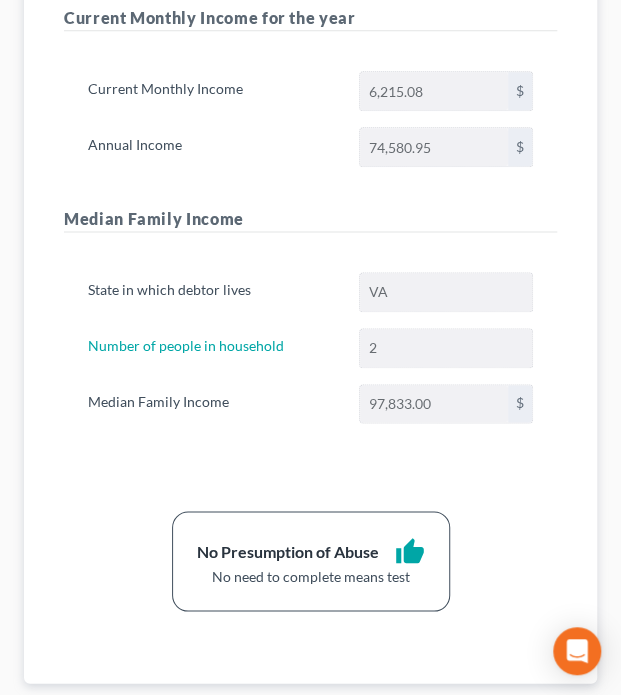 scroll, scrollTop: 0, scrollLeft: 0, axis: both 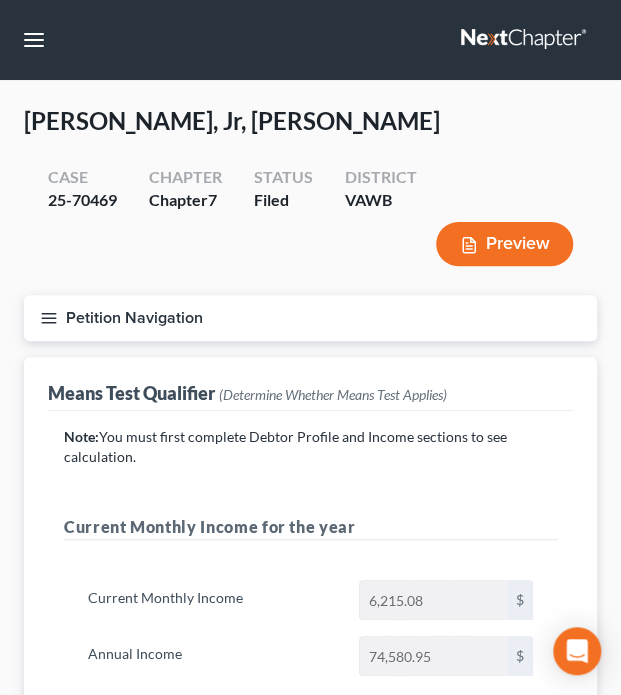 click 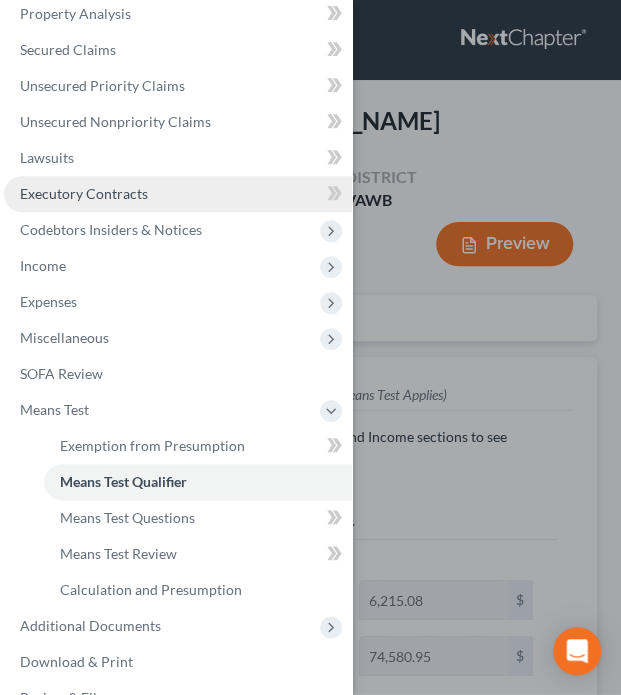 scroll, scrollTop: 0, scrollLeft: 0, axis: both 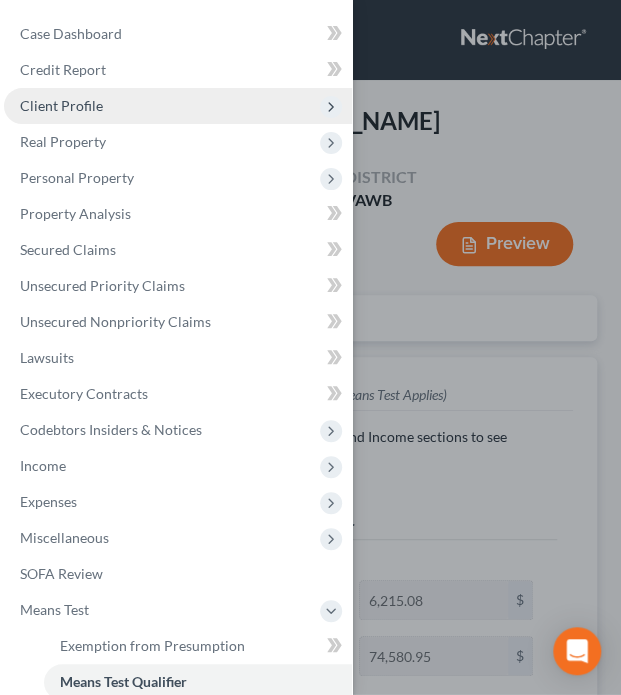 click on "Client Profile" at bounding box center [61, 105] 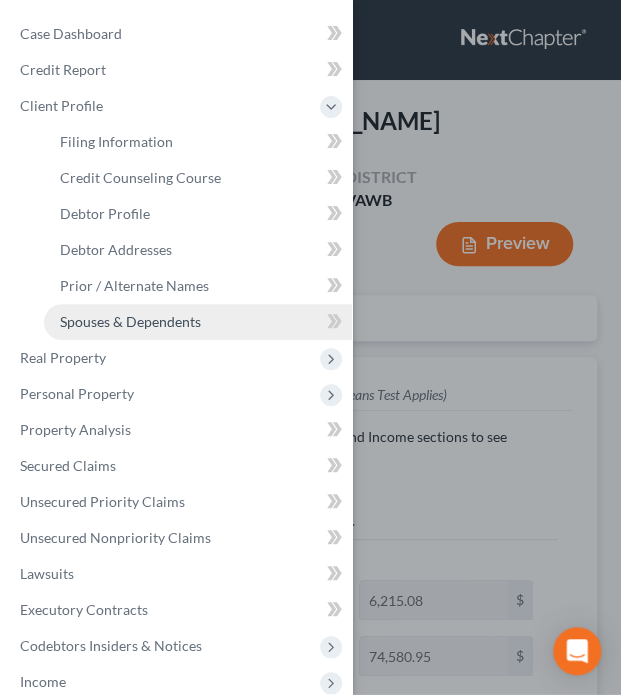 click on "Spouses & Dependents" at bounding box center (130, 321) 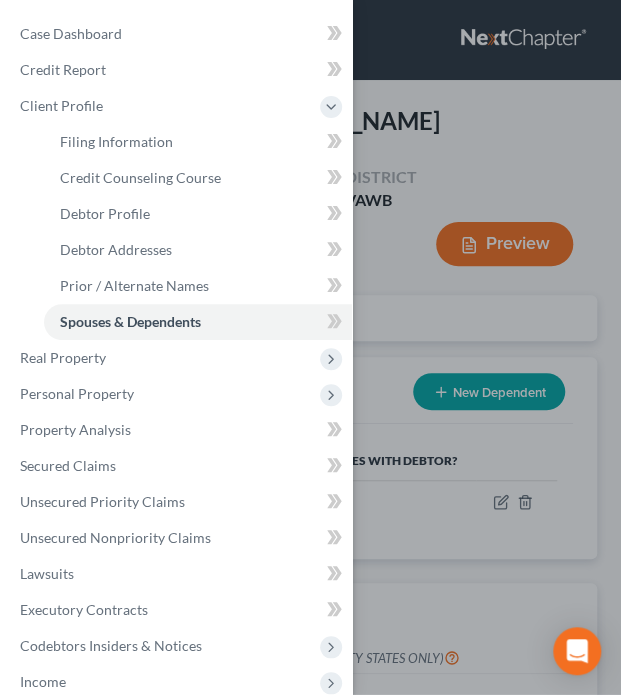 click on "Case Dashboard
Payments
Invoices
Payments
Payments
Credit Report
Client Profile" at bounding box center (310, 347) 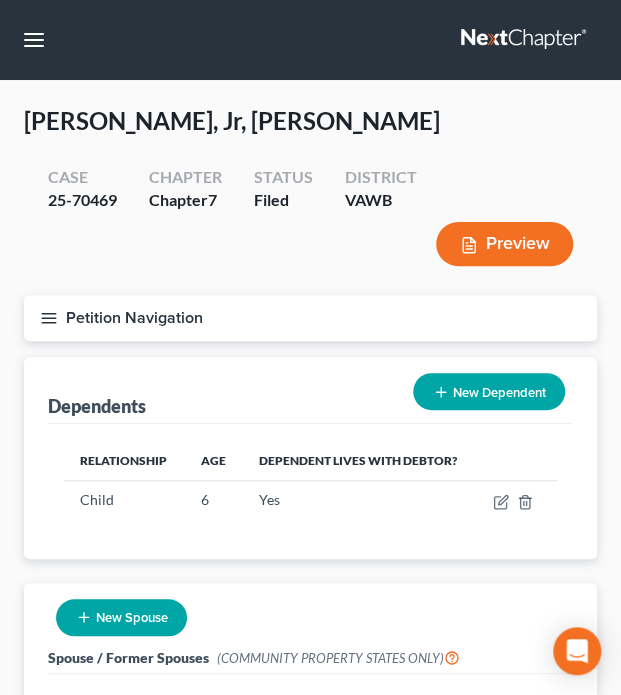 click 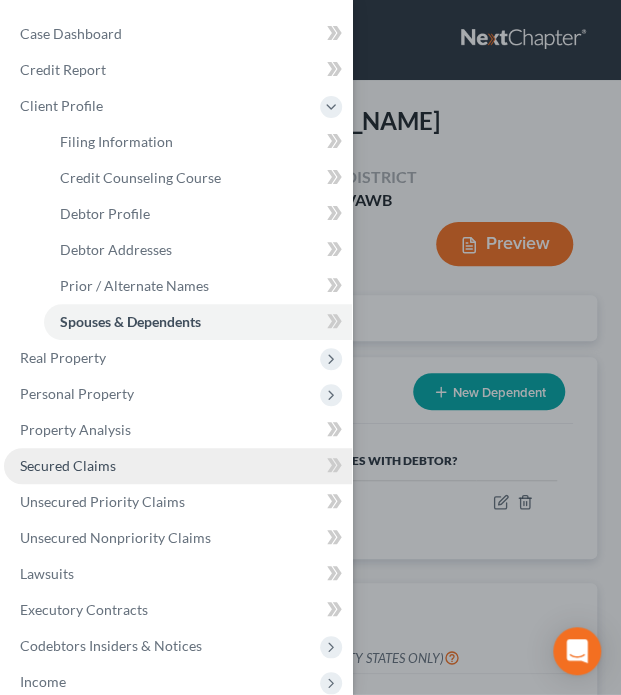 scroll, scrollTop: 272, scrollLeft: 0, axis: vertical 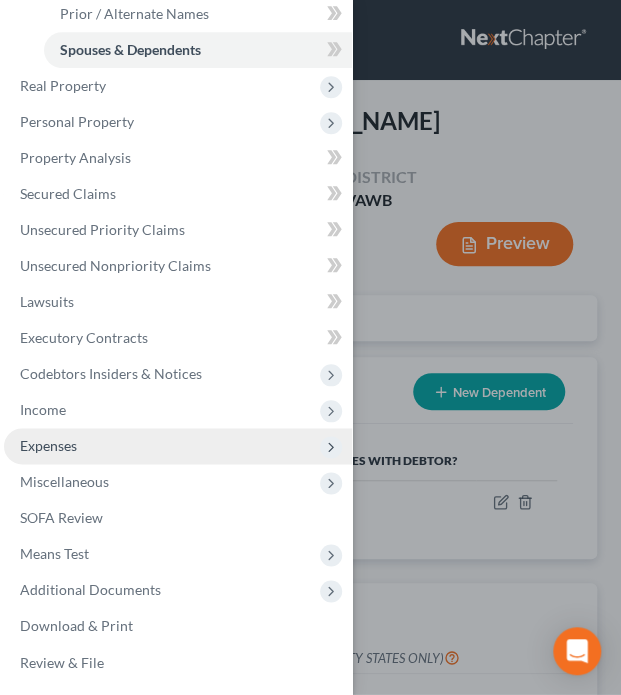 click on "Expenses" at bounding box center (48, 445) 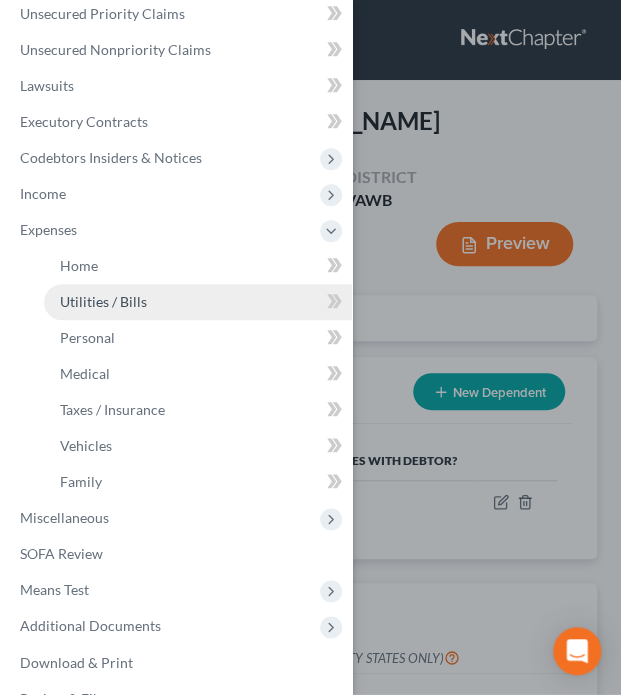 click on "Utilities / Bills" at bounding box center (198, 302) 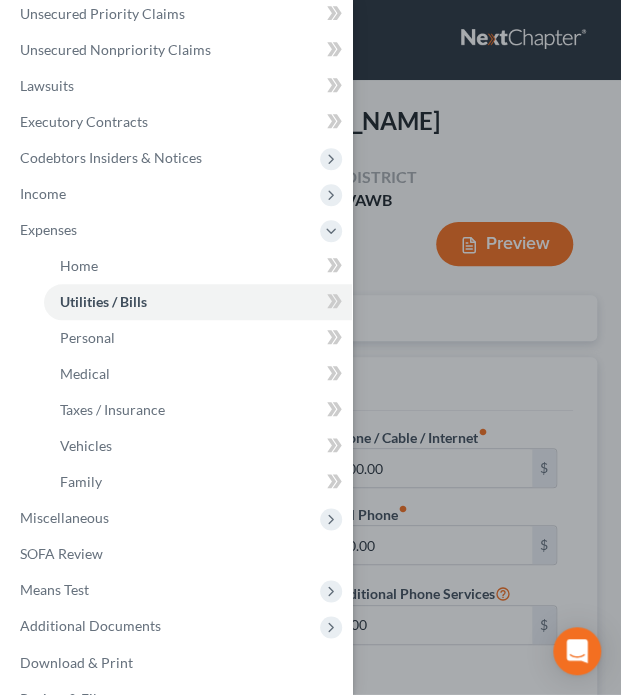 click on "Case Dashboard
Payments
Invoices
Payments
Payments
Credit Report
Client Profile" at bounding box center (310, 347) 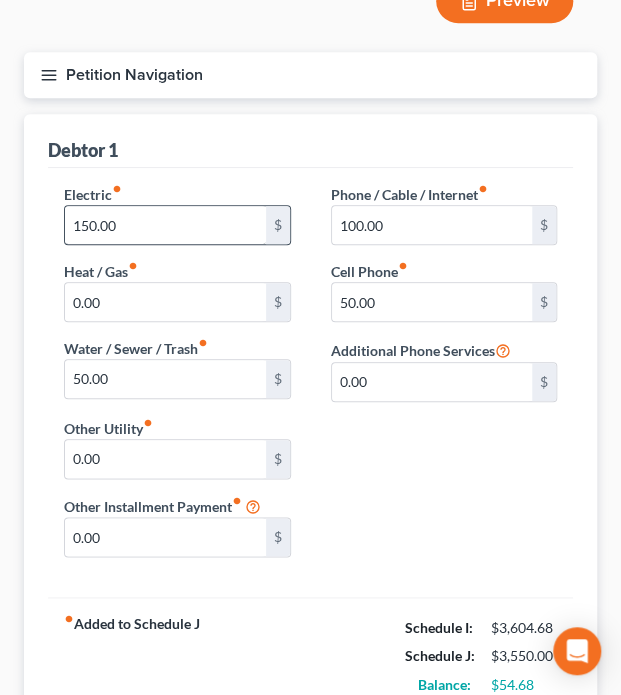 scroll, scrollTop: 239, scrollLeft: 0, axis: vertical 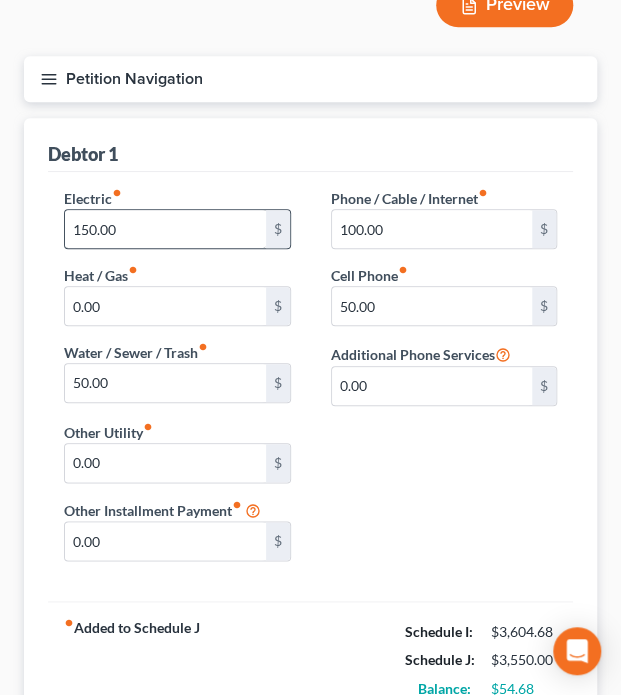click on "Water / Sewer / Trash  fiber_manual_record" at bounding box center [136, 352] 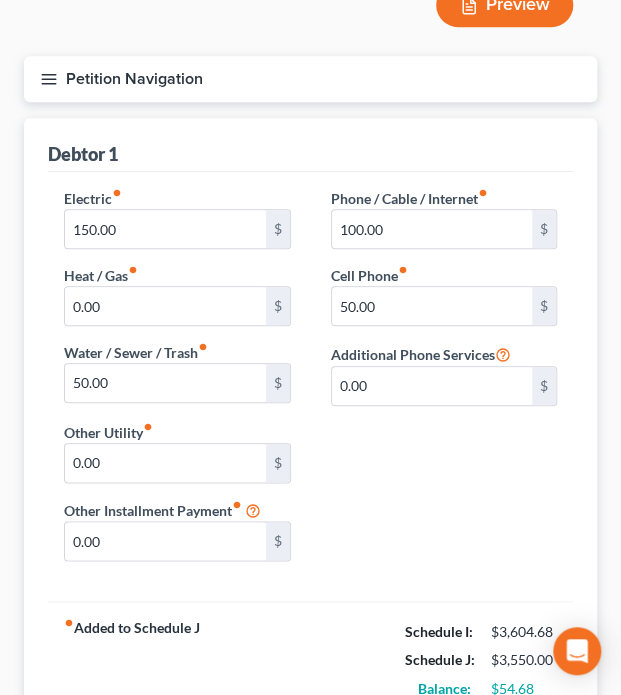 click 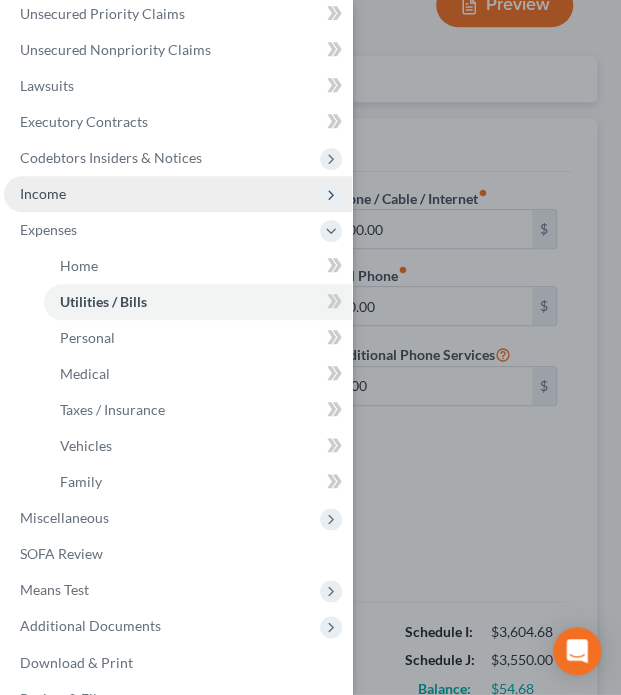 click on "Income" at bounding box center (178, 194) 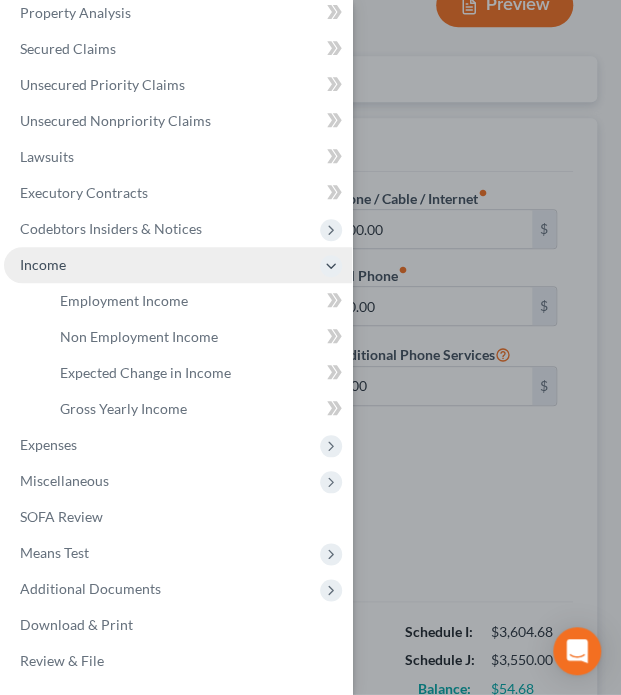 scroll, scrollTop: 200, scrollLeft: 0, axis: vertical 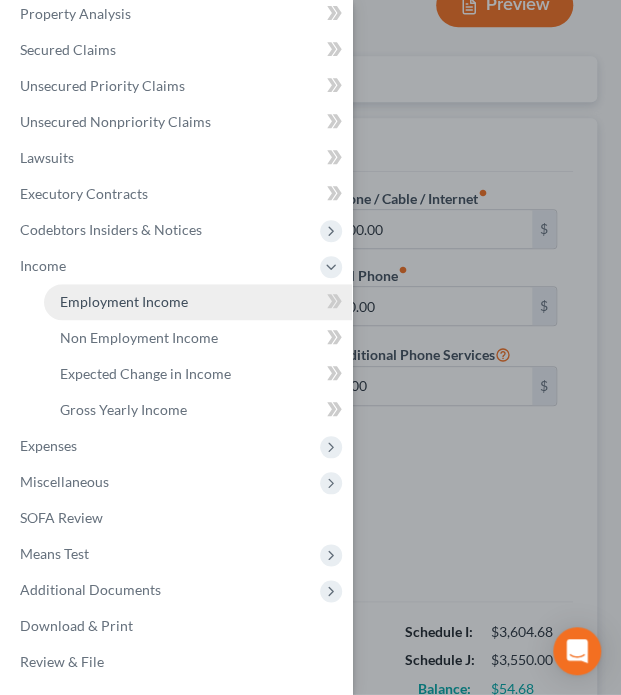 click on "Employment Income" at bounding box center [124, 301] 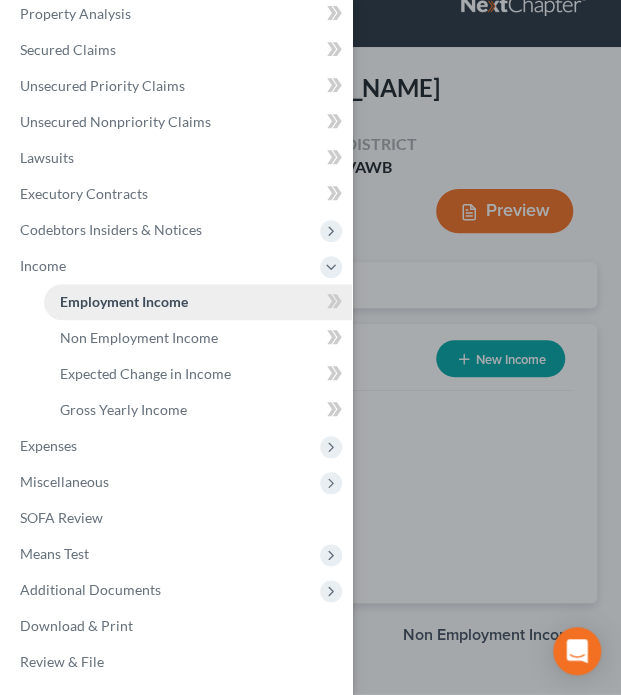 scroll, scrollTop: 0, scrollLeft: 0, axis: both 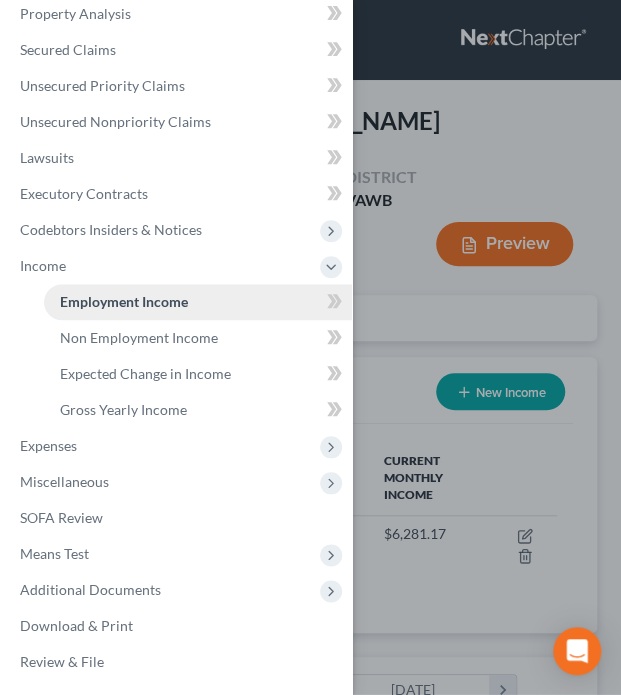 click on "Employment Income" at bounding box center [124, 301] 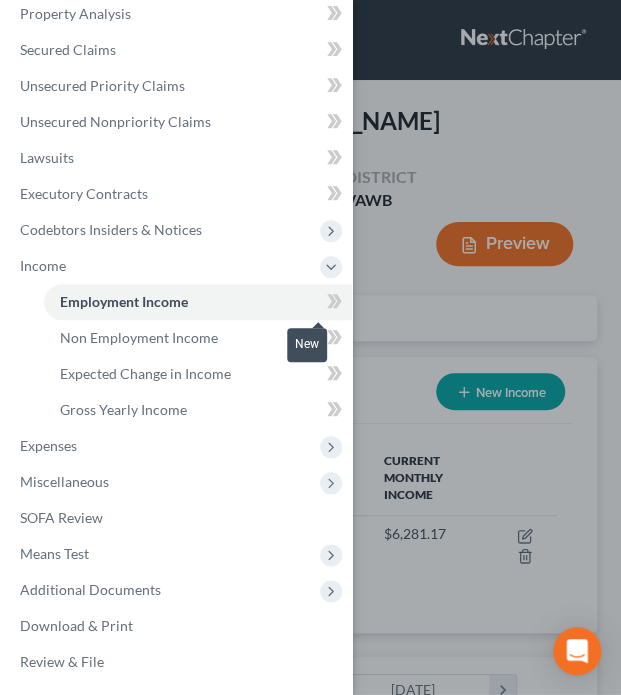 click 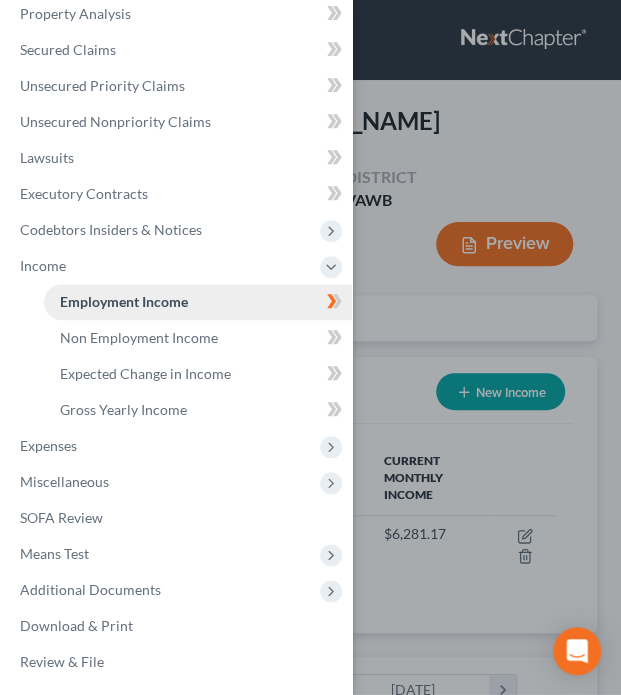 click on "Employment Income" at bounding box center (198, 302) 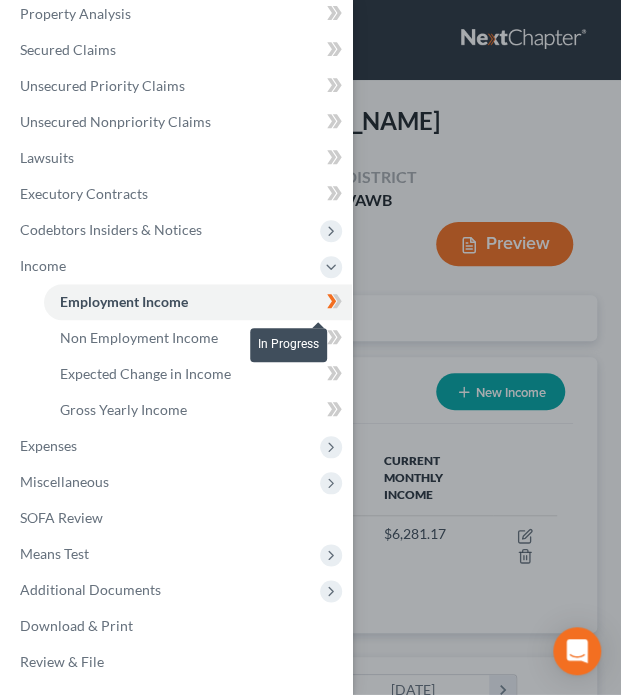 click 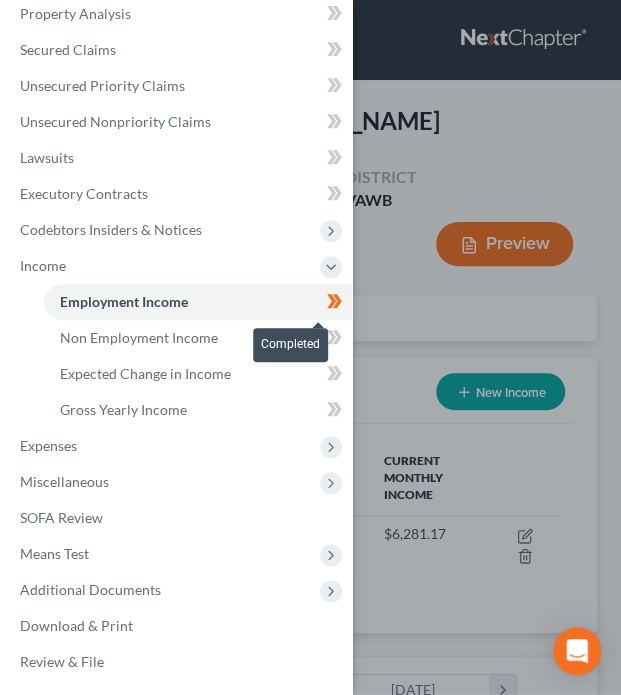 click 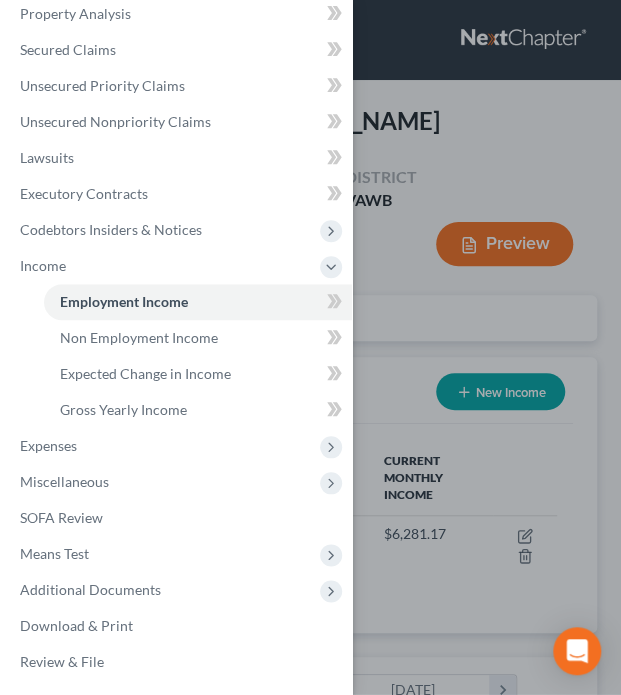 click on "Case Dashboard
Payments
Invoices
Payments
Payments
Credit Report
Client Profile" at bounding box center [310, 347] 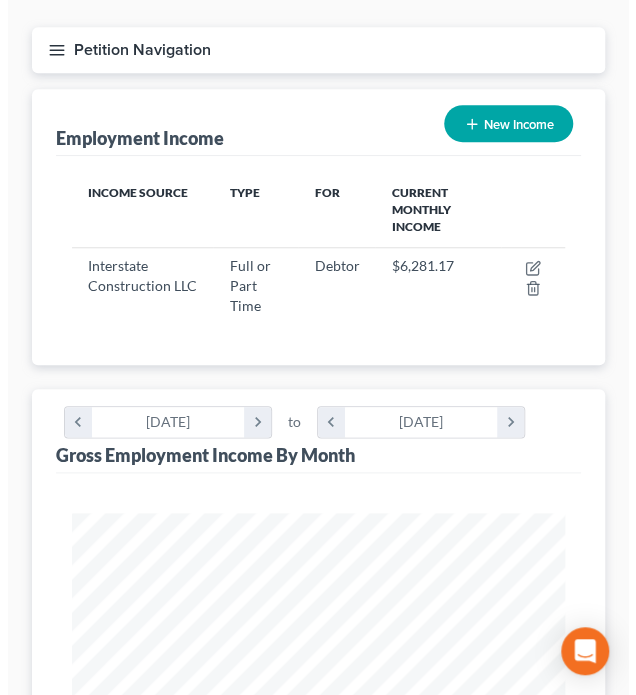 scroll, scrollTop: 282, scrollLeft: 0, axis: vertical 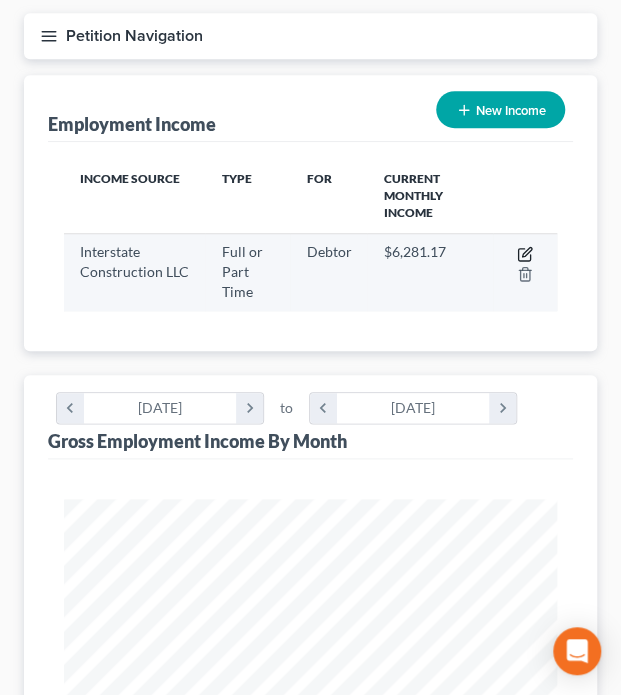 click 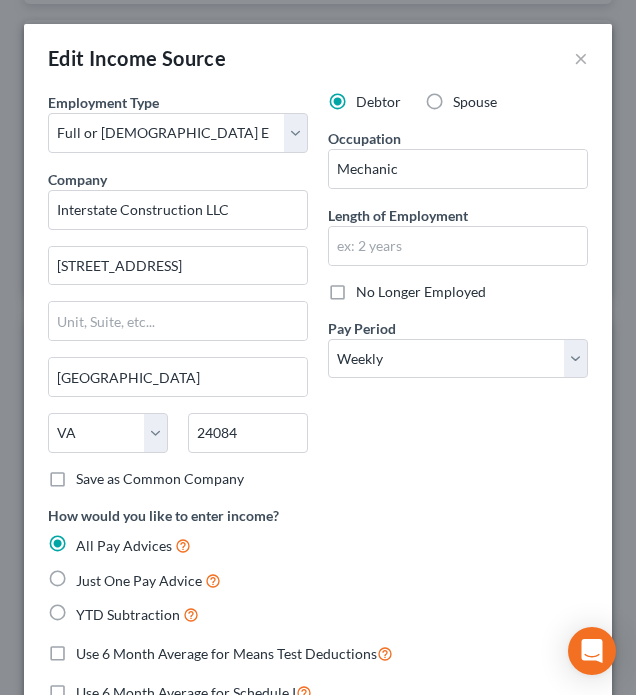 scroll, scrollTop: 999746, scrollLeft: 999452, axis: both 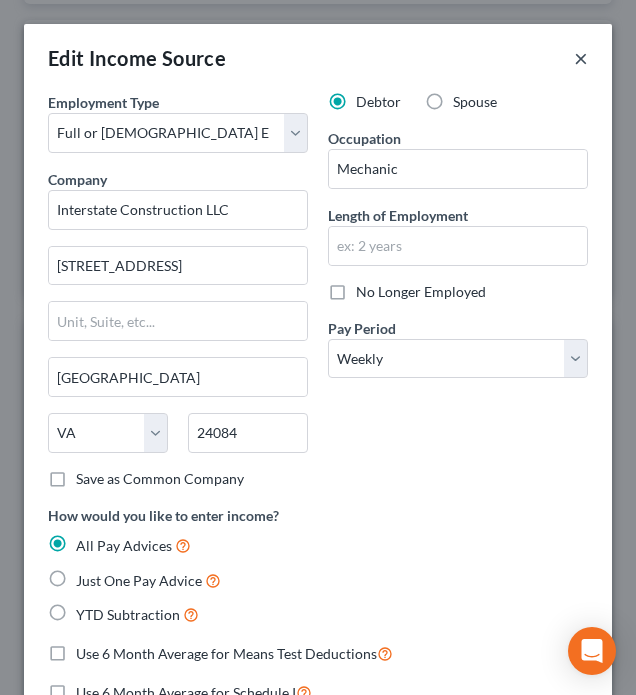 click on "×" at bounding box center (581, 58) 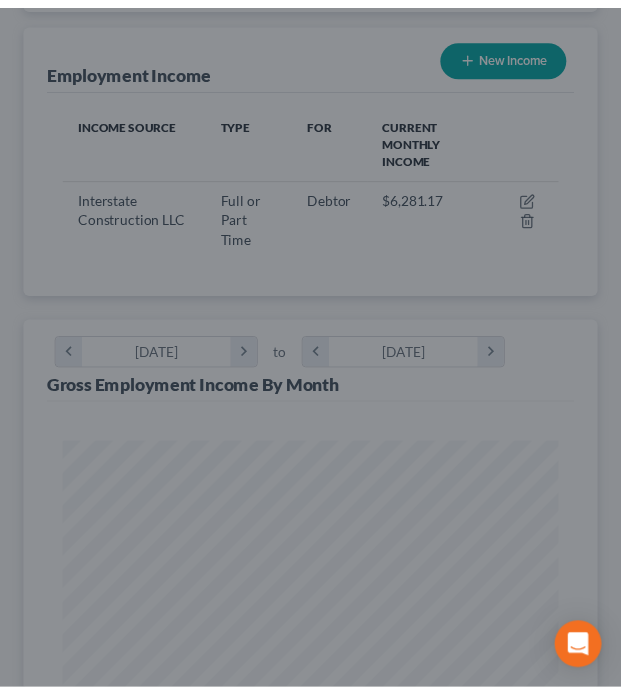 scroll, scrollTop: 337, scrollLeft: 0, axis: vertical 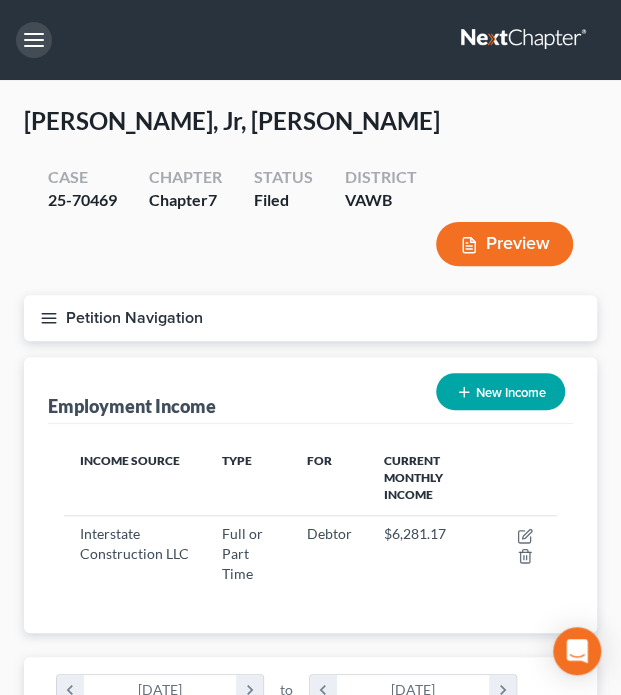 click at bounding box center [34, 40] 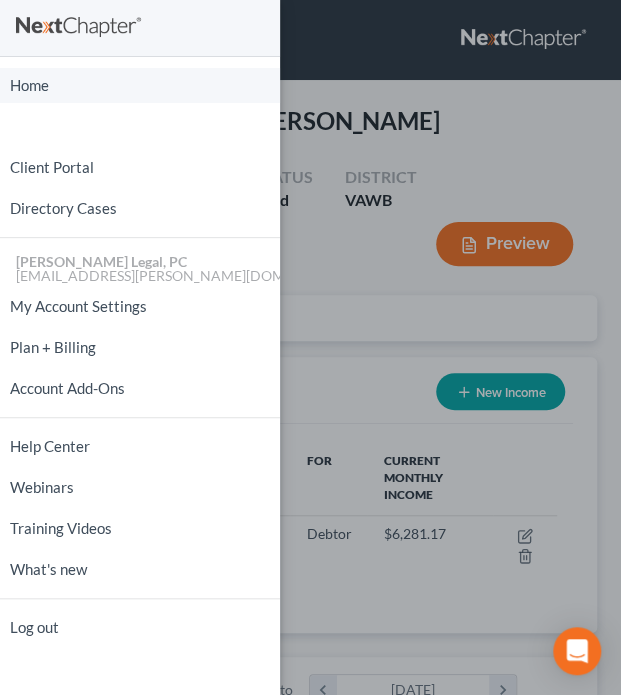 click on "Home" at bounding box center [140, 85] 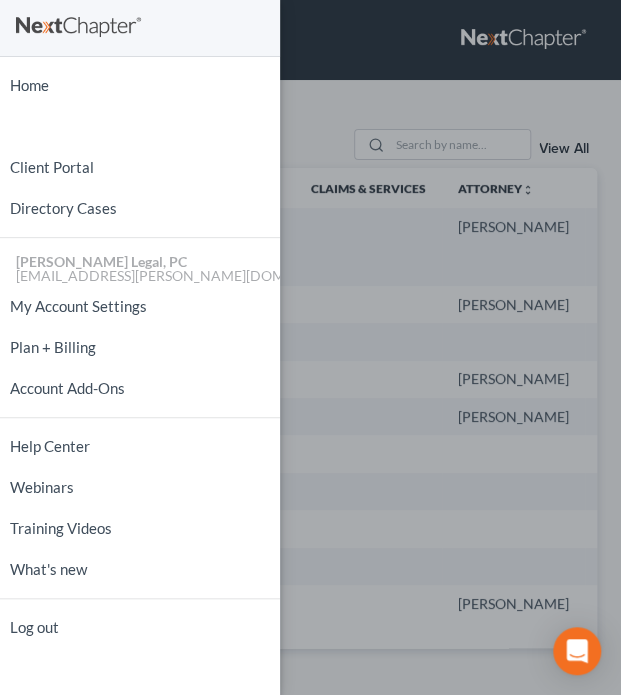 click on "Home New Case Client Portal Directory Cases [PERSON_NAME] Legal, PC [PERSON_NAME][EMAIL_ADDRESS][PERSON_NAME][DOMAIN_NAME] My Account Settings Plan + Billing Account Add-Ons Help Center Webinars Training Videos What's new Log out" at bounding box center (310, 347) 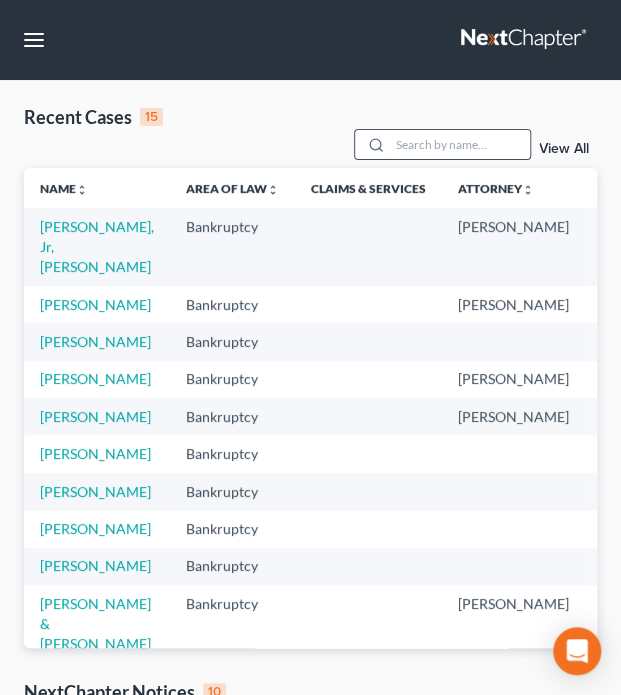 click at bounding box center [460, 144] 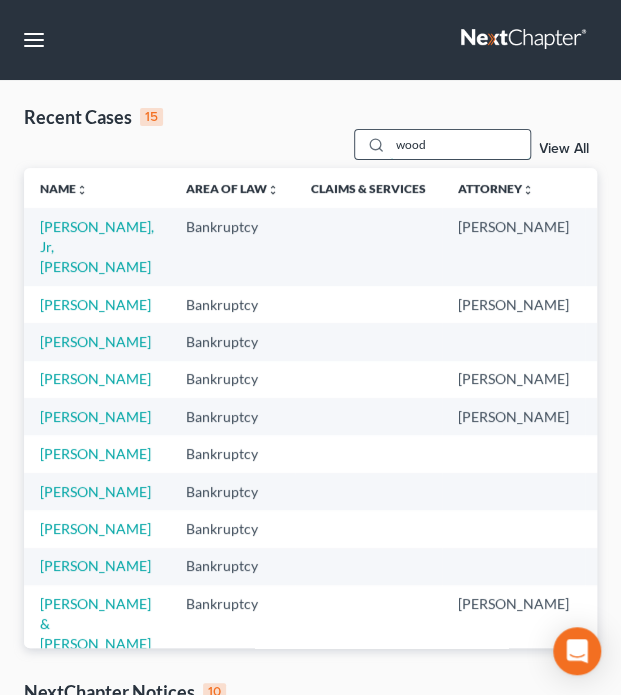 type on "wood" 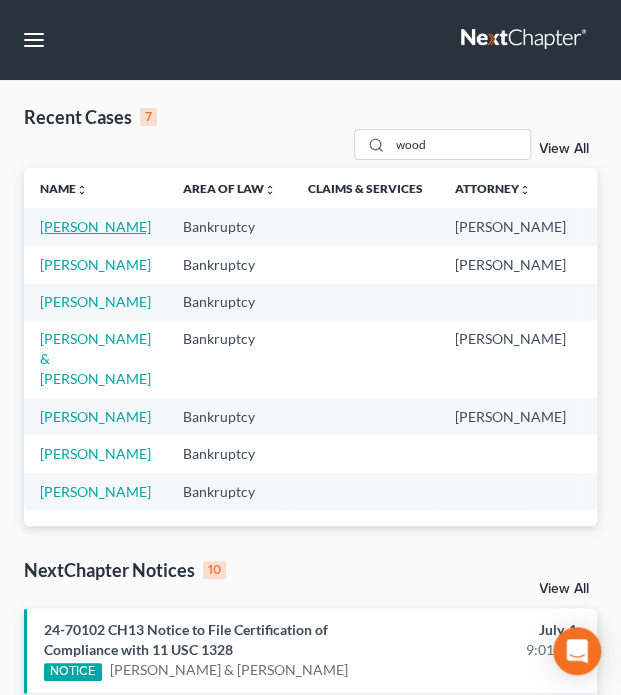 click on "[PERSON_NAME]" at bounding box center [95, 226] 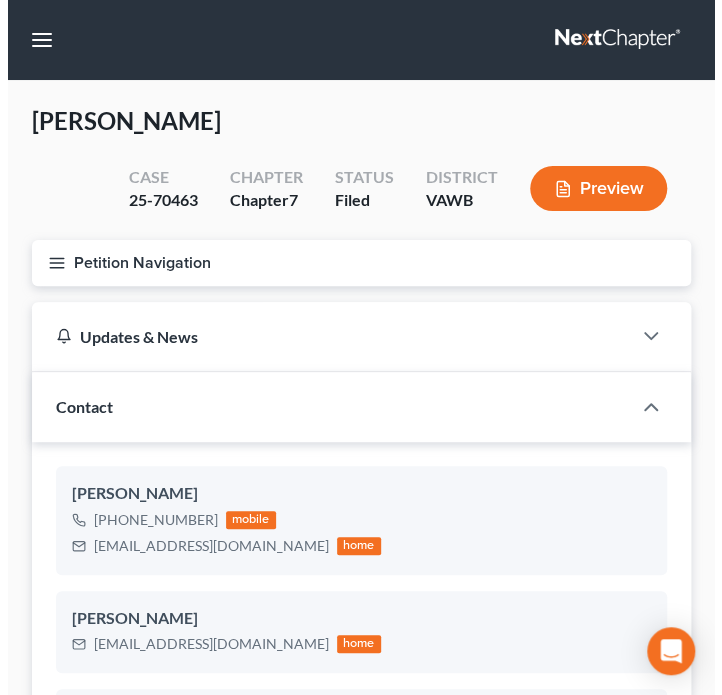 scroll, scrollTop: 2094, scrollLeft: 0, axis: vertical 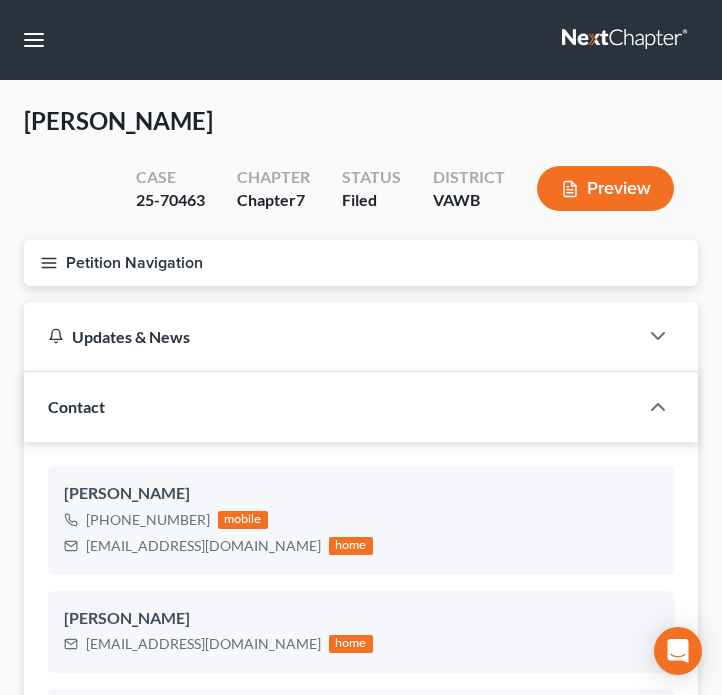 click 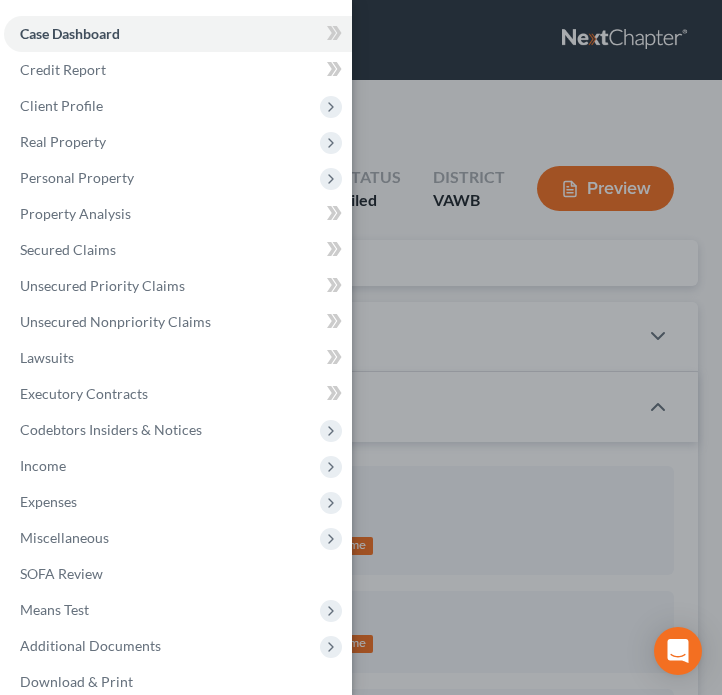 click on "Case Dashboard
Payments
Invoices
Payments
Payments
Credit Report
Client Profile" at bounding box center (361, 347) 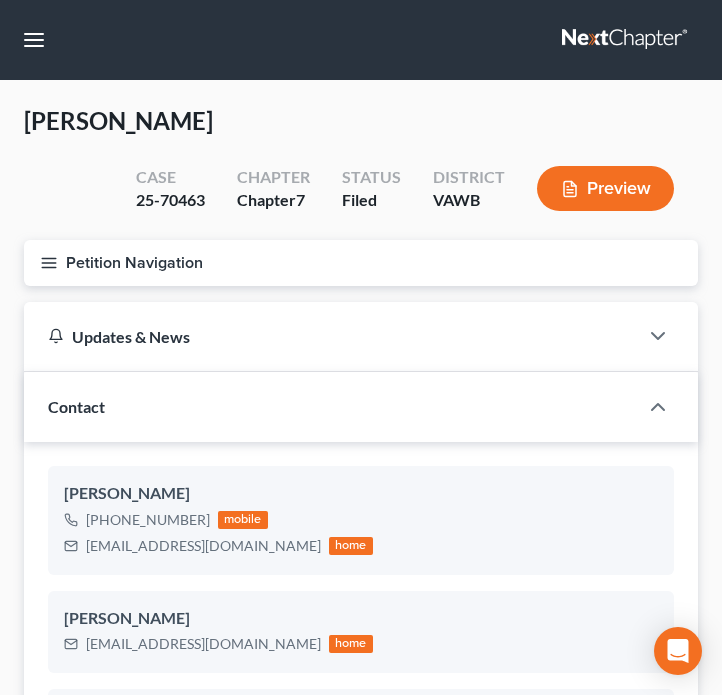 click 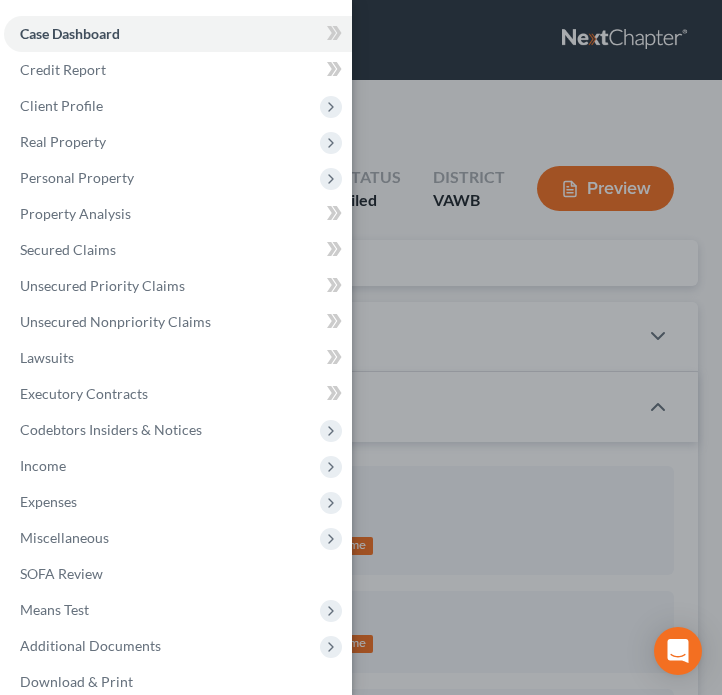 click on "Case Dashboard
Payments
Invoices
Payments
Payments
Credit Report
Client Profile" at bounding box center (361, 347) 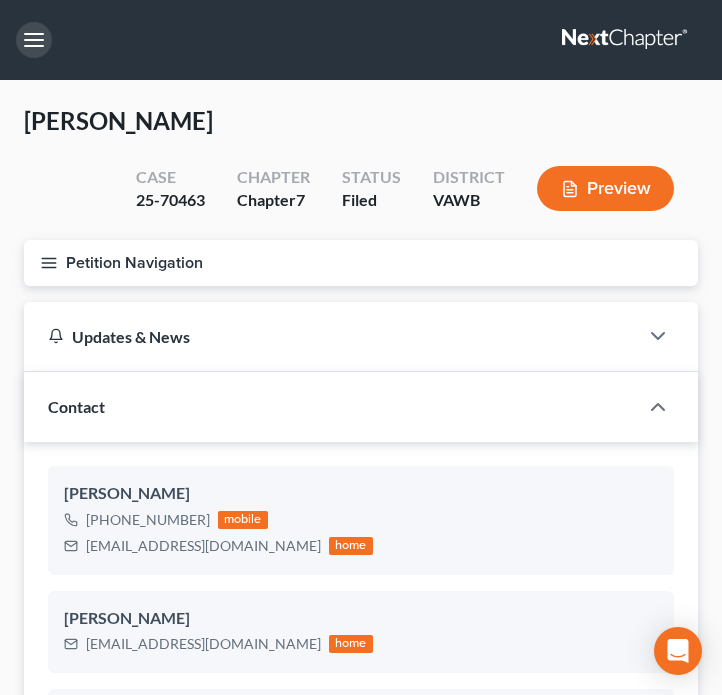 click at bounding box center [34, 40] 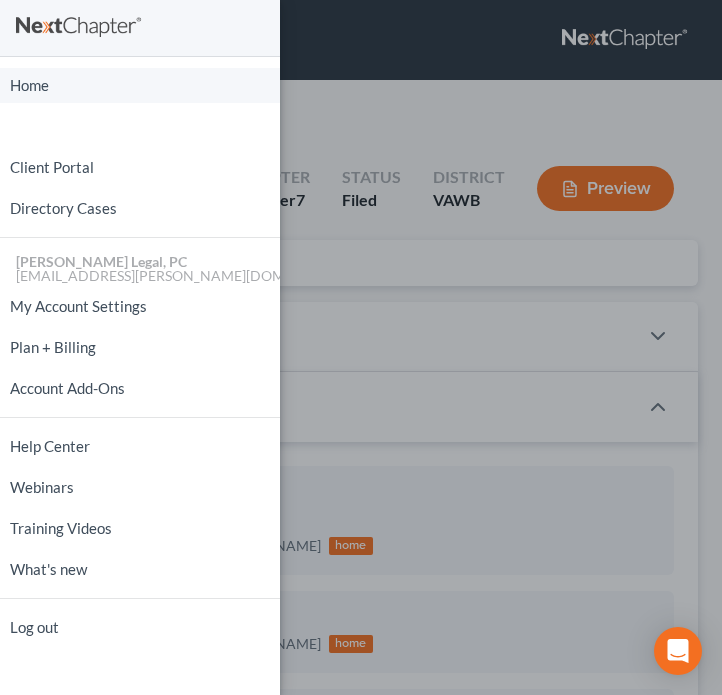 click on "Home" at bounding box center [140, 85] 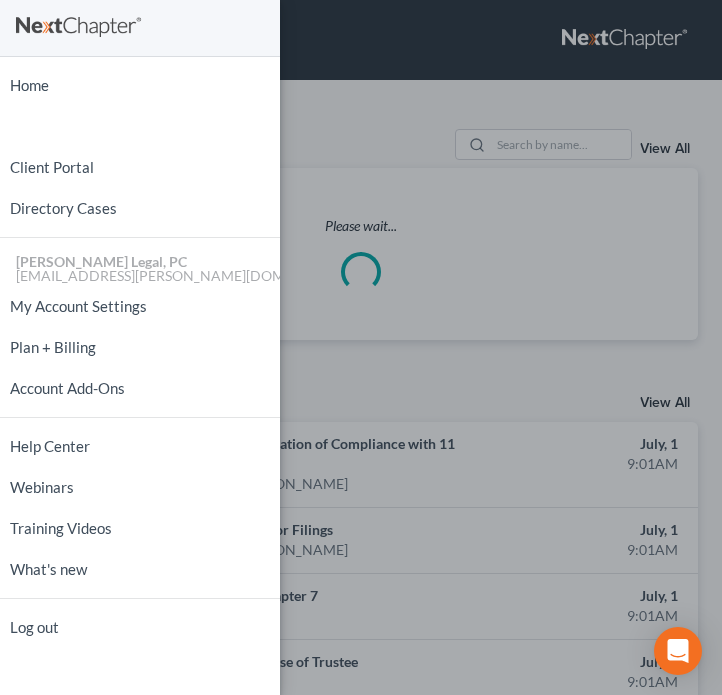 click on "Home New Case Client Portal Directory Cases [PERSON_NAME] Legal, PC [PERSON_NAME][EMAIL_ADDRESS][PERSON_NAME][DOMAIN_NAME] My Account Settings Plan + Billing Account Add-Ons Help Center Webinars Training Videos What's new Log out" at bounding box center [361, 347] 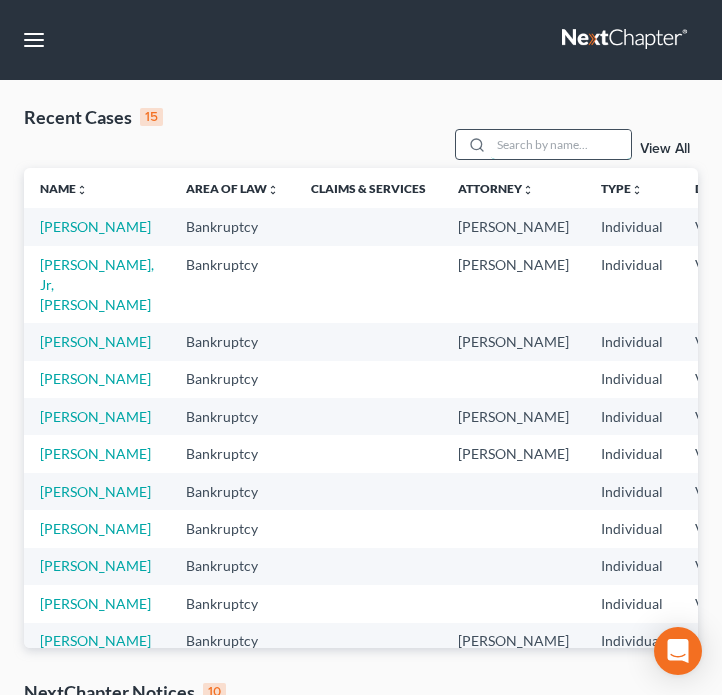 click at bounding box center (561, 144) 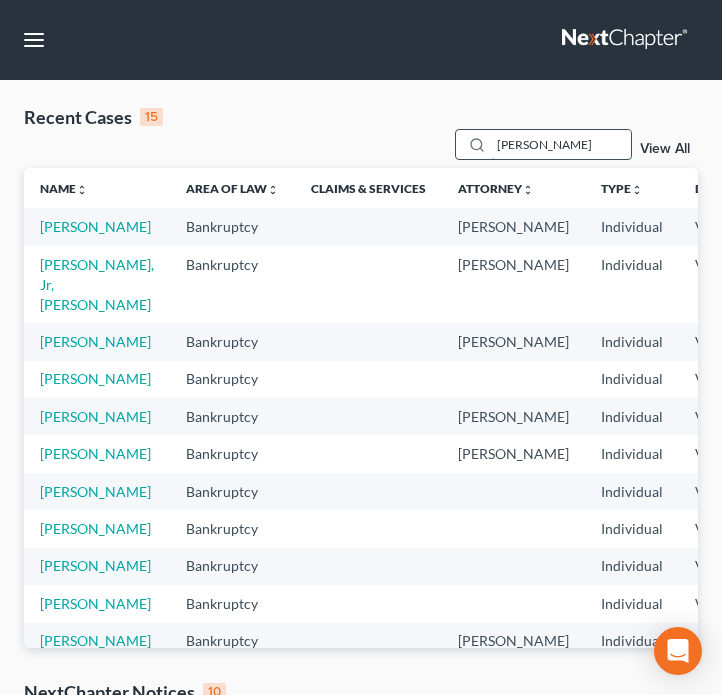 type on "[PERSON_NAME]" 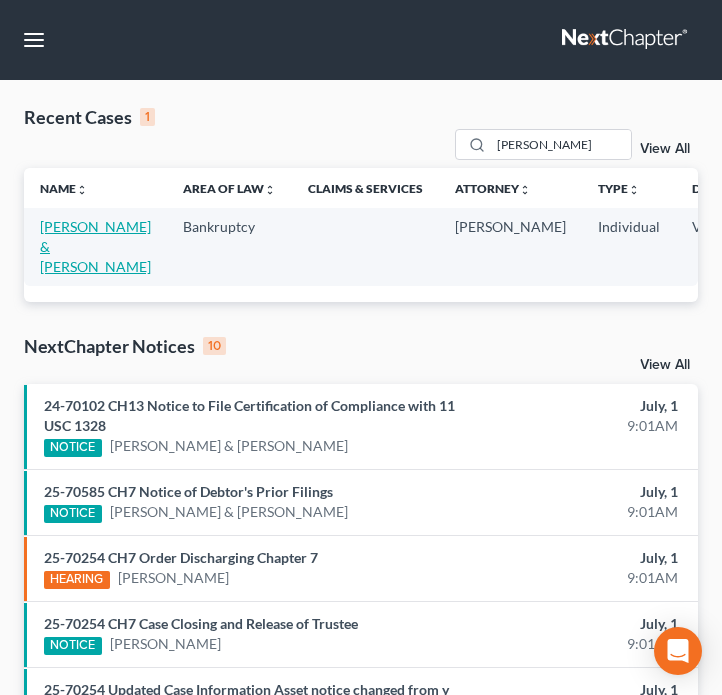 click on "[PERSON_NAME] & [PERSON_NAME]" at bounding box center (95, 246) 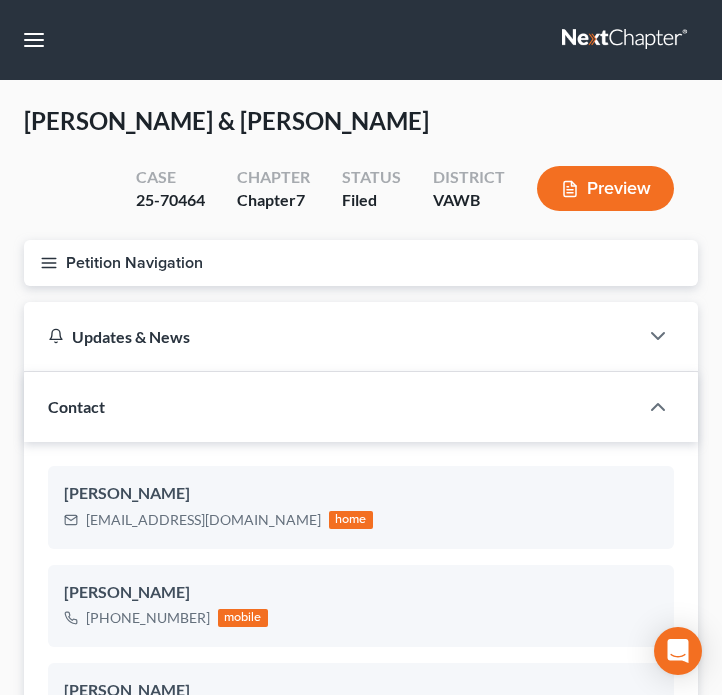 scroll, scrollTop: 1728, scrollLeft: 0, axis: vertical 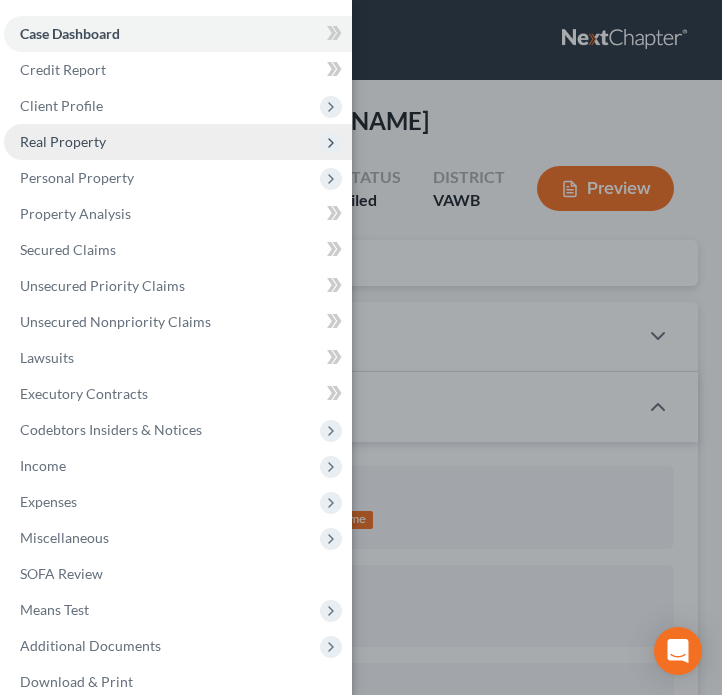 click on "Real Property" at bounding box center (63, 141) 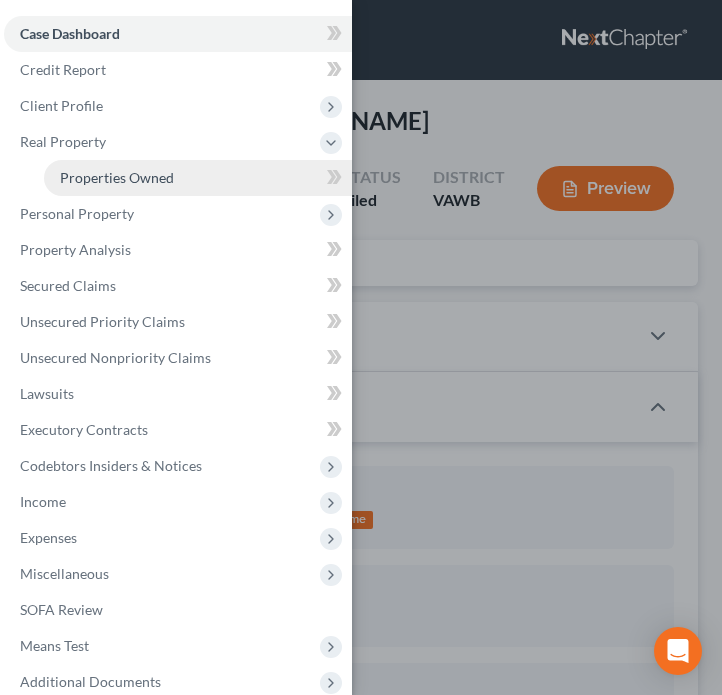 click on "Properties Owned" at bounding box center [117, 177] 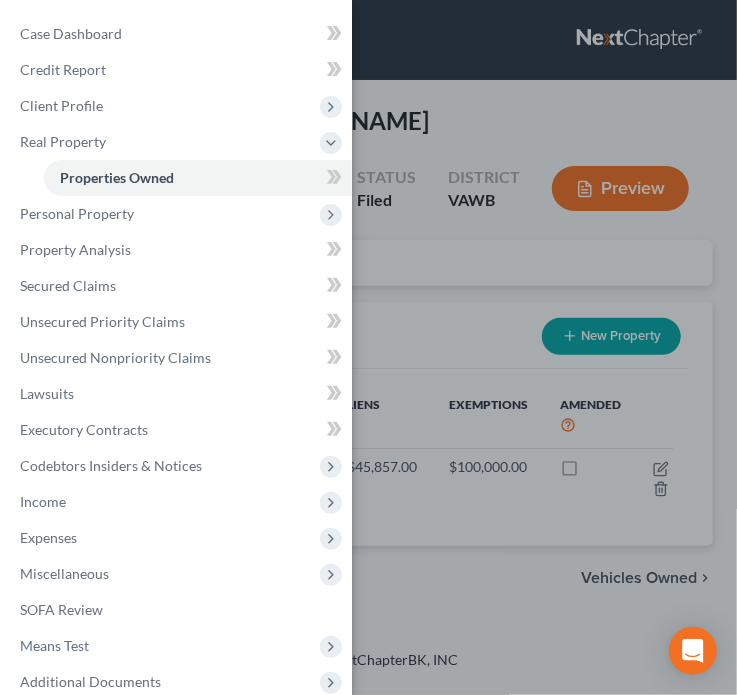 click on "Case Dashboard
Payments
Invoices
Payments
Payments
Credit Report
Client Profile" at bounding box center [368, 347] 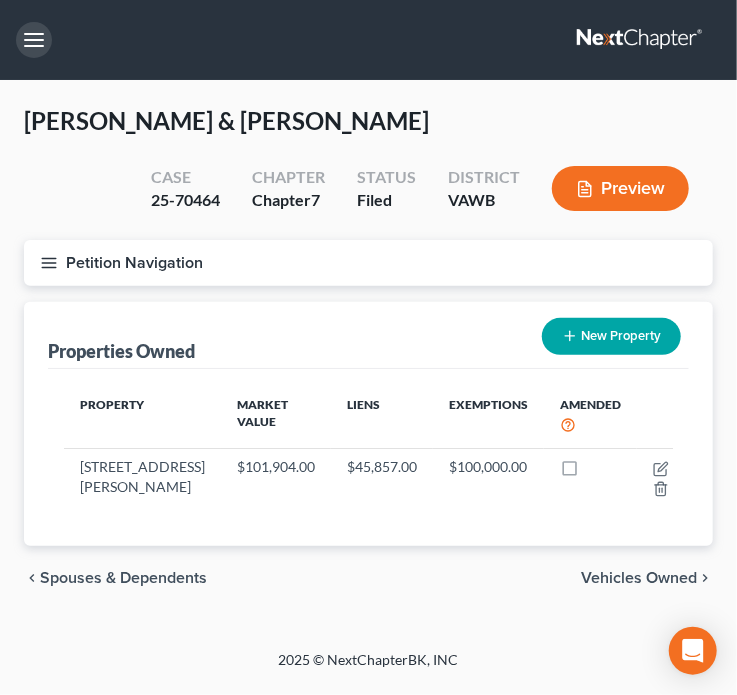 click at bounding box center [34, 40] 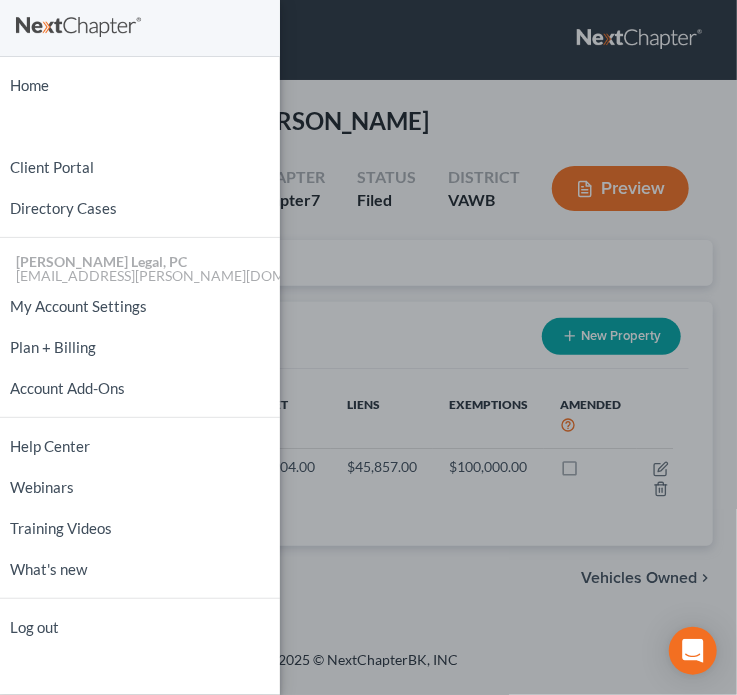 click on "Home New Case Client Portal Directory Cases [PERSON_NAME] Legal, PC [PERSON_NAME][EMAIL_ADDRESS][PERSON_NAME][DOMAIN_NAME] My Account Settings Plan + Billing Account Add-Ons Help Center Webinars Training Videos What's new Log out" at bounding box center (368, 347) 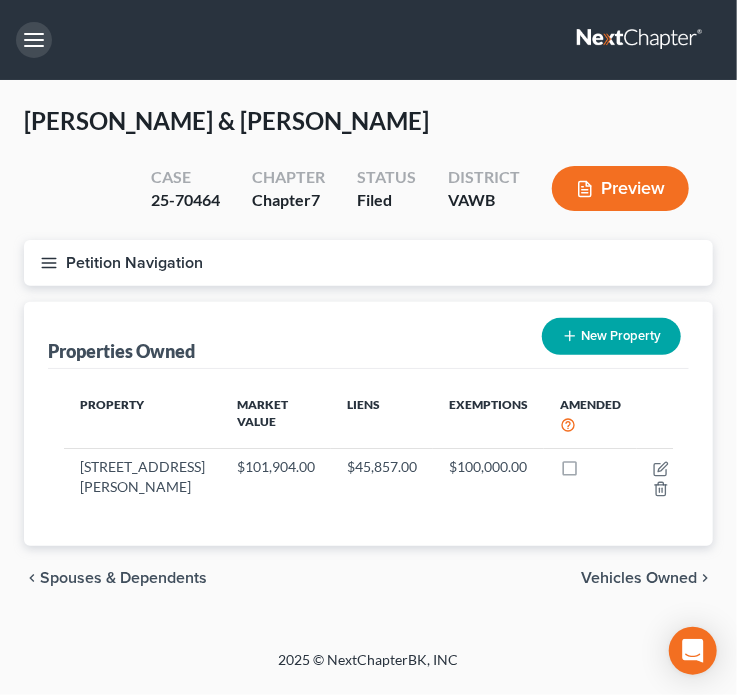 click at bounding box center (34, 40) 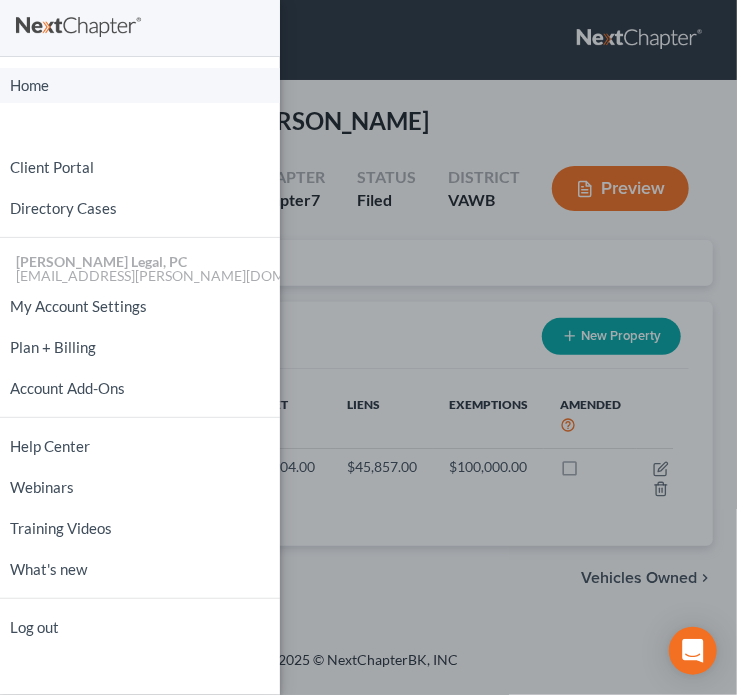 click on "Home" at bounding box center (140, 85) 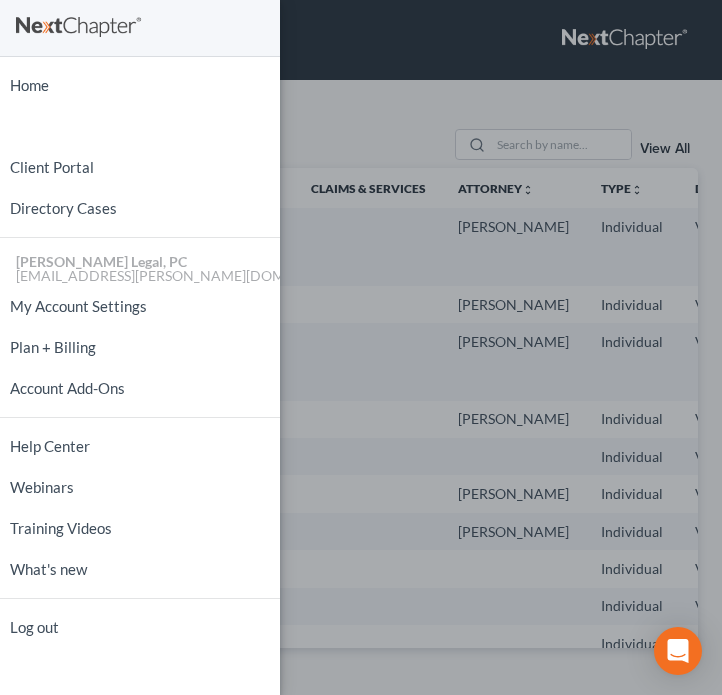 click on "Home New Case Client Portal Directory Cases [PERSON_NAME] Legal, PC [PERSON_NAME][EMAIL_ADDRESS][PERSON_NAME][DOMAIN_NAME] My Account Settings Plan + Billing Account Add-Ons Help Center Webinars Training Videos What's new Log out" at bounding box center [361, 347] 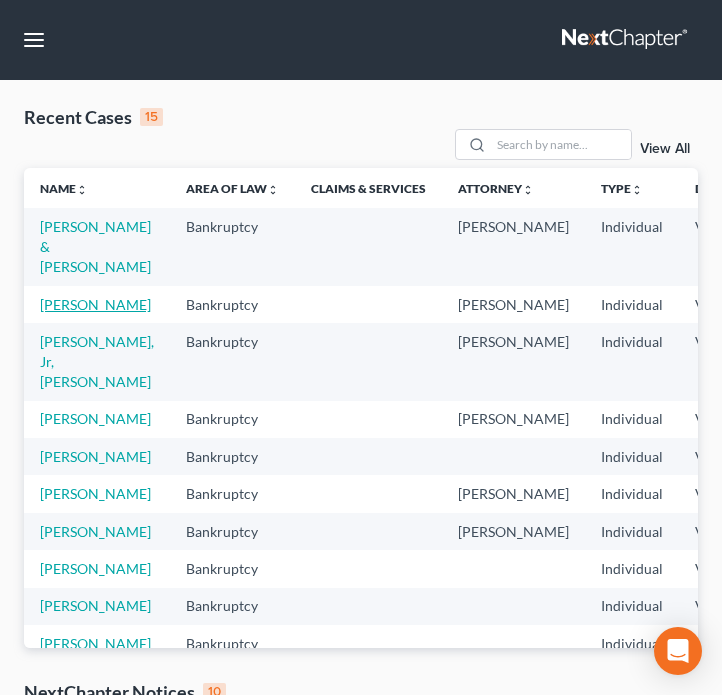 click on "[PERSON_NAME]" at bounding box center [95, 304] 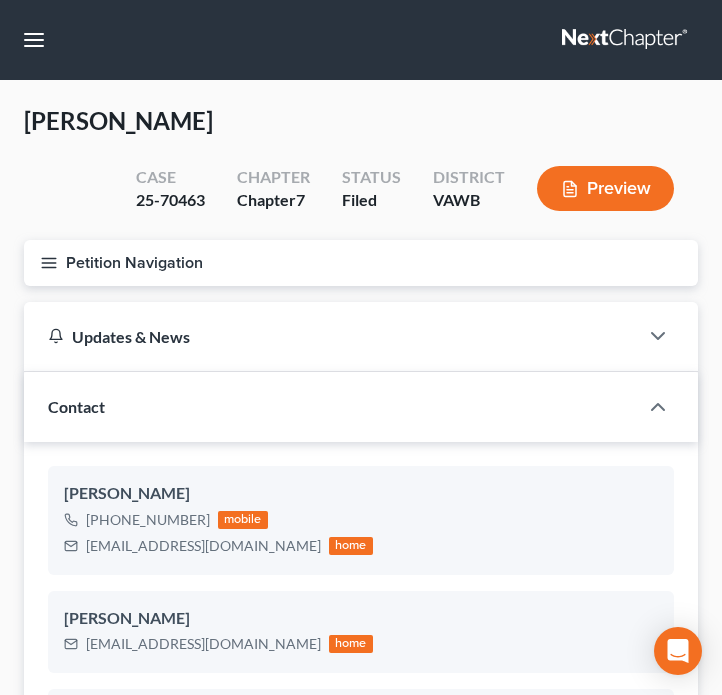 scroll, scrollTop: 2094, scrollLeft: 0, axis: vertical 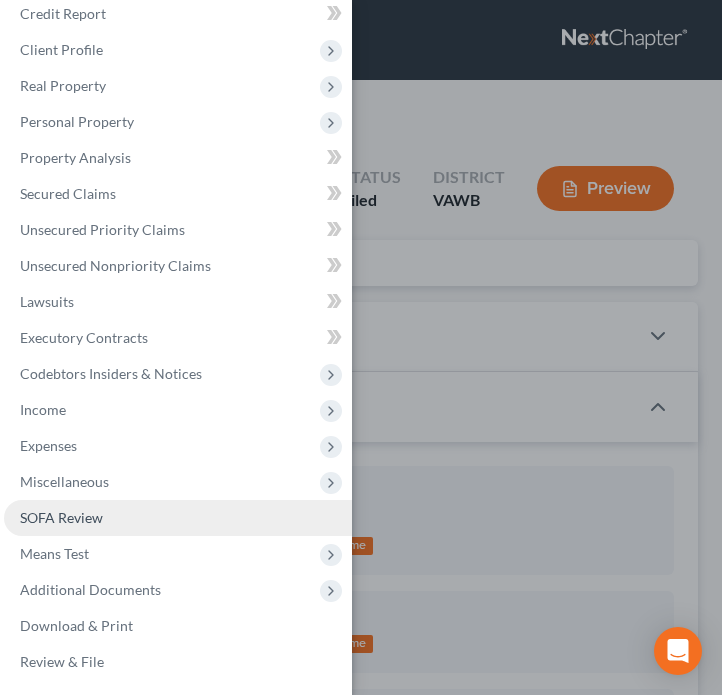 click on "SOFA Review" at bounding box center (61, 517) 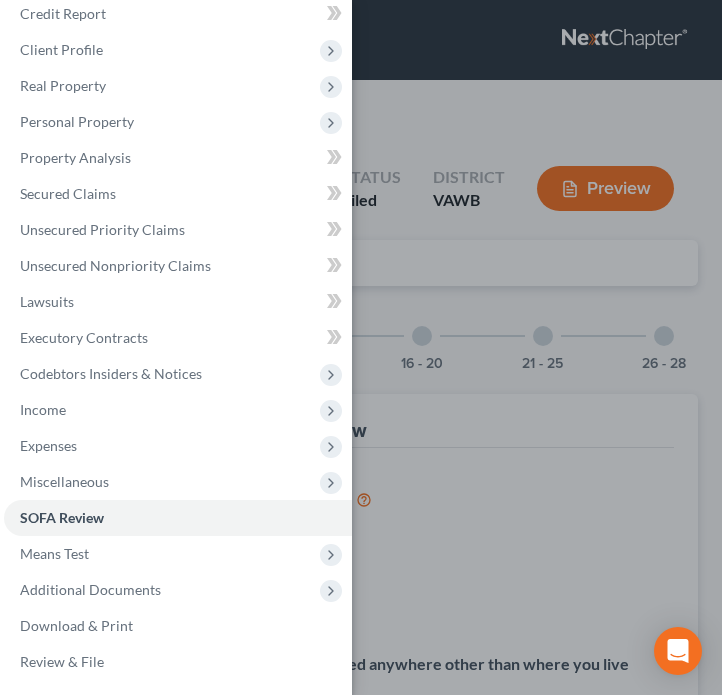 click on "Case Dashboard
Payments
Invoices
Payments
Payments
Credit Report
Client Profile" at bounding box center (361, 347) 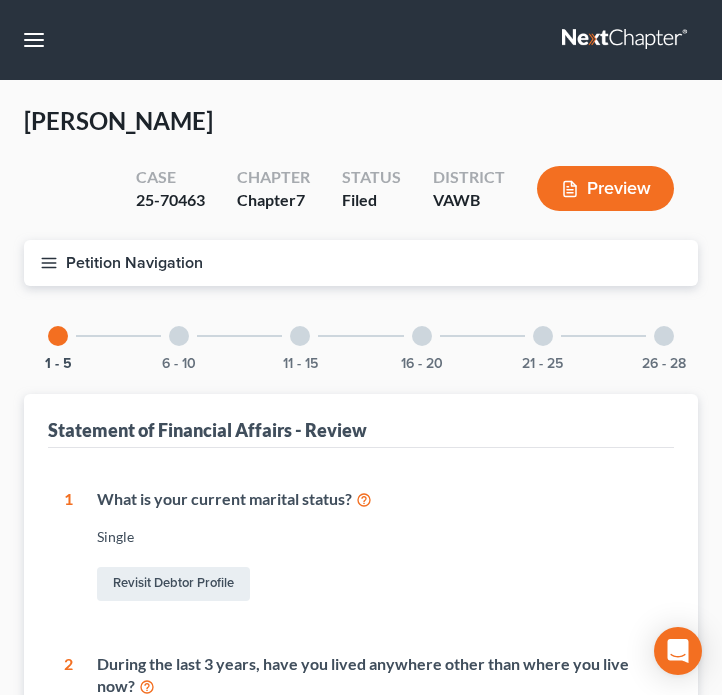 click at bounding box center (664, 336) 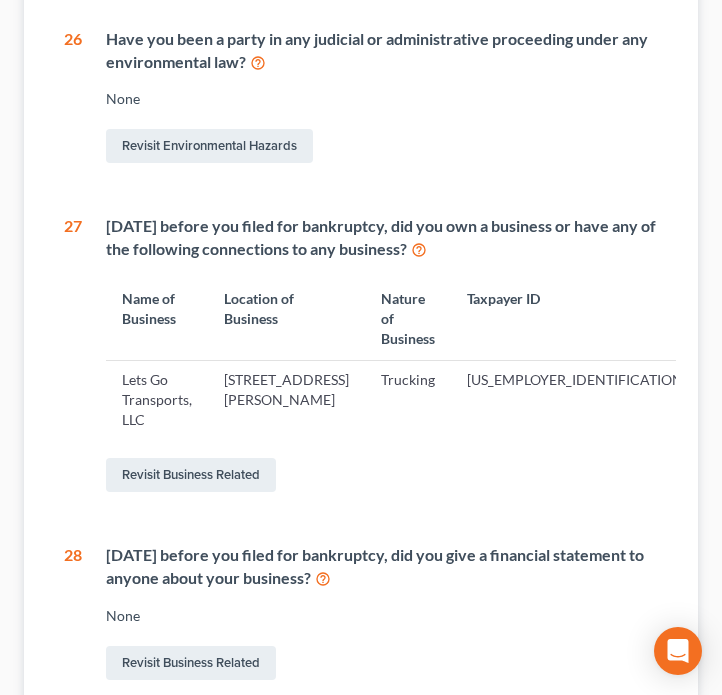 scroll, scrollTop: 459, scrollLeft: 0, axis: vertical 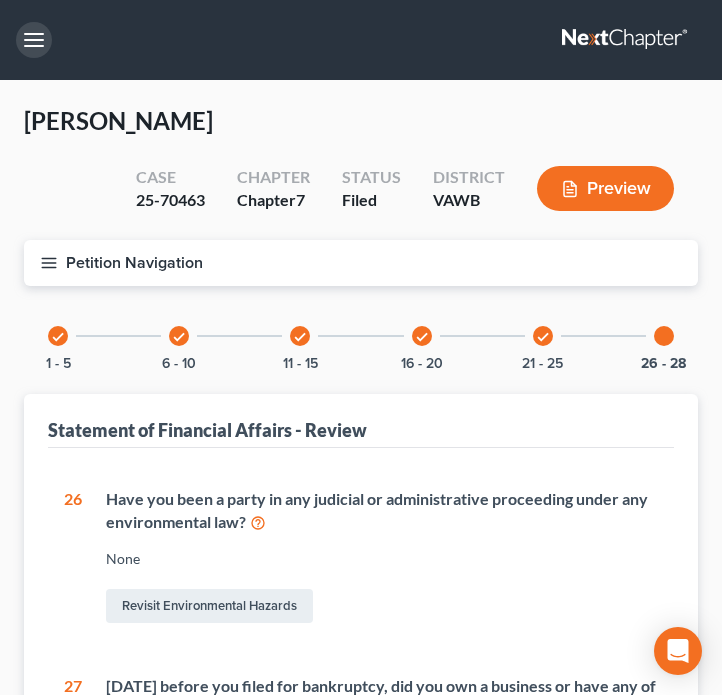 click at bounding box center (34, 40) 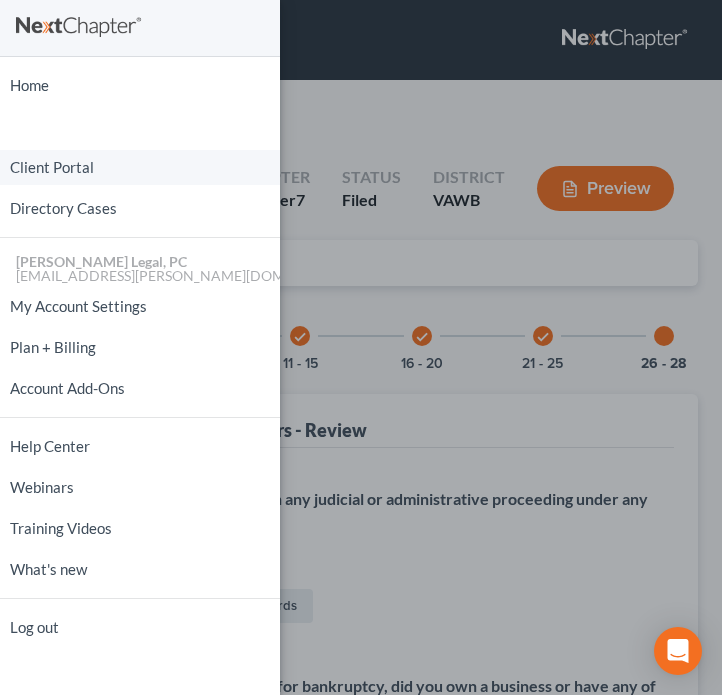 click on "Client Portal" at bounding box center [140, 167] 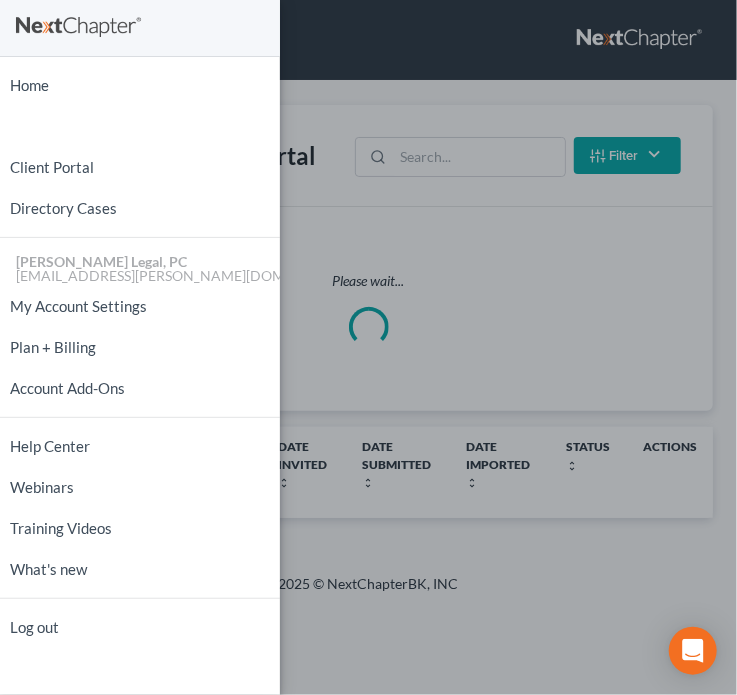 click on "Home New Case Client Portal Directory Cases [PERSON_NAME] Legal, PC [PERSON_NAME][EMAIL_ADDRESS][PERSON_NAME][DOMAIN_NAME] My Account Settings Plan + Billing Account Add-Ons Help Center Webinars Training Videos What's new Log out" at bounding box center [368, 347] 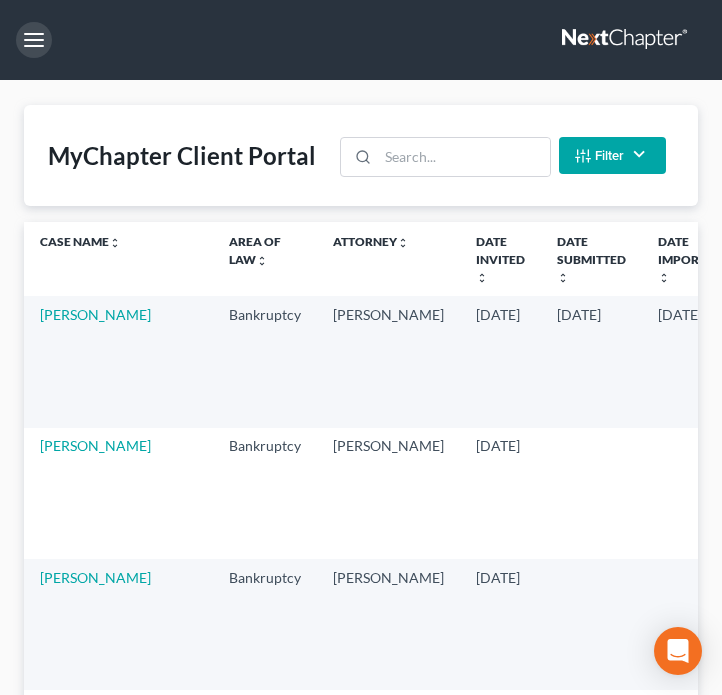click at bounding box center (34, 40) 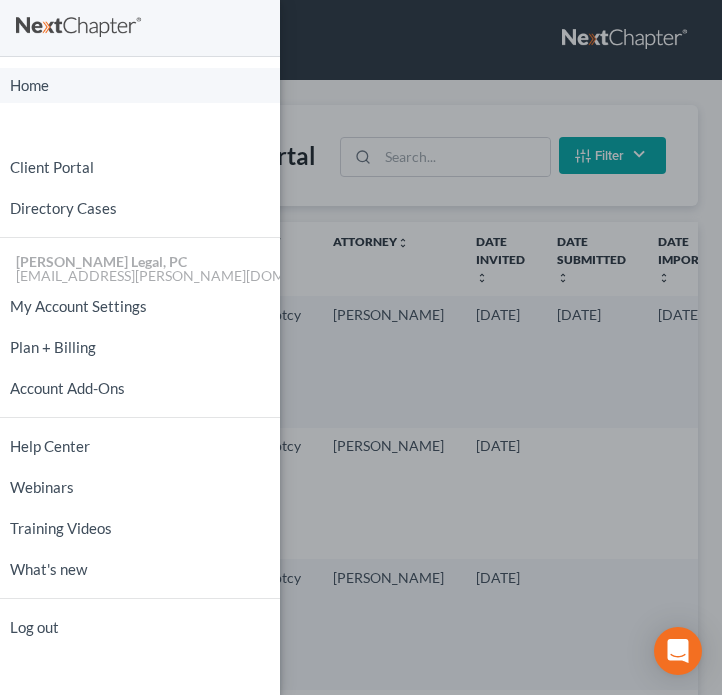 click on "Home" at bounding box center [140, 85] 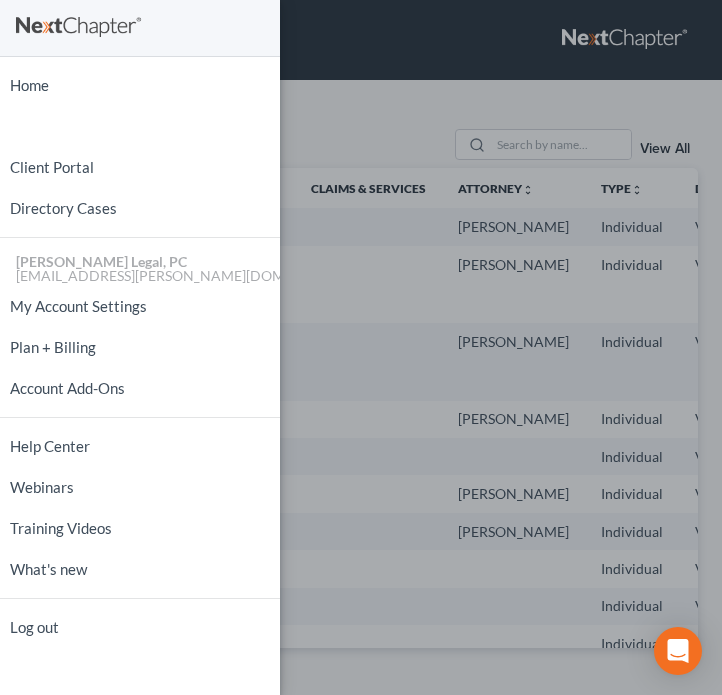 click on "Home New Case Client Portal Directory Cases [PERSON_NAME] Legal, PC [PERSON_NAME][EMAIL_ADDRESS][PERSON_NAME][DOMAIN_NAME] My Account Settings Plan + Billing Account Add-Ons Help Center Webinars Training Videos What's new Log out" at bounding box center (361, 347) 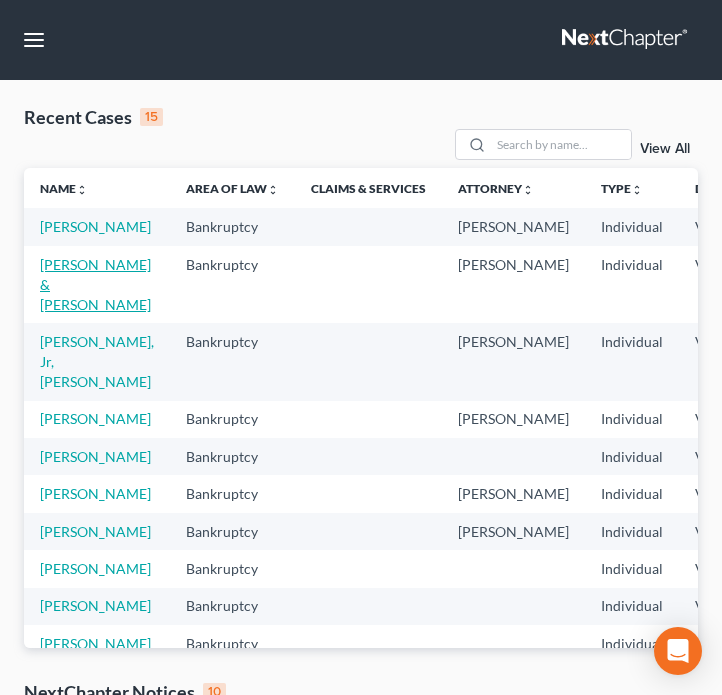 click on "[PERSON_NAME] & [PERSON_NAME]" at bounding box center [95, 284] 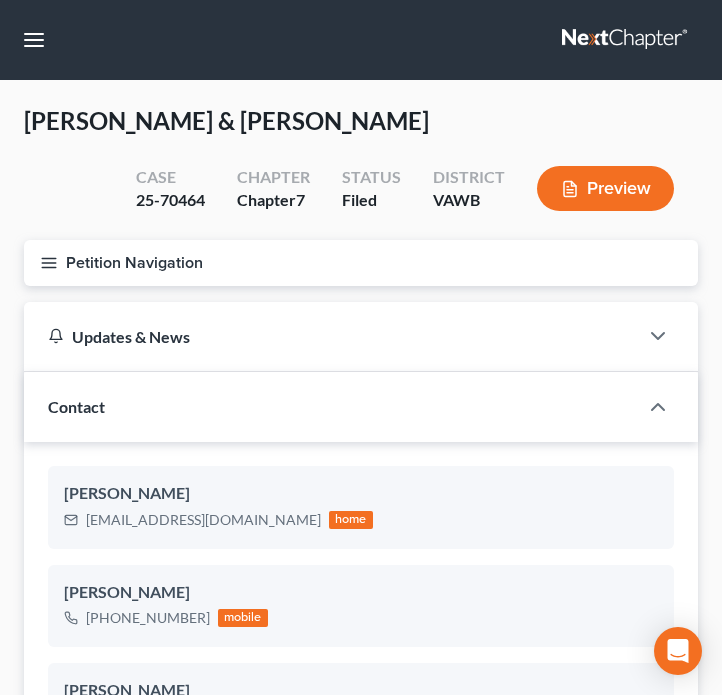 scroll, scrollTop: 1728, scrollLeft: 0, axis: vertical 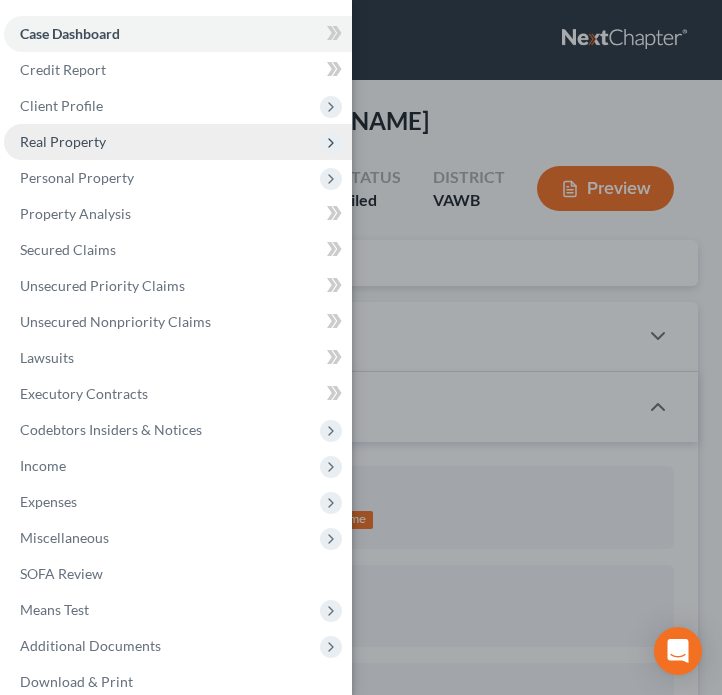 click on "Real Property" at bounding box center (63, 141) 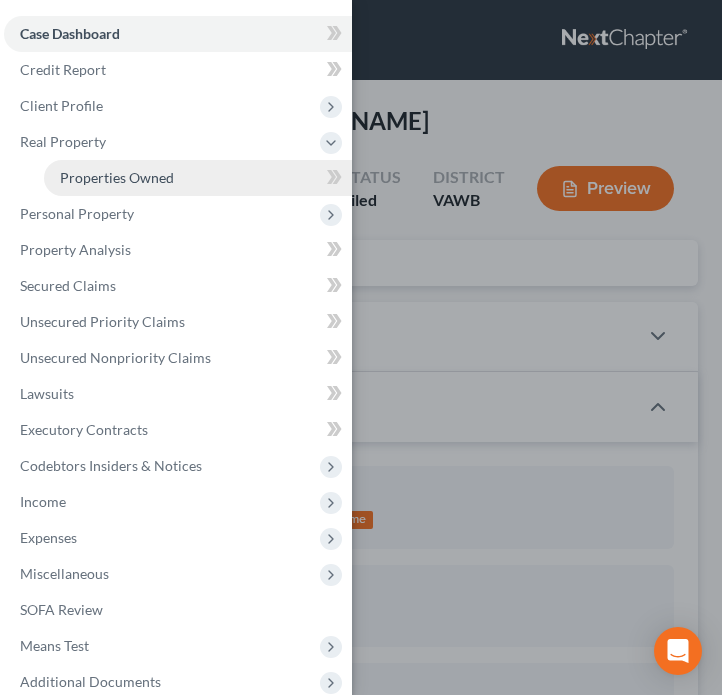 click on "Properties Owned" at bounding box center [117, 177] 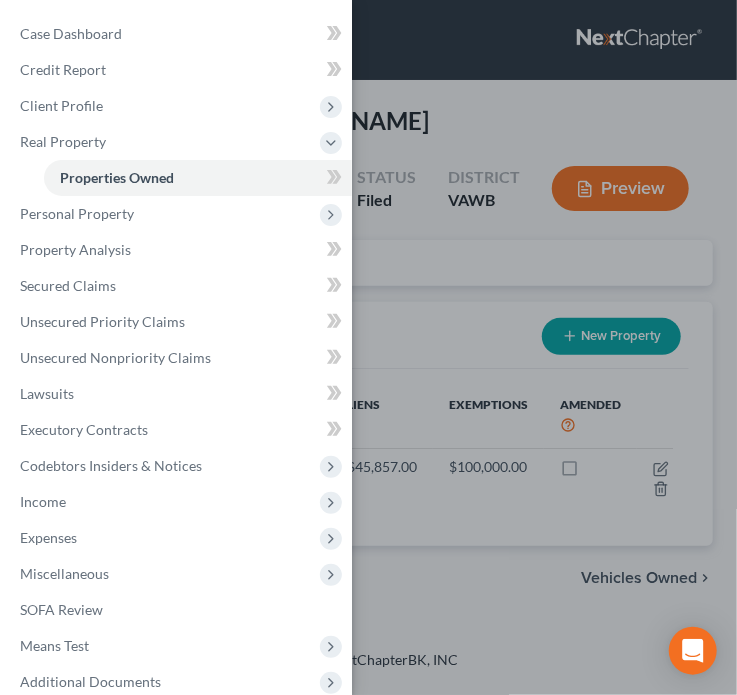 click on "Case Dashboard
Payments
Invoices
Payments
Payments
Credit Report
Client Profile" at bounding box center [368, 347] 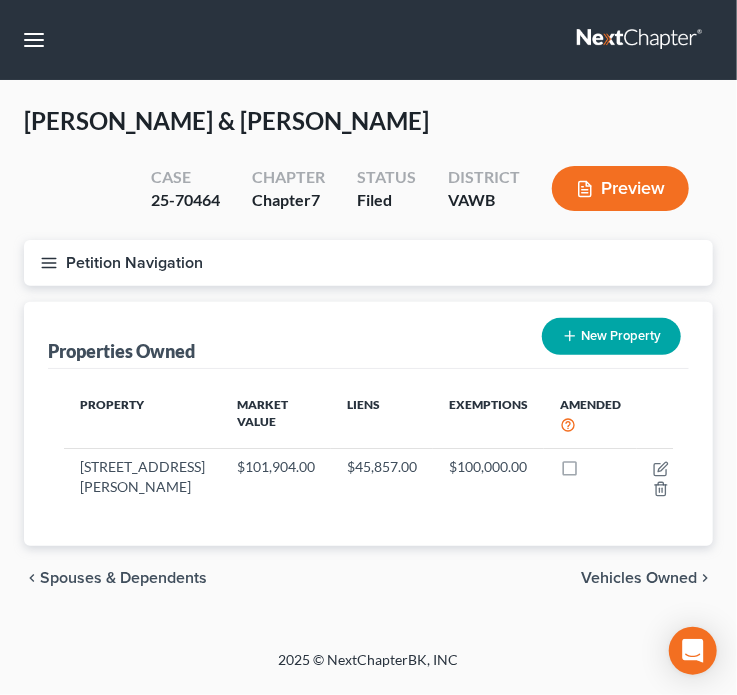 click on "[PERSON_NAME] & [PERSON_NAME] Upgraded Case 25-70464 Chapter Chapter  7 Status Filed District [GEOGRAPHIC_DATA] Preview" at bounding box center (368, 172) 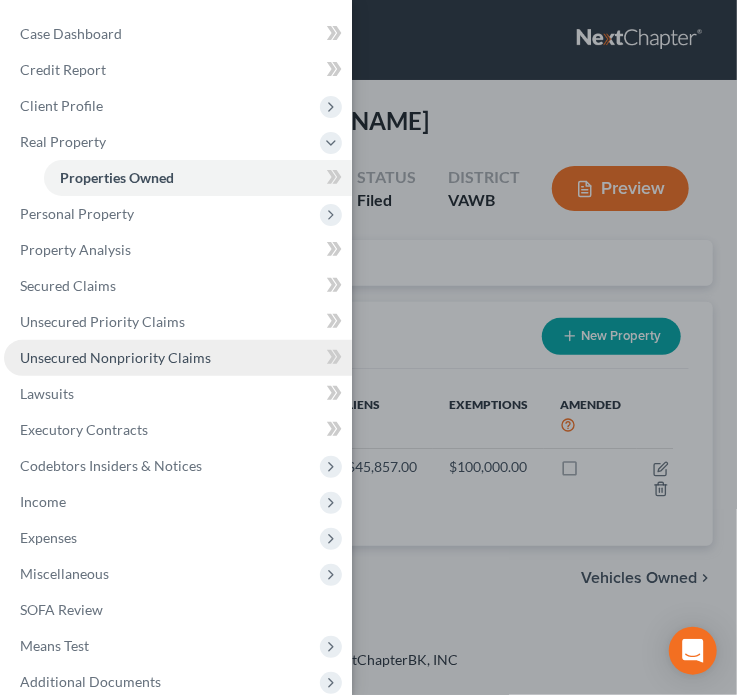 click on "Unsecured Nonpriority Claims" at bounding box center [178, 358] 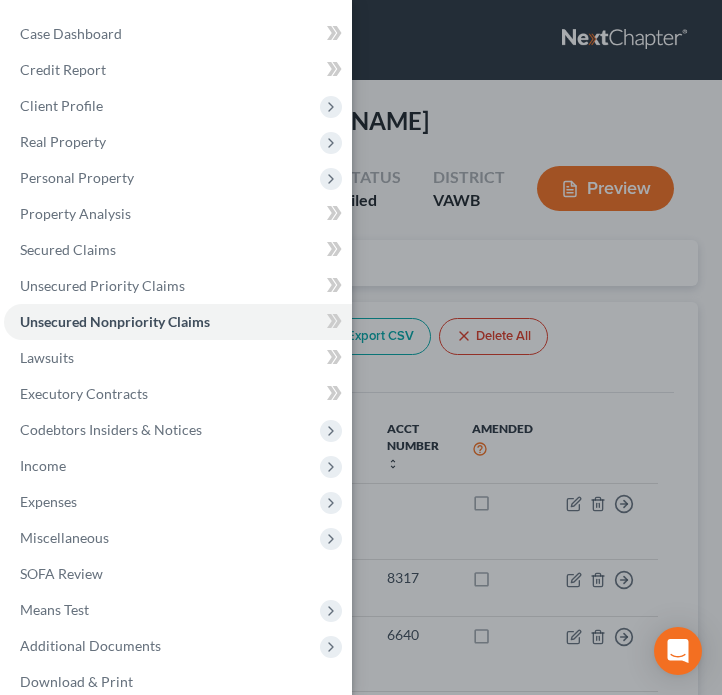 click on "Case Dashboard
Payments
Invoices
Payments
Payments
Credit Report
Client Profile" at bounding box center (361, 347) 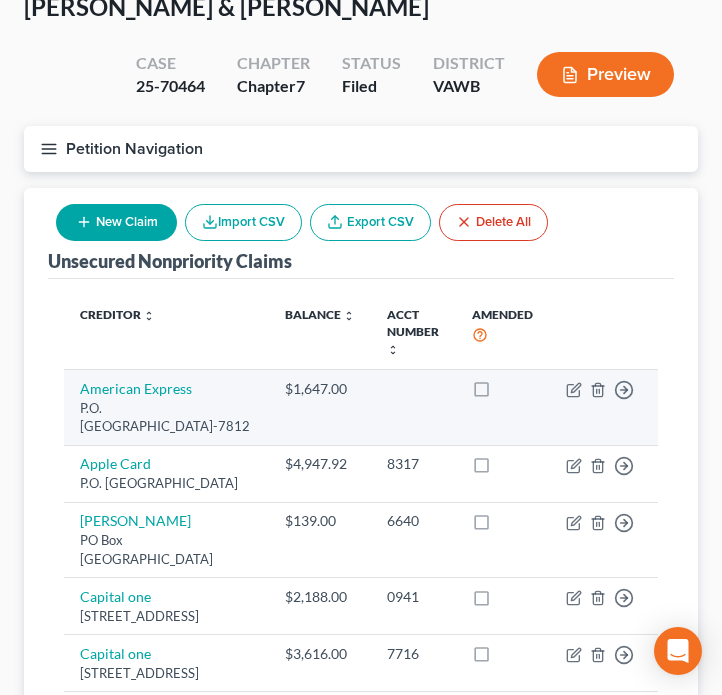 scroll, scrollTop: 113, scrollLeft: 0, axis: vertical 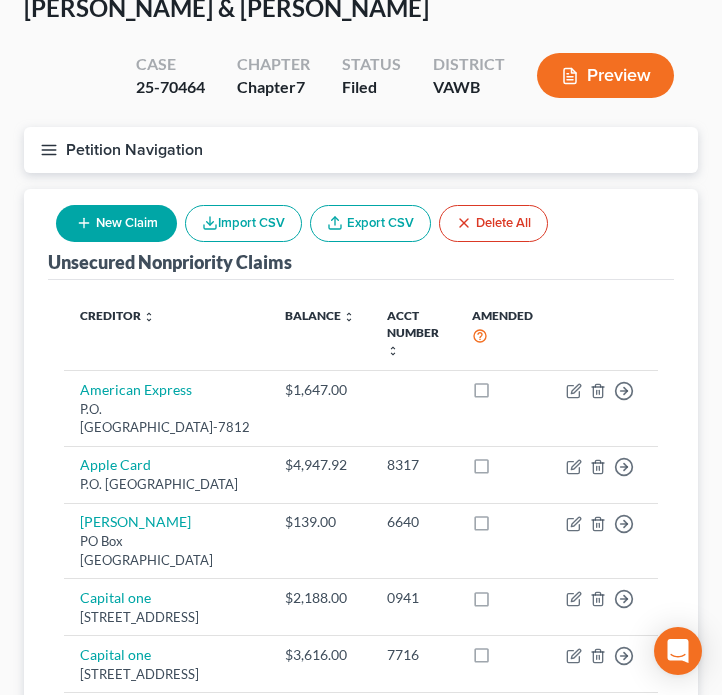 click 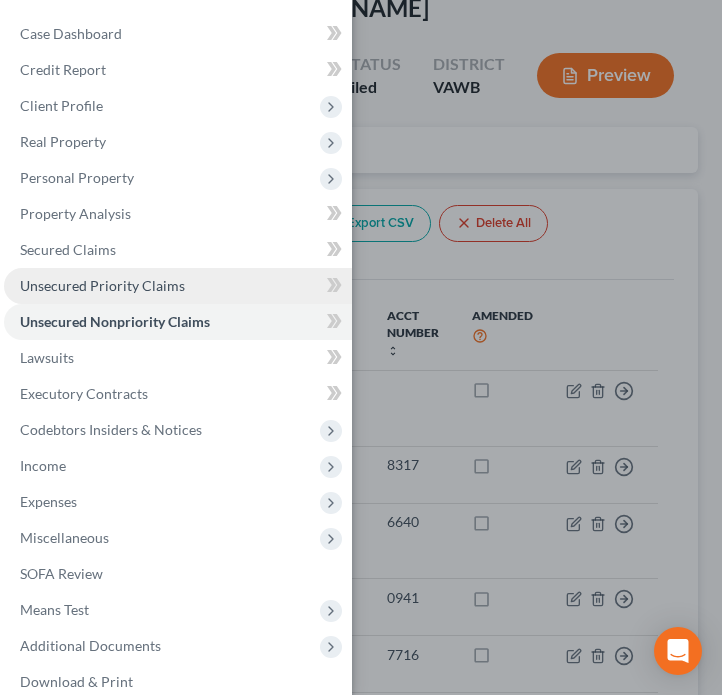click on "Unsecured Priority Claims" at bounding box center (102, 285) 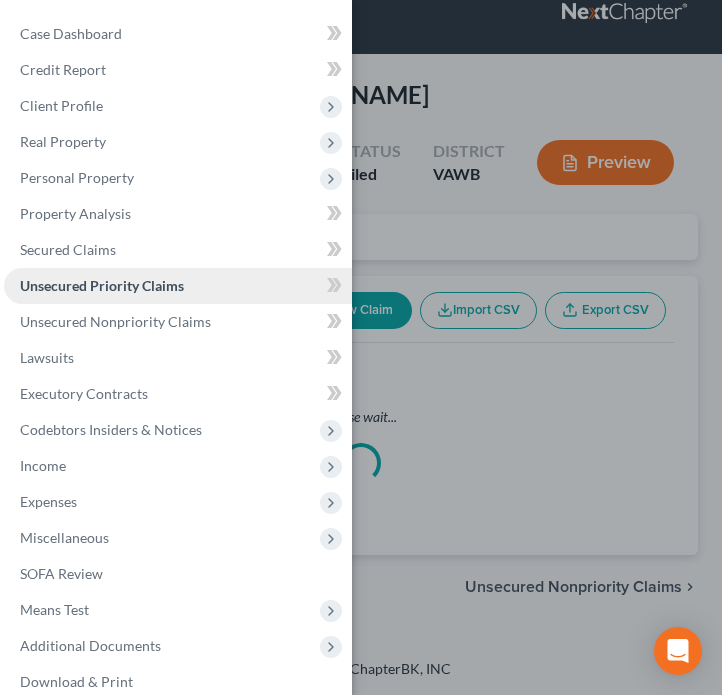 scroll, scrollTop: 0, scrollLeft: 0, axis: both 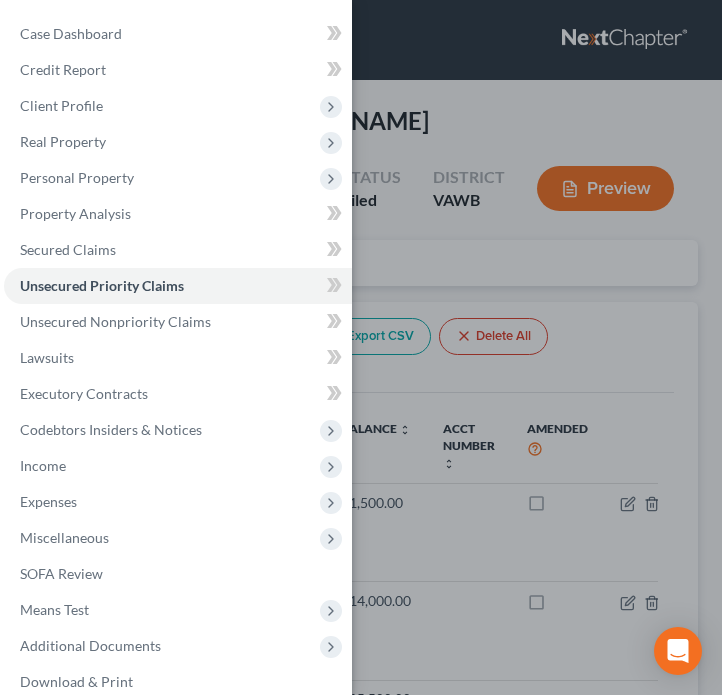 click on "Case Dashboard
Payments
Invoices
Payments
Payments
Credit Report
Client Profile" at bounding box center (361, 347) 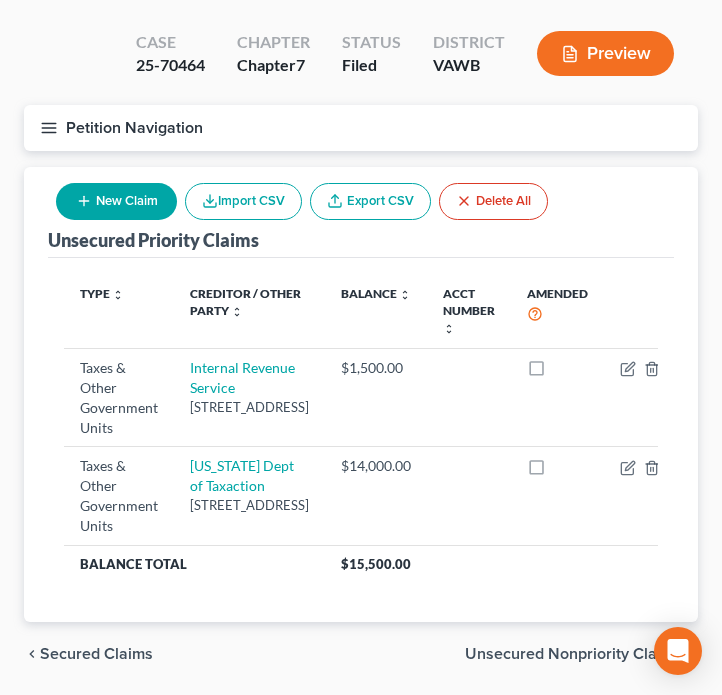 scroll, scrollTop: 134, scrollLeft: 0, axis: vertical 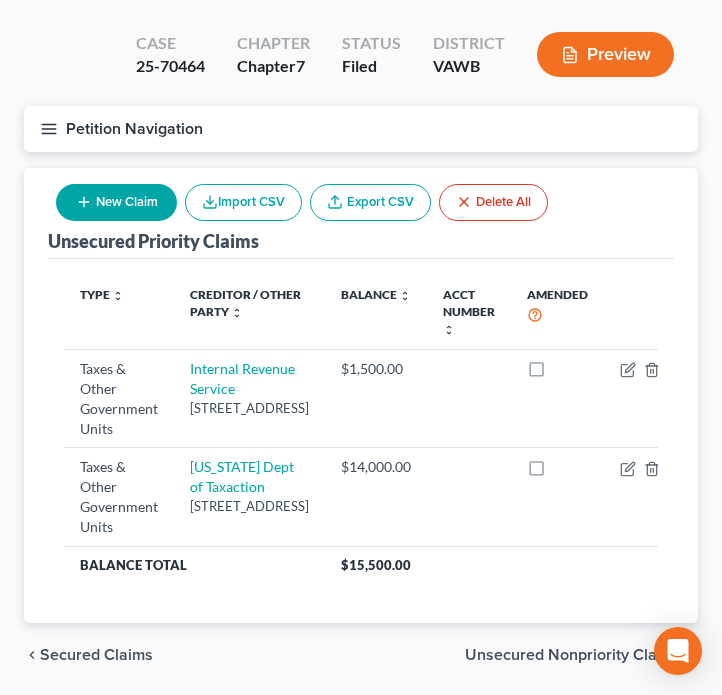 click 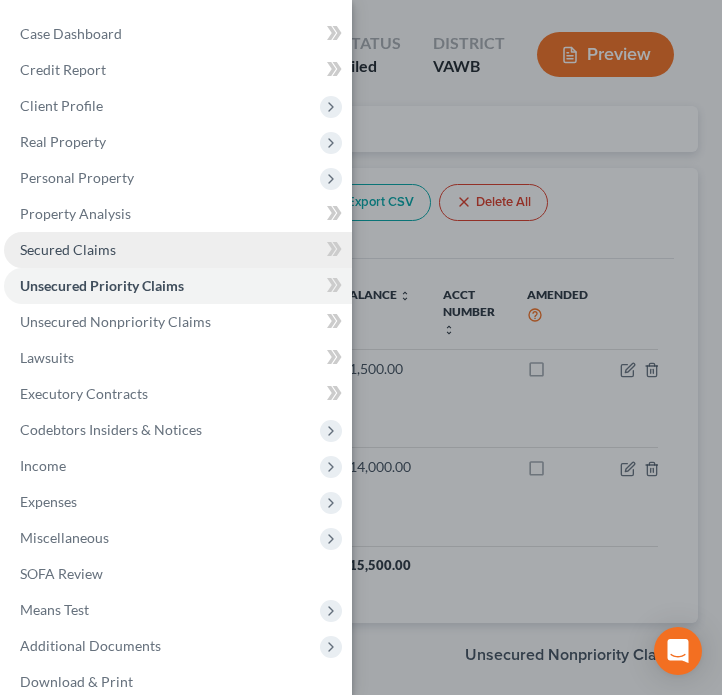 click on "Secured Claims" at bounding box center [68, 249] 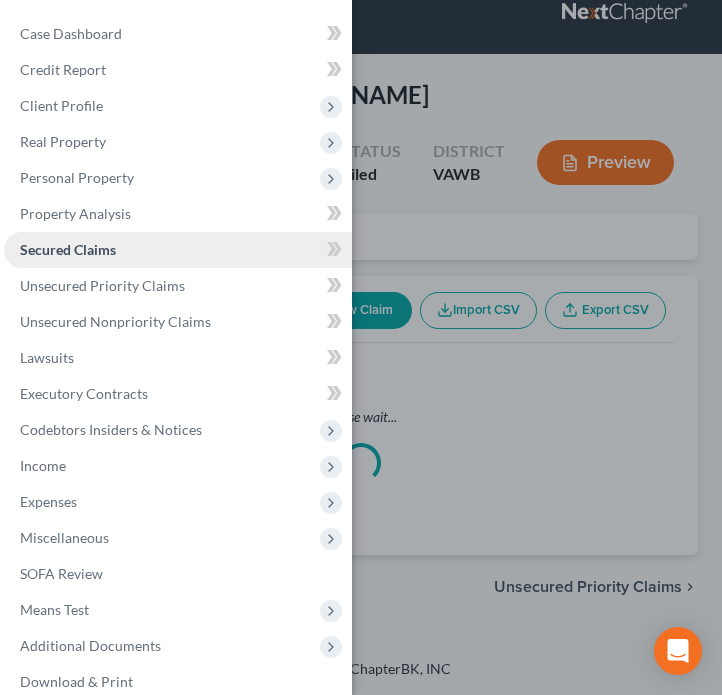 scroll, scrollTop: 0, scrollLeft: 0, axis: both 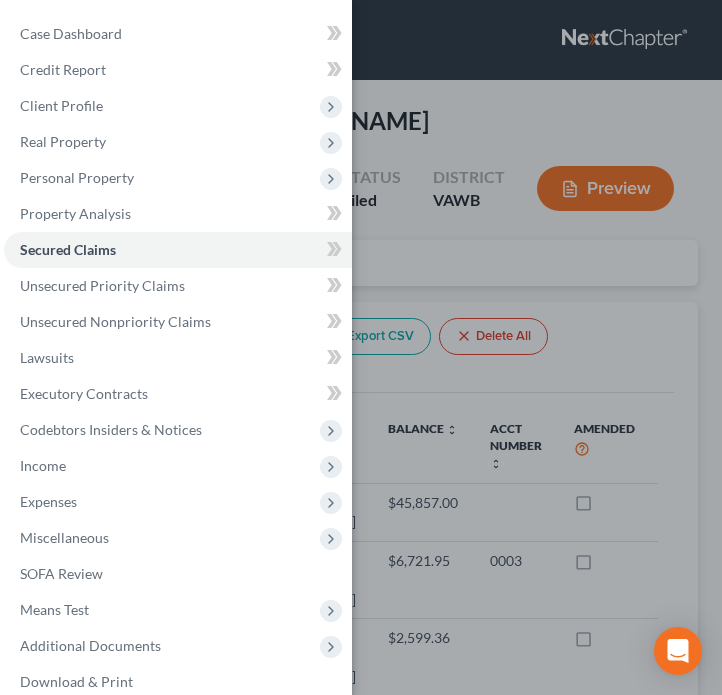 click on "Case Dashboard
Payments
Invoices
Payments
Payments
Credit Report
Client Profile" at bounding box center [361, 347] 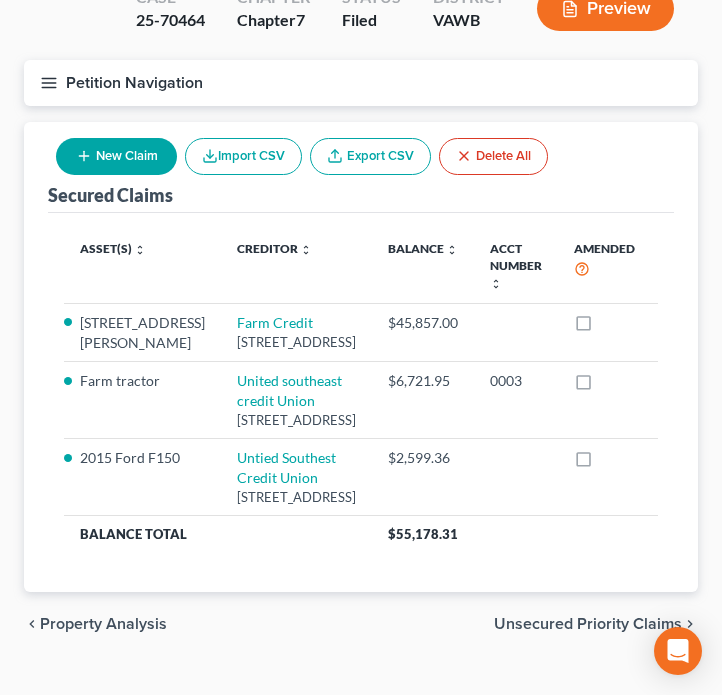 scroll, scrollTop: 164, scrollLeft: 0, axis: vertical 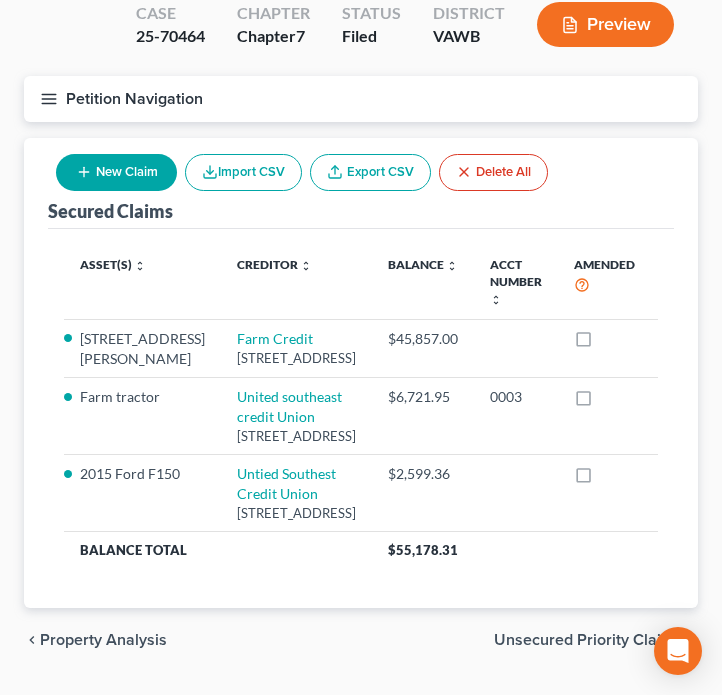 click 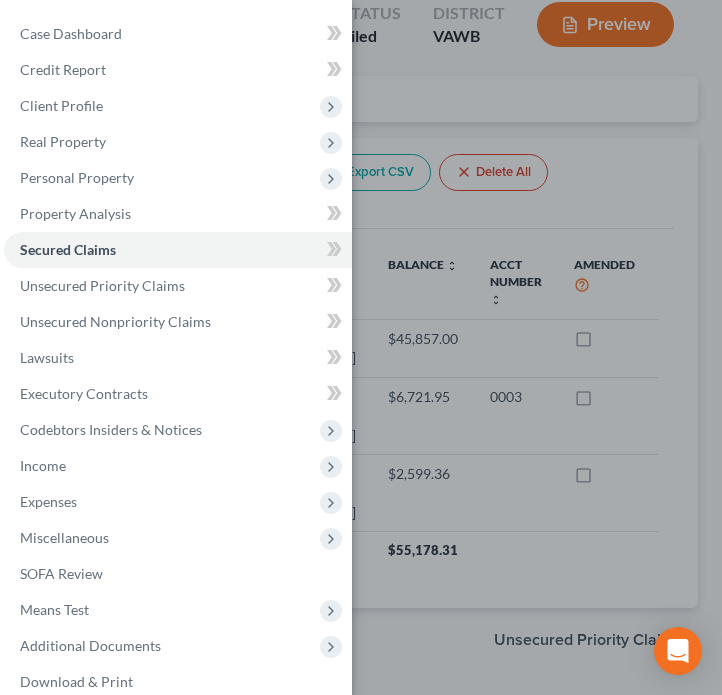 click on "Case Dashboard
Payments
Invoices
Payments
Payments
Credit Report
Client Profile" at bounding box center [361, 347] 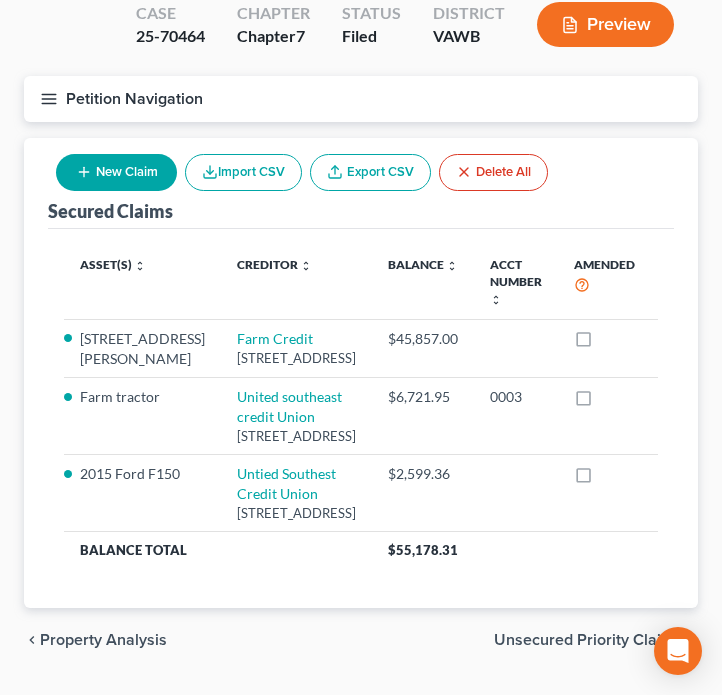 click 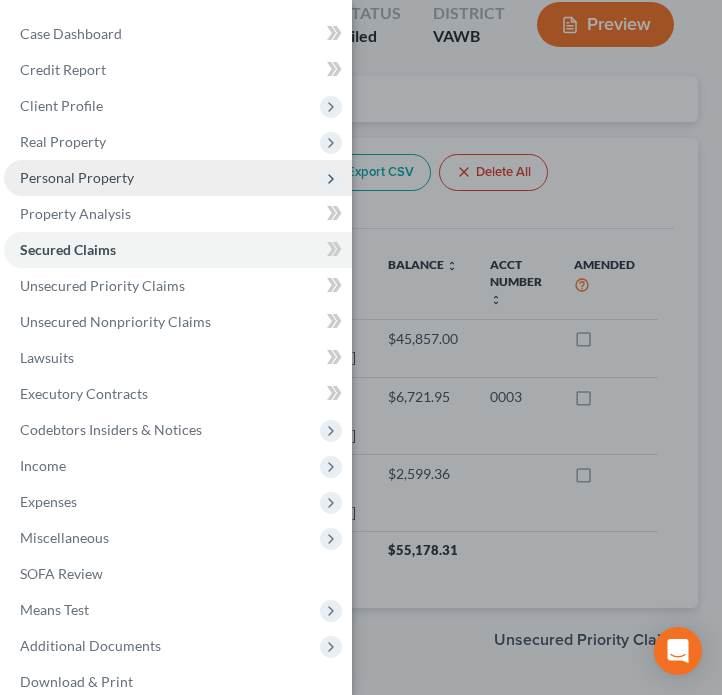 click on "Personal Property" at bounding box center (77, 177) 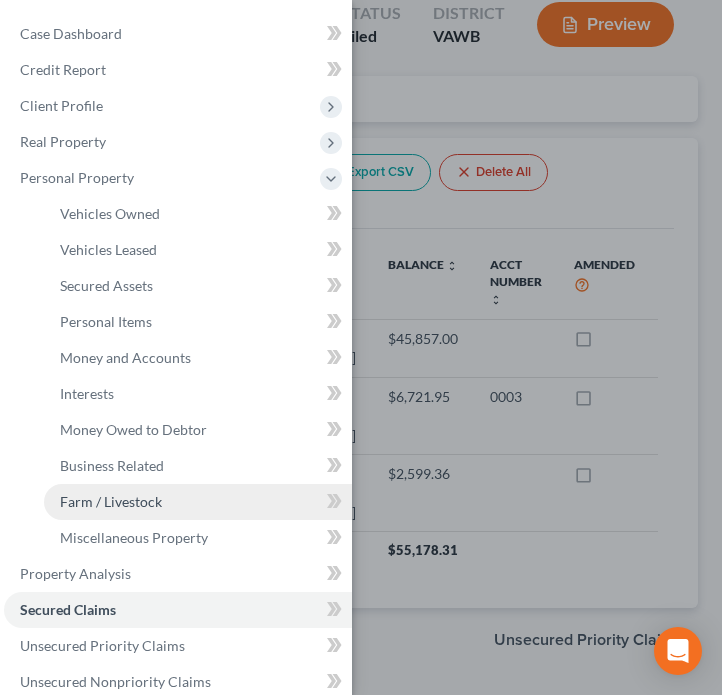 click on "Farm / Livestock" at bounding box center (111, 501) 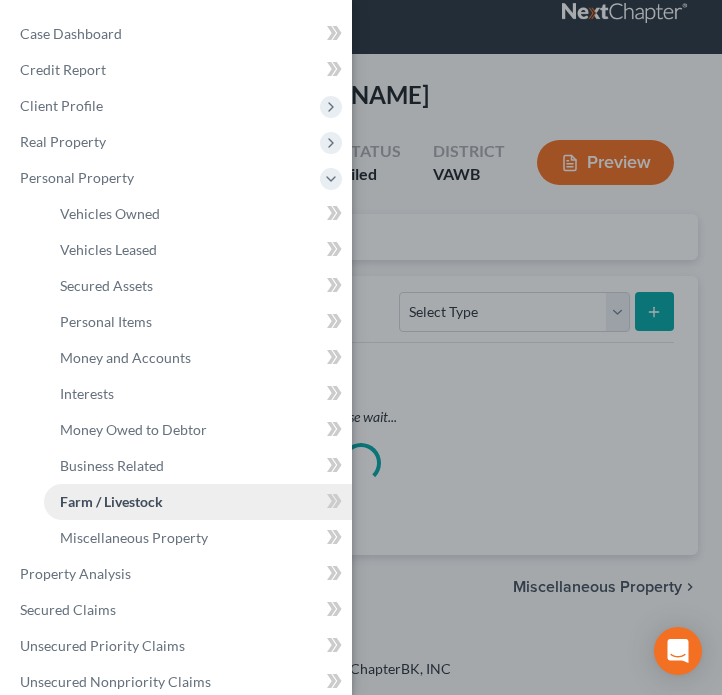 scroll, scrollTop: 0, scrollLeft: 0, axis: both 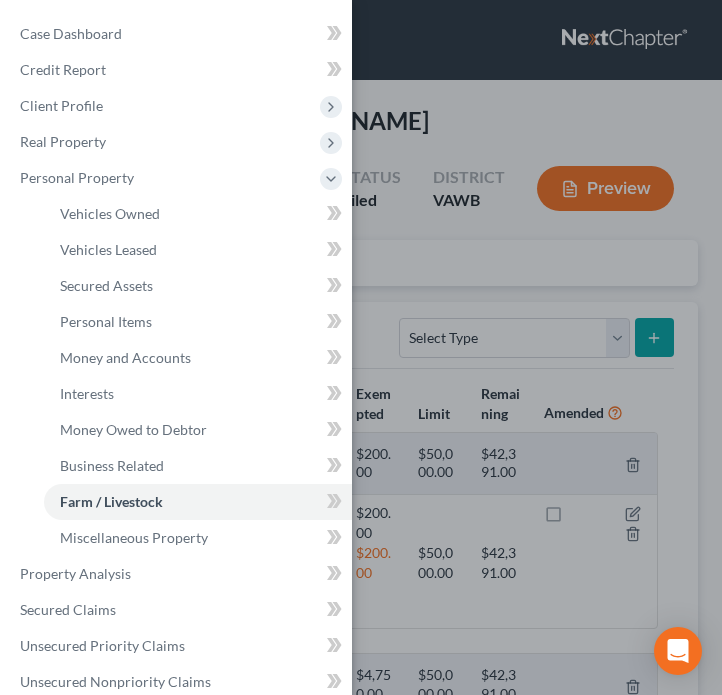 click on "Case Dashboard
Payments
Invoices
Payments
Payments
Credit Report
Client Profile" at bounding box center (361, 347) 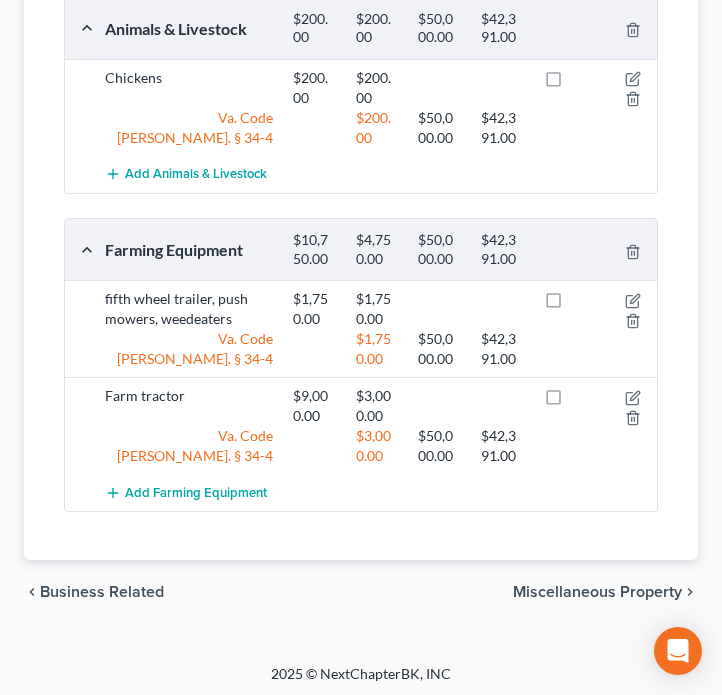 scroll, scrollTop: 0, scrollLeft: 0, axis: both 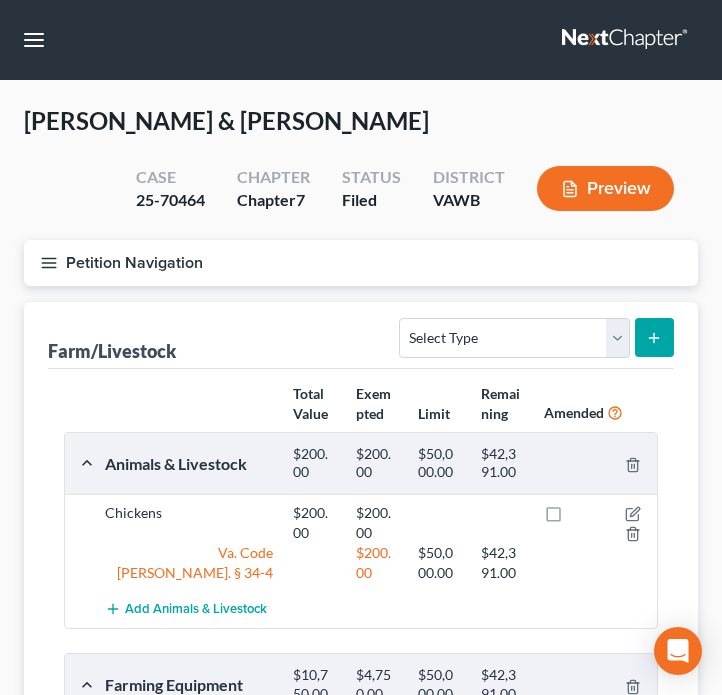 click 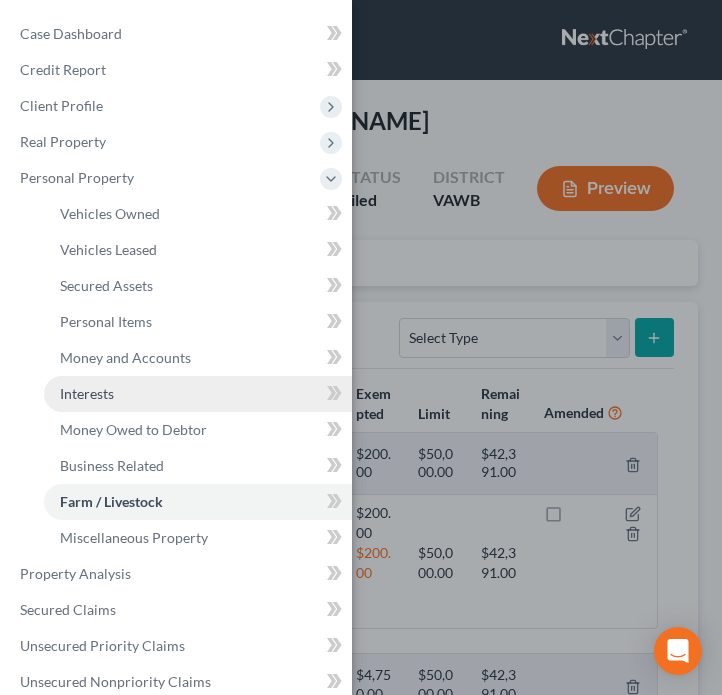 scroll, scrollTop: 416, scrollLeft: 0, axis: vertical 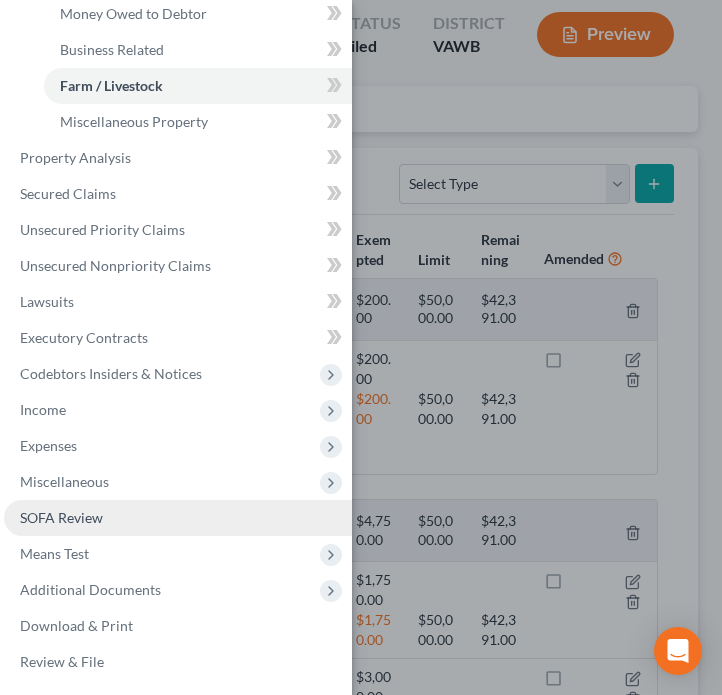 click on "SOFA Review" at bounding box center (61, 517) 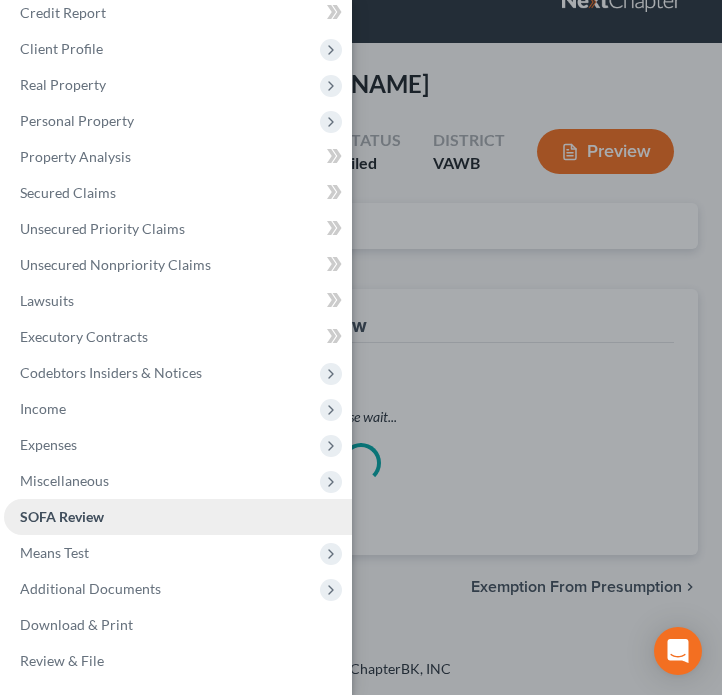 scroll, scrollTop: 0, scrollLeft: 0, axis: both 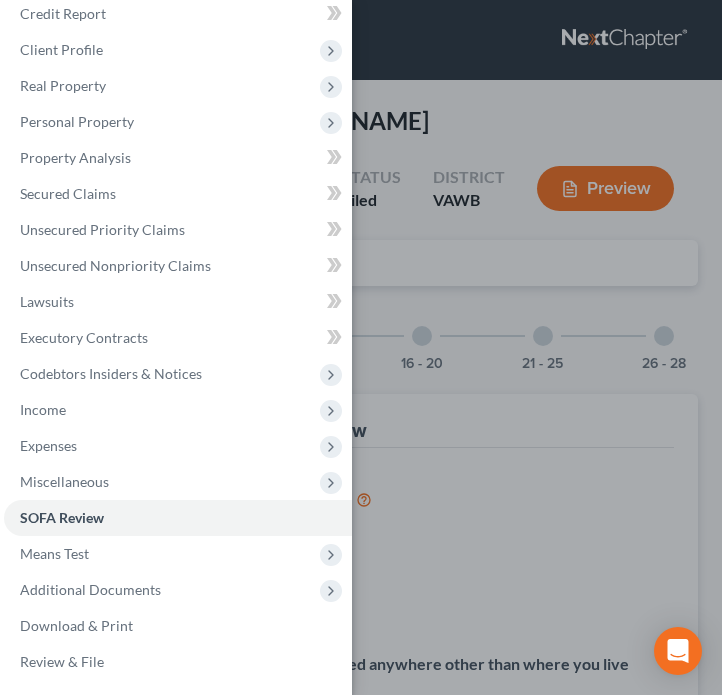 click on "Case Dashboard
Payments
Invoices
Payments
Payments
Credit Report
Client Profile" at bounding box center (361, 347) 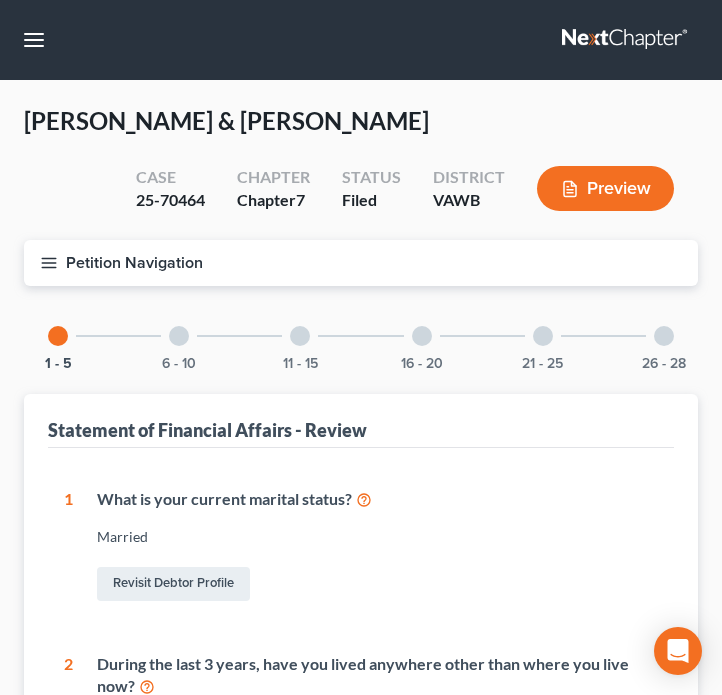 click at bounding box center [664, 336] 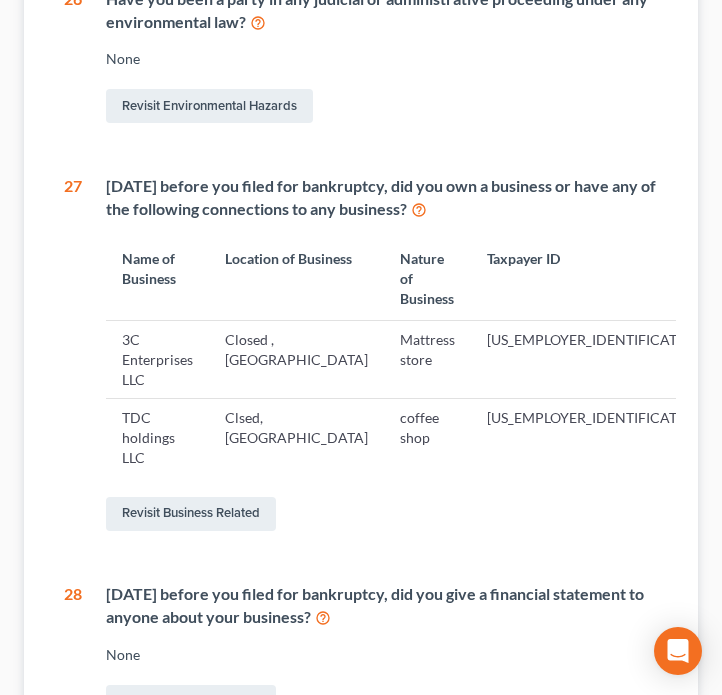scroll, scrollTop: 504, scrollLeft: 0, axis: vertical 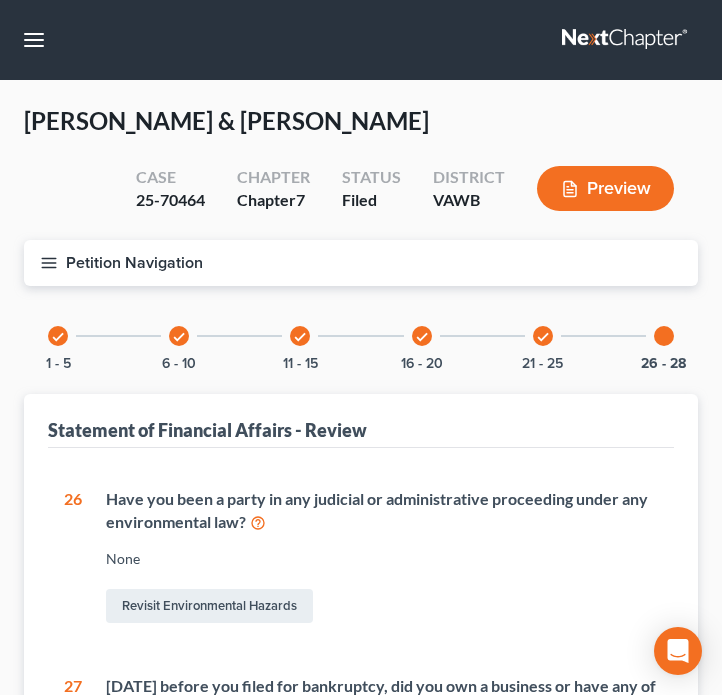 click 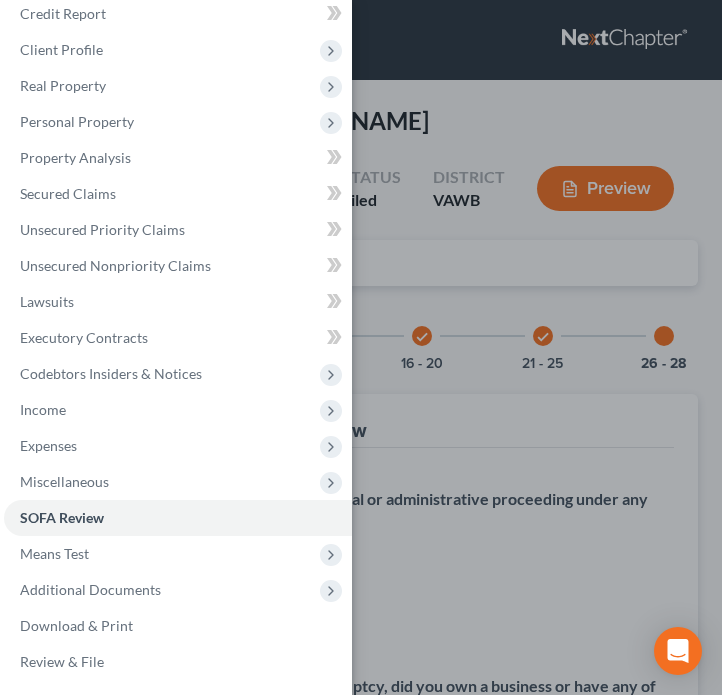 click on "Case Dashboard
Payments
Invoices
Payments
Payments
Credit Report
Client Profile" at bounding box center [361, 347] 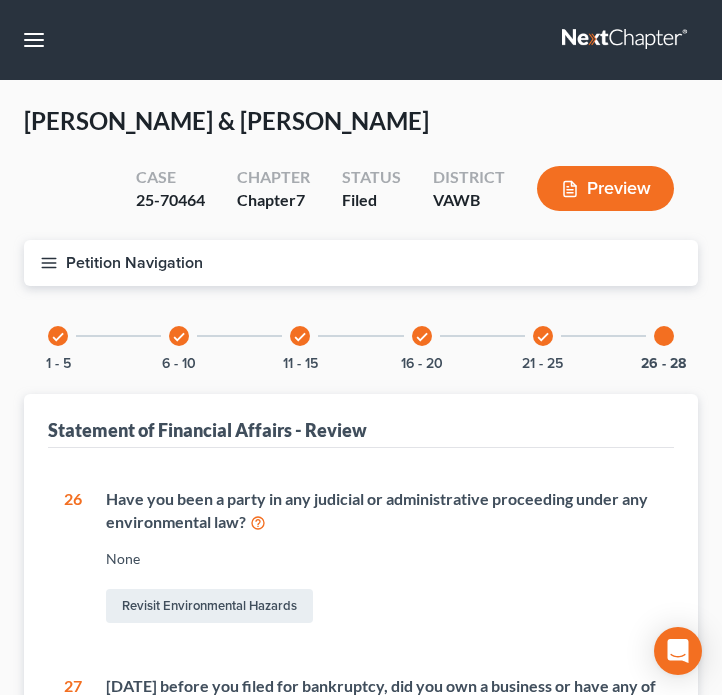 click 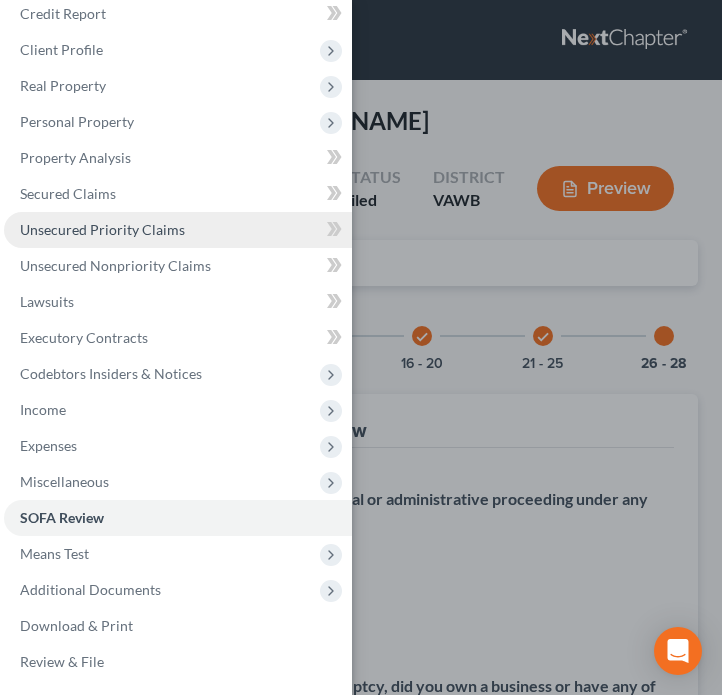 click on "Unsecured Priority Claims" at bounding box center [102, 229] 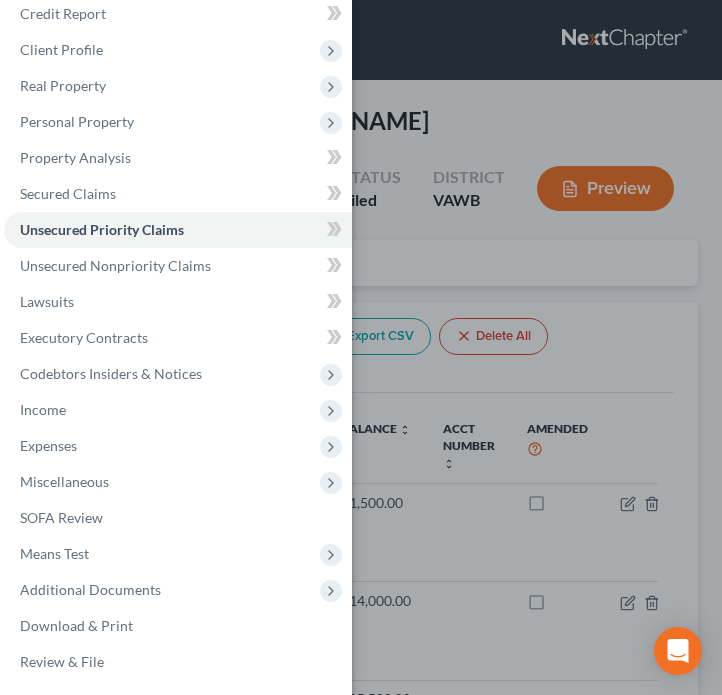 click on "Case Dashboard
Payments
Invoices
Payments
Payments
Credit Report
Client Profile" at bounding box center [361, 347] 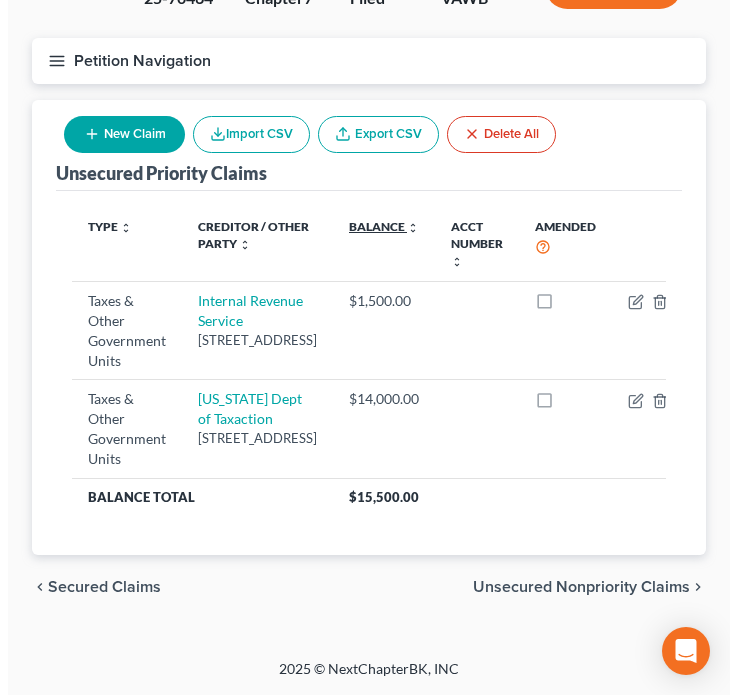 scroll, scrollTop: 265, scrollLeft: 0, axis: vertical 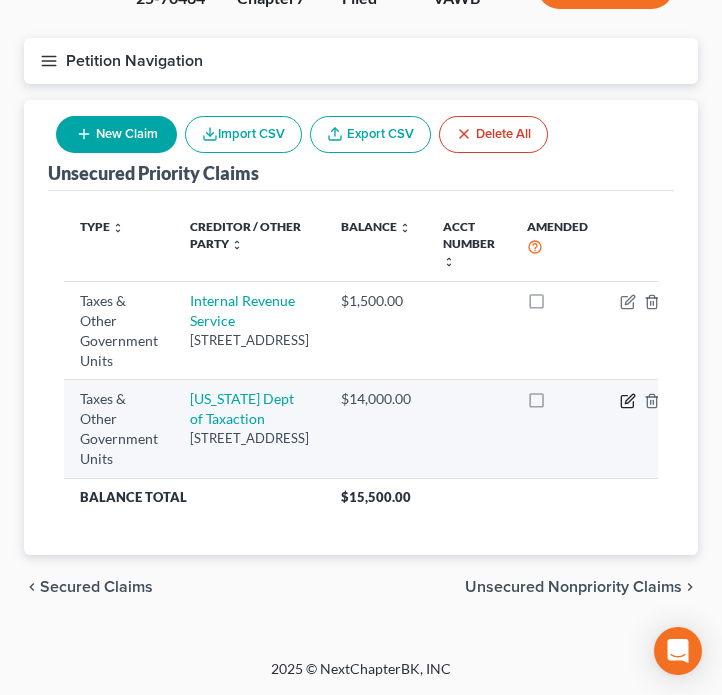 click 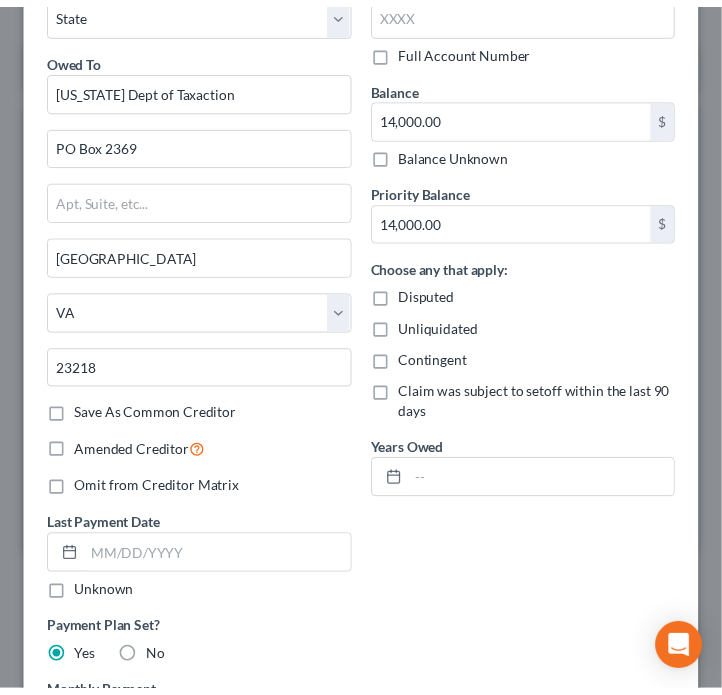 scroll, scrollTop: 0, scrollLeft: 0, axis: both 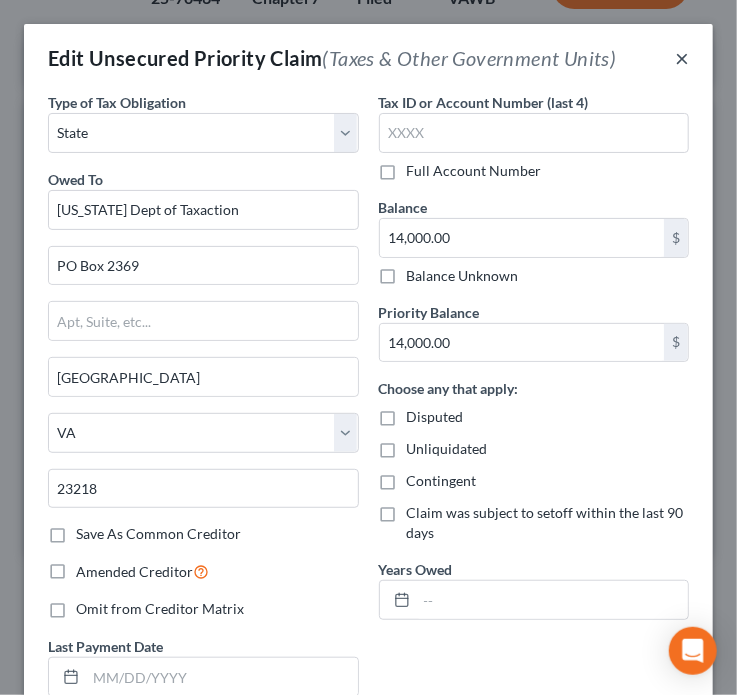 click on "×" at bounding box center [682, 58] 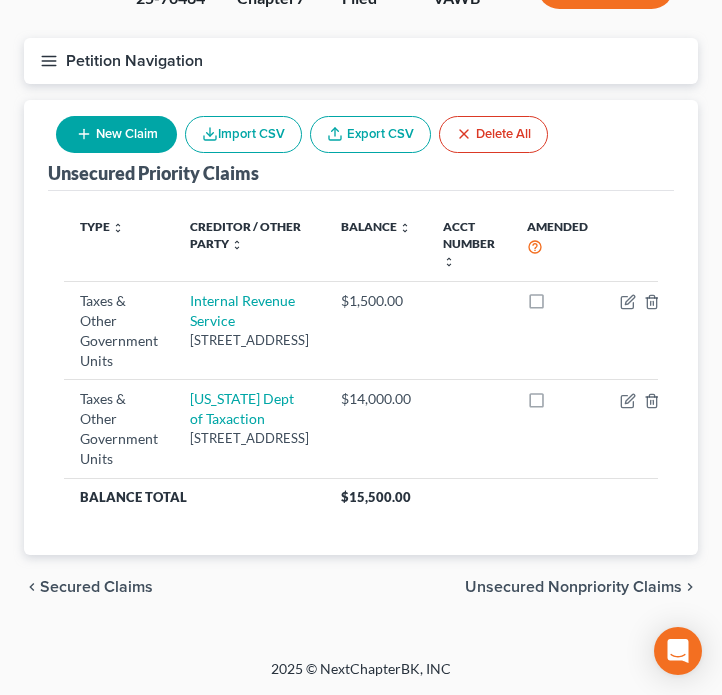scroll, scrollTop: 0, scrollLeft: 0, axis: both 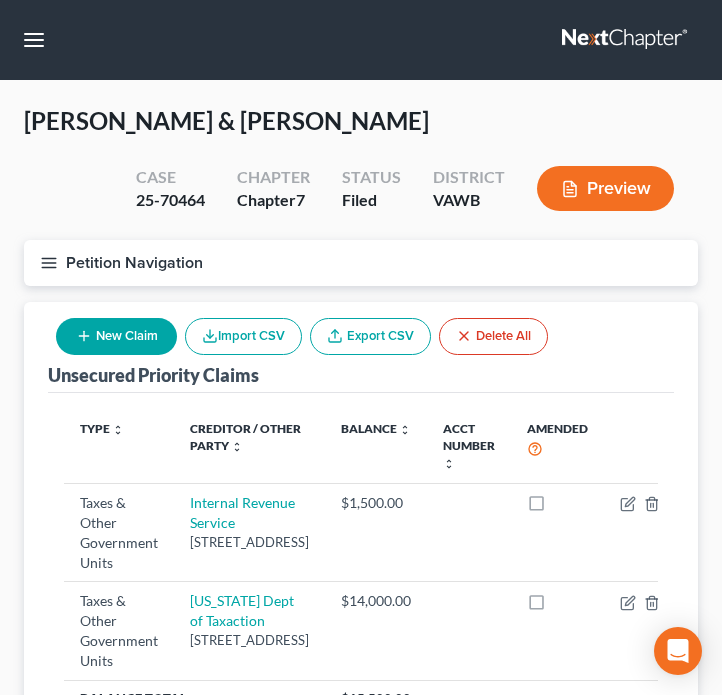 click 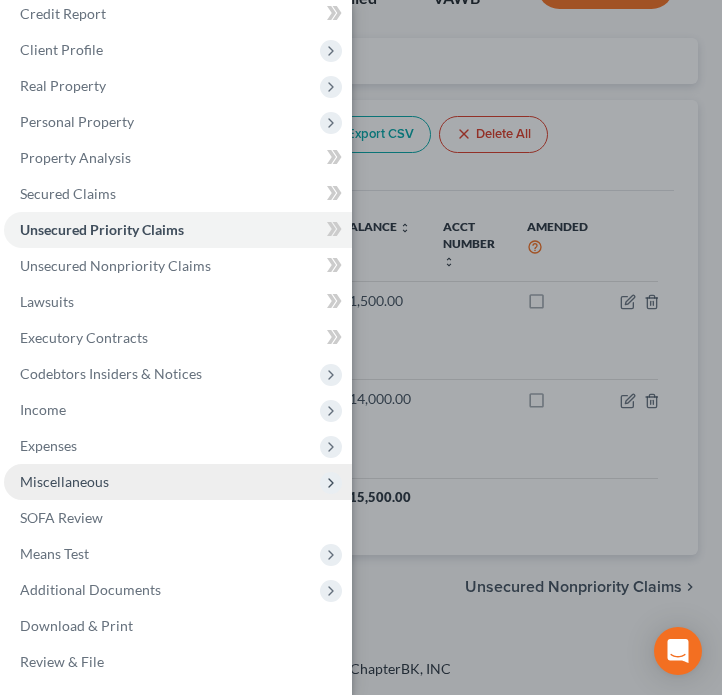 scroll, scrollTop: 306, scrollLeft: 0, axis: vertical 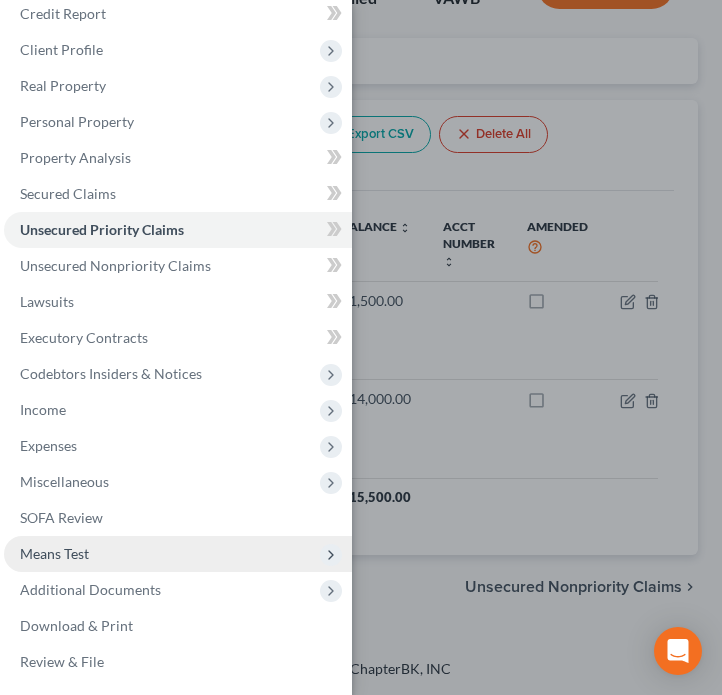 click on "Means Test" at bounding box center (178, 554) 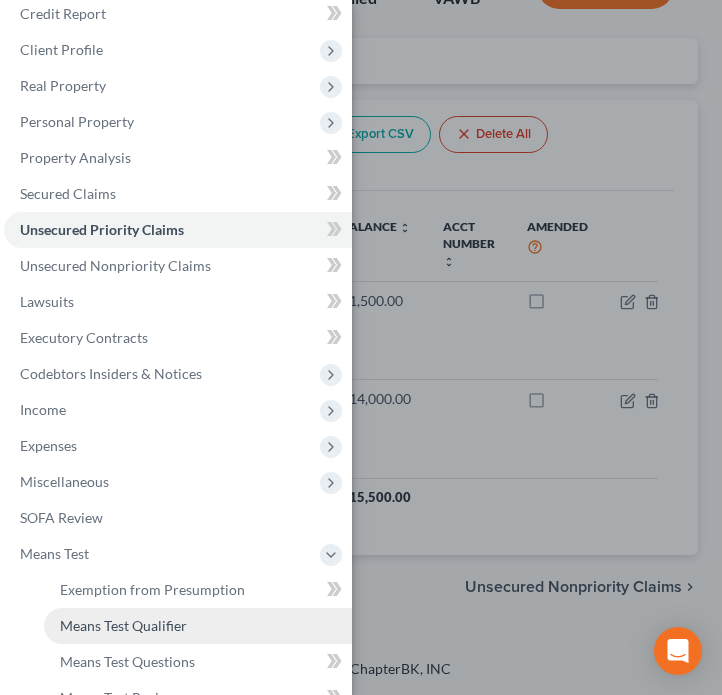 click on "Means Test Qualifier" at bounding box center (198, 626) 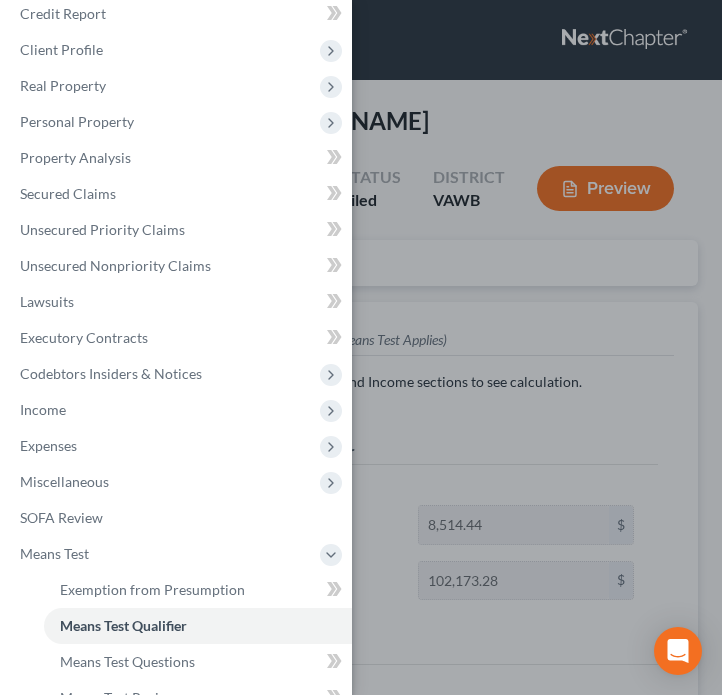 click on "Case Dashboard
Payments
Invoices
Payments
Payments
Credit Report
Client Profile" at bounding box center [361, 347] 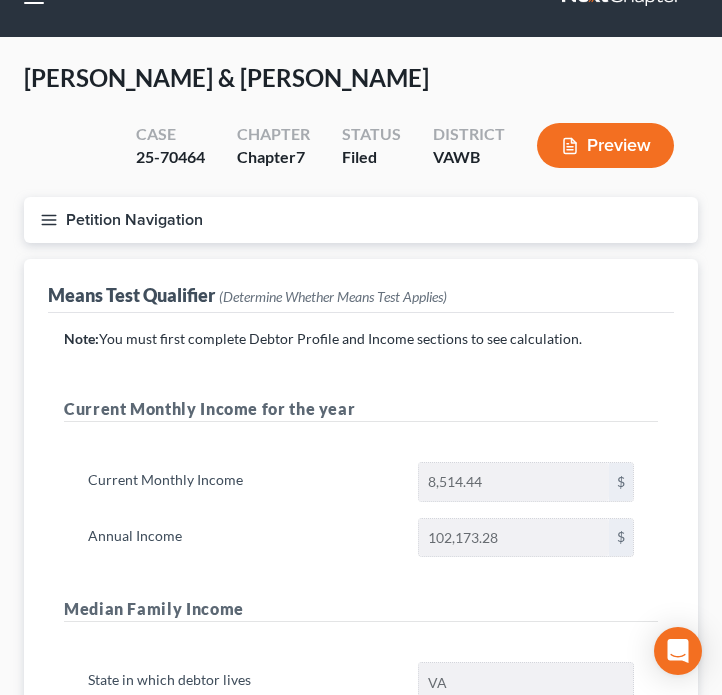 scroll, scrollTop: 0, scrollLeft: 0, axis: both 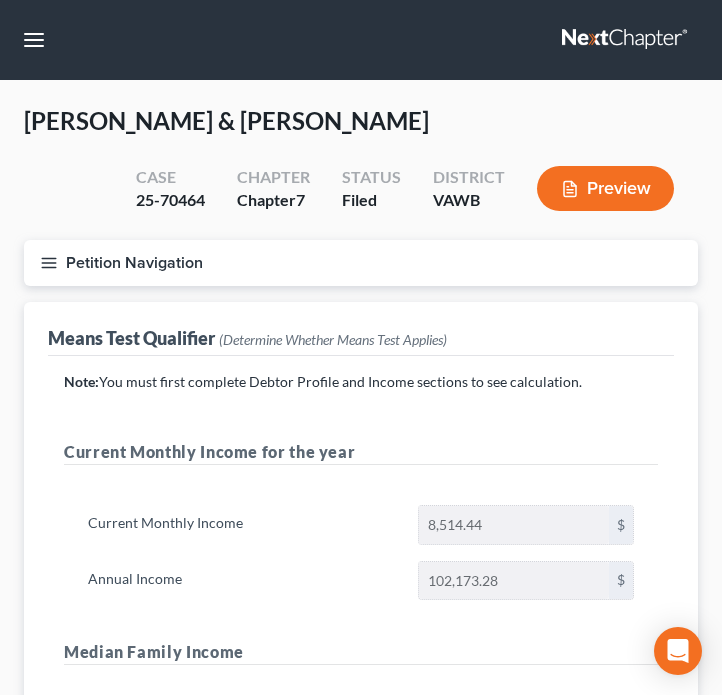 type 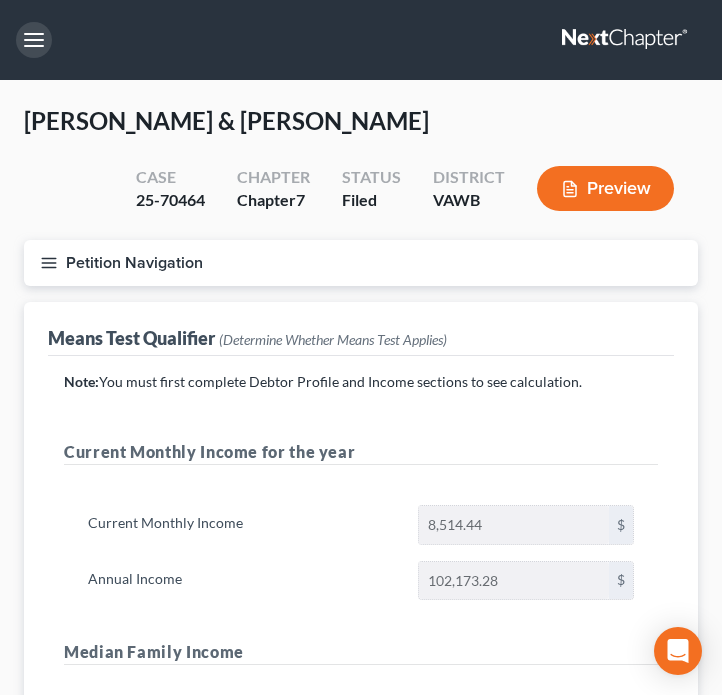 click at bounding box center [34, 40] 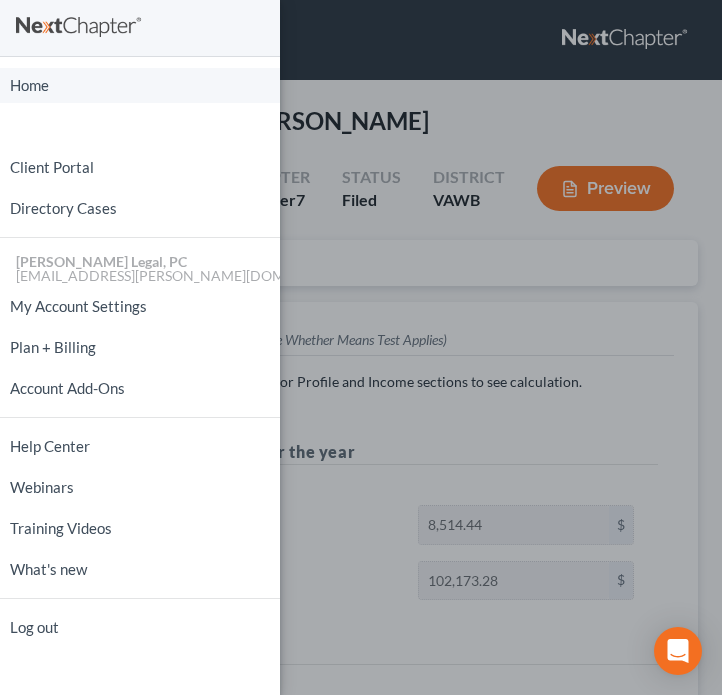 click on "Home" at bounding box center (140, 85) 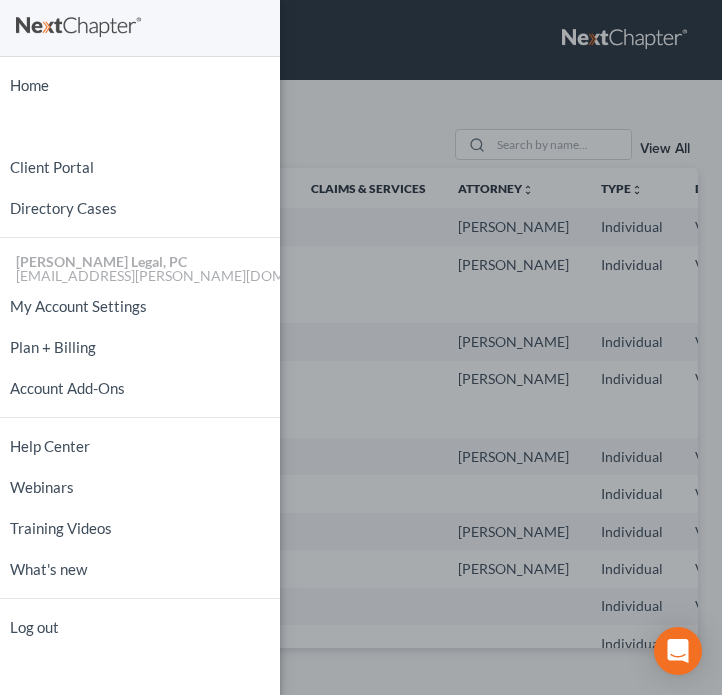 click on "Home New Case Client Portal Directory Cases [PERSON_NAME] Legal, PC [PERSON_NAME][EMAIL_ADDRESS][PERSON_NAME][DOMAIN_NAME] My Account Settings Plan + Billing Account Add-Ons Help Center Webinars Training Videos What's new Log out" at bounding box center [361, 347] 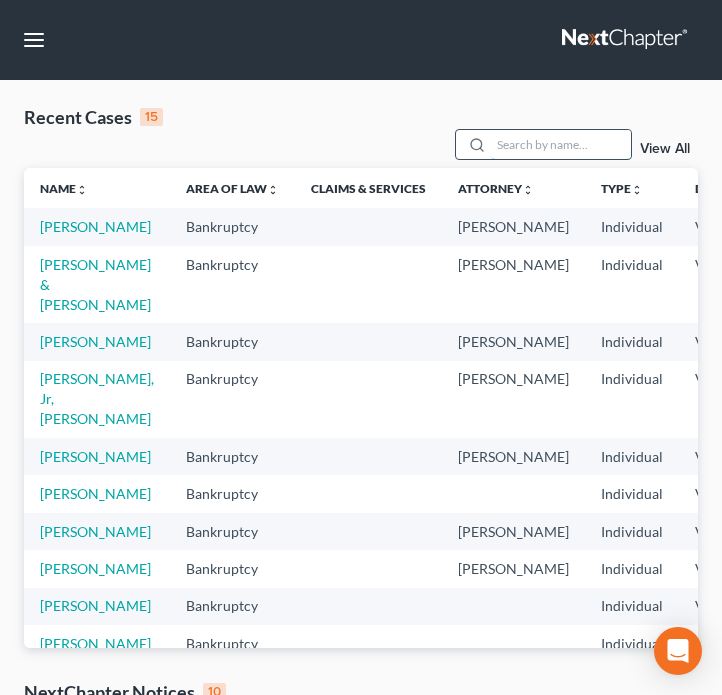 click at bounding box center (561, 144) 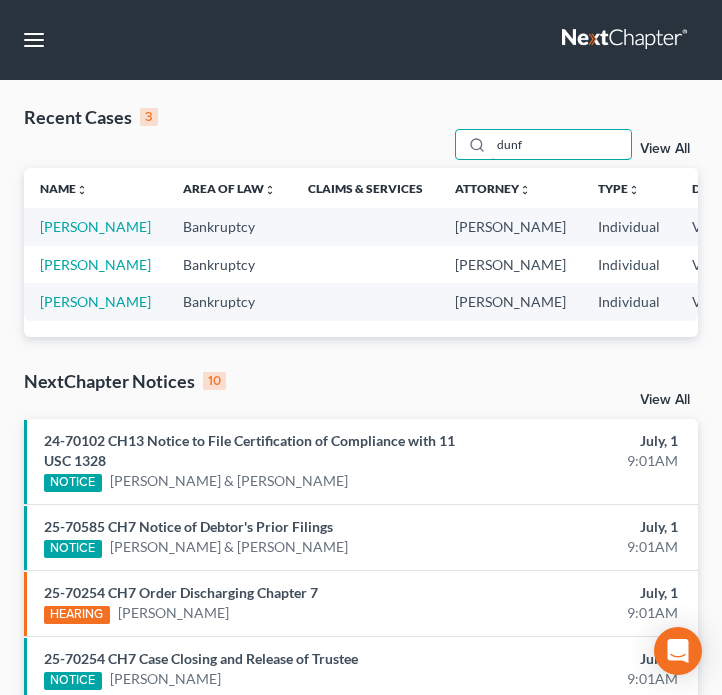 type on "dunf" 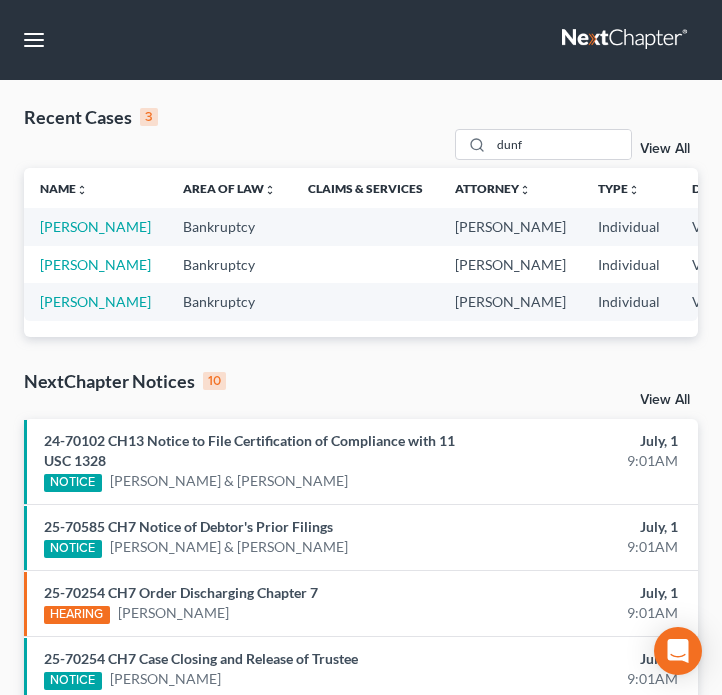 click on "[PERSON_NAME]" at bounding box center [95, 226] 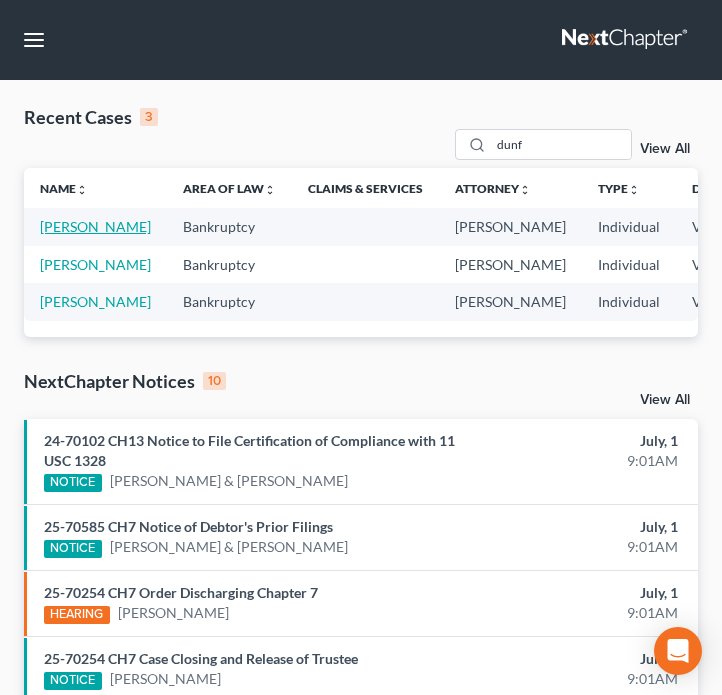 click on "[PERSON_NAME]" at bounding box center (95, 226) 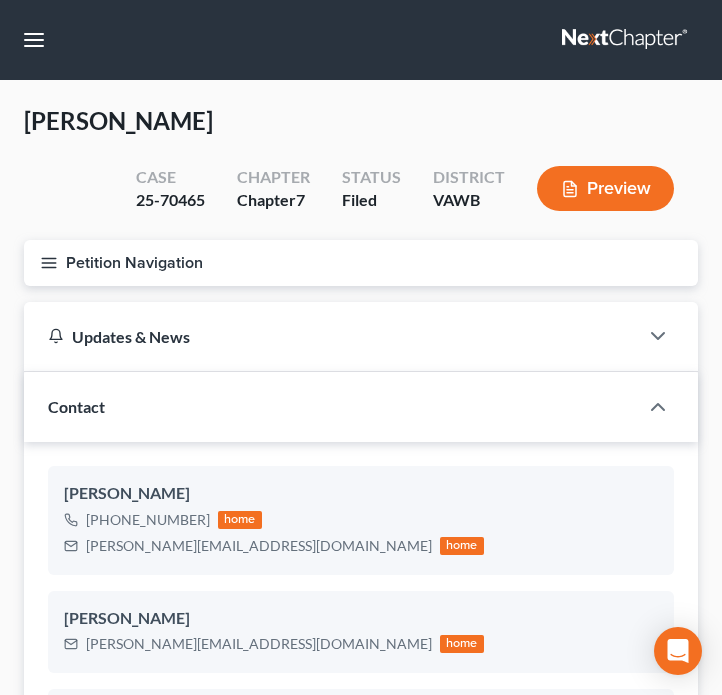 scroll, scrollTop: 1003, scrollLeft: 0, axis: vertical 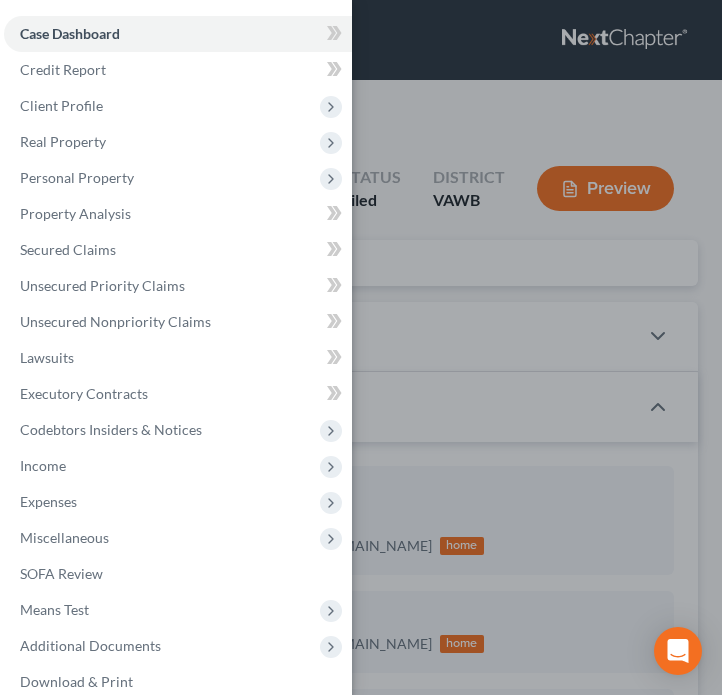 click on "Case Dashboard
Payments
Invoices
Payments
Payments
Credit Report
Client Profile" at bounding box center (361, 347) 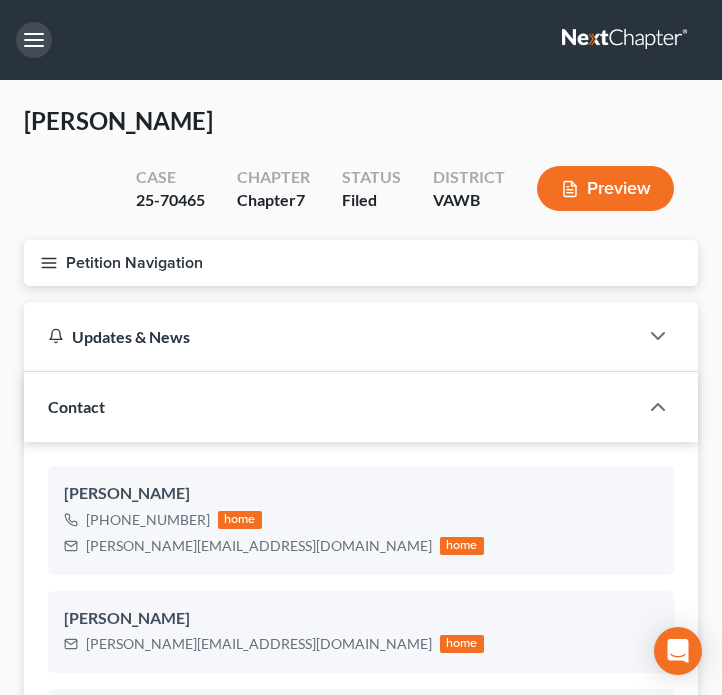 click at bounding box center [34, 40] 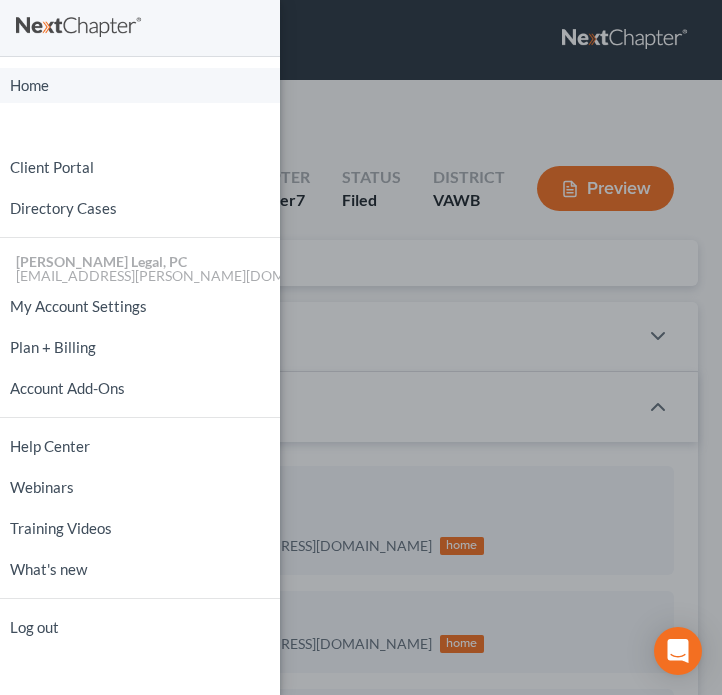 click on "Home" at bounding box center [140, 85] 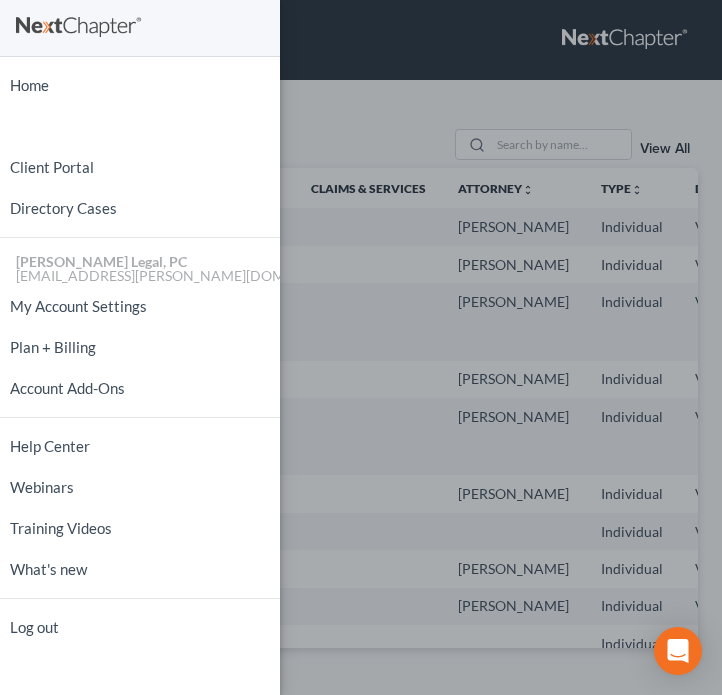 click on "Home New Case Client Portal Directory Cases [PERSON_NAME] Legal, PC [PERSON_NAME][EMAIL_ADDRESS][PERSON_NAME][DOMAIN_NAME] My Account Settings Plan + Billing Account Add-Ons Help Center Webinars Training Videos What's new Log out" at bounding box center [361, 347] 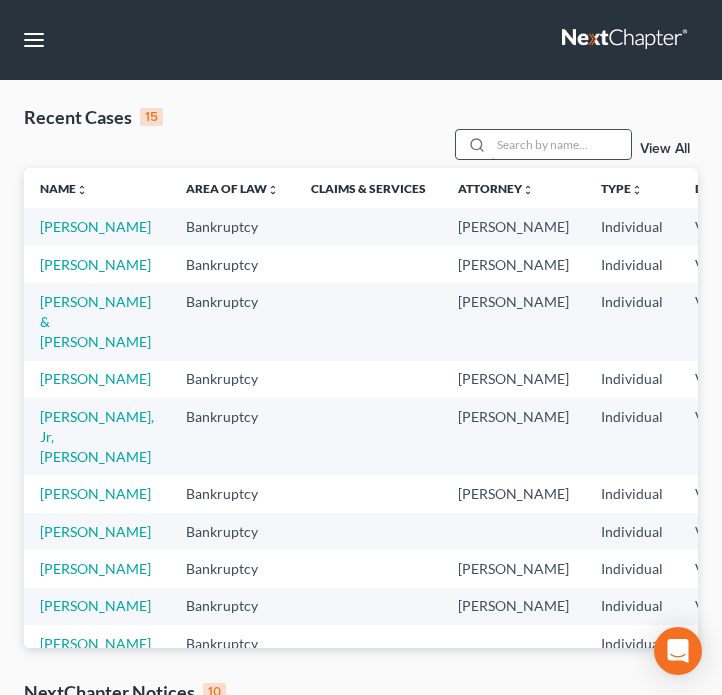 click at bounding box center [561, 144] 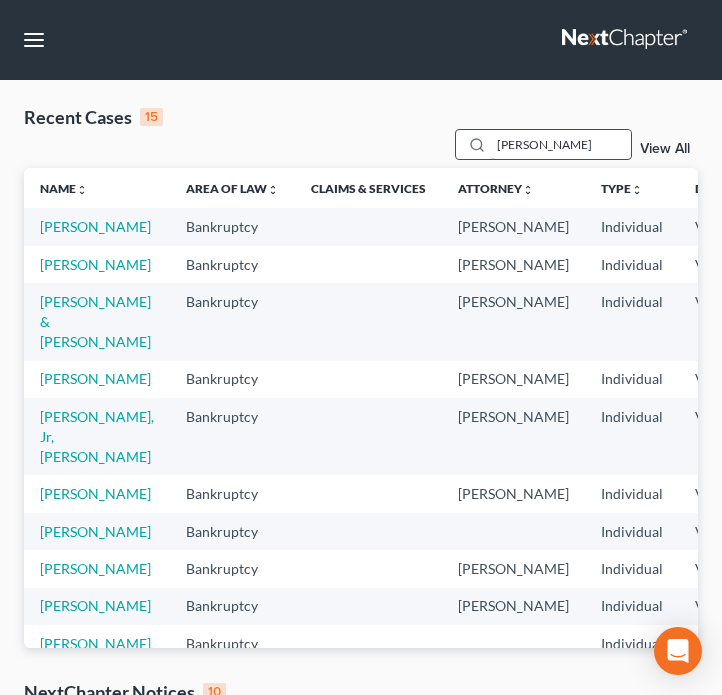 type on "[PERSON_NAME]" 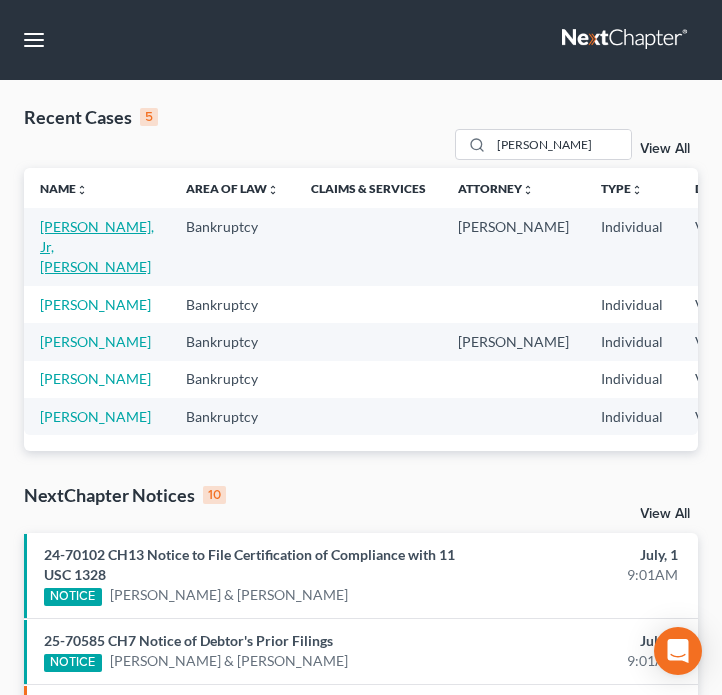 click on "[PERSON_NAME], Jr, [PERSON_NAME]" at bounding box center [97, 246] 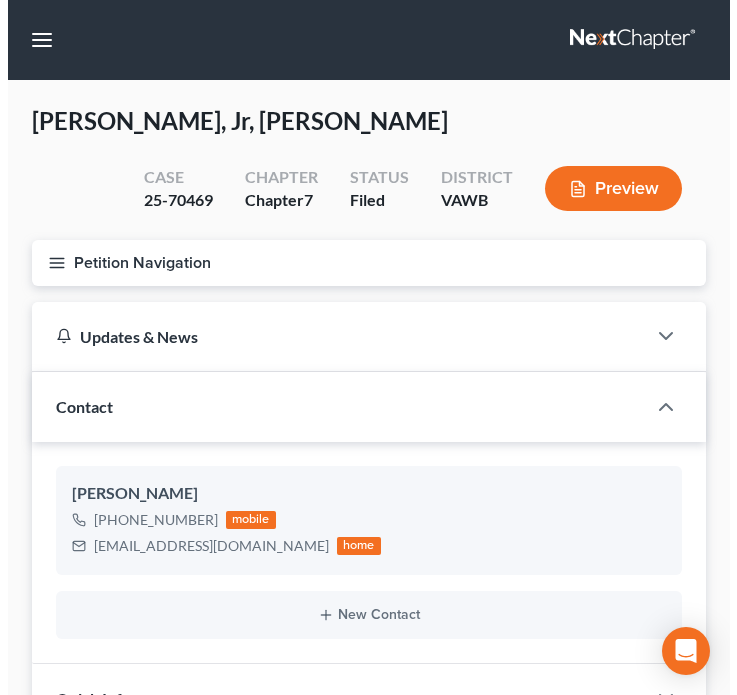 scroll, scrollTop: 639, scrollLeft: 0, axis: vertical 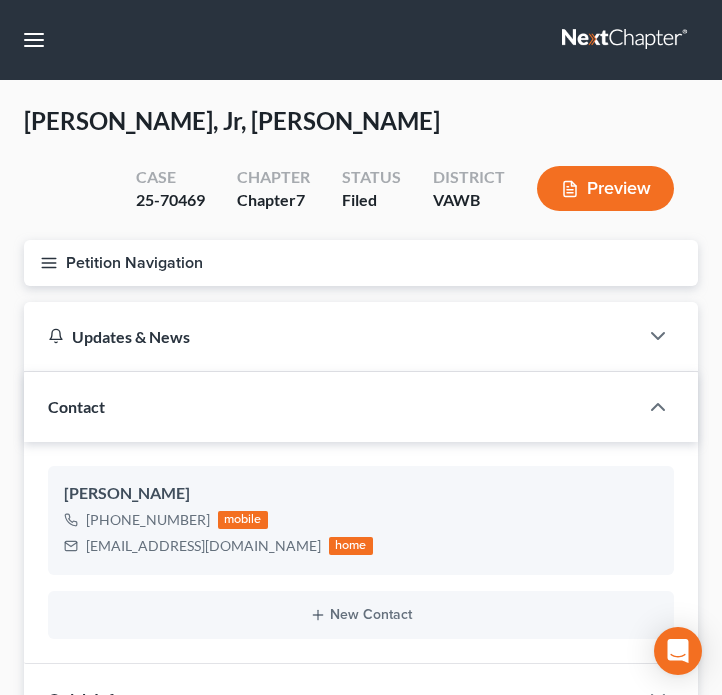 click on "Petition Navigation" at bounding box center [361, 263] 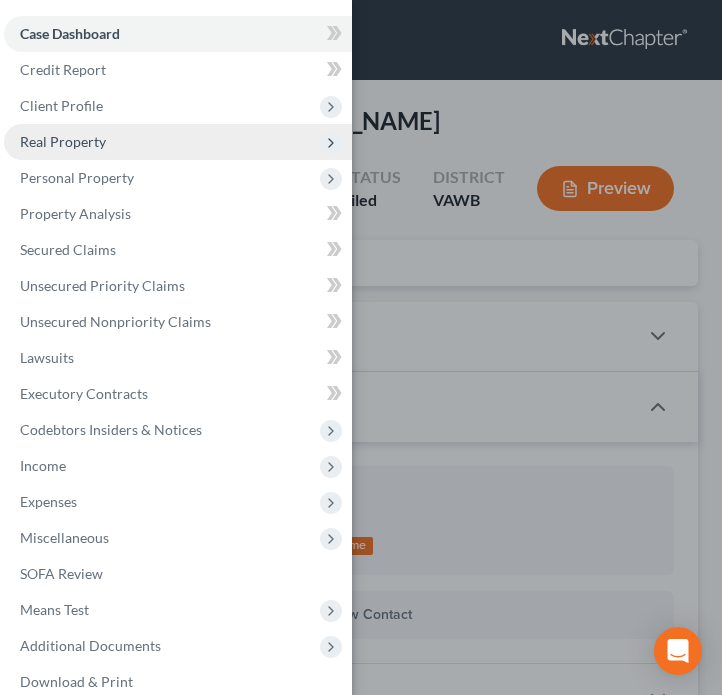 click on "Real Property" at bounding box center [63, 141] 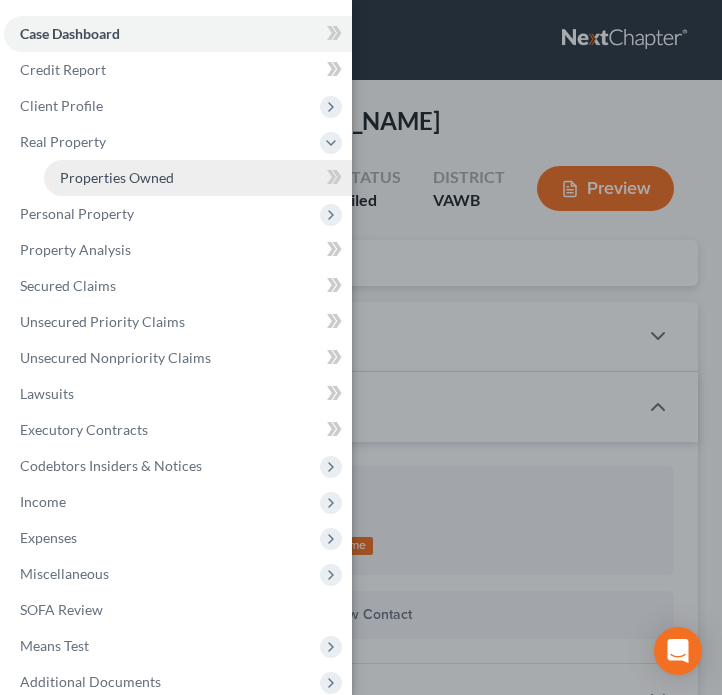 click on "Properties Owned" at bounding box center [117, 177] 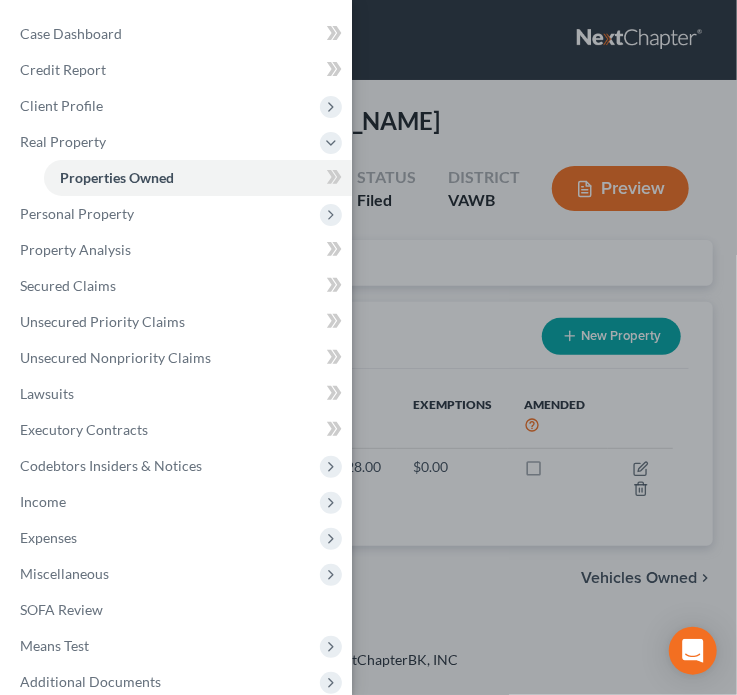 click on "Case Dashboard
Payments
Invoices
Payments
Payments
Credit Report
Client Profile" at bounding box center [368, 347] 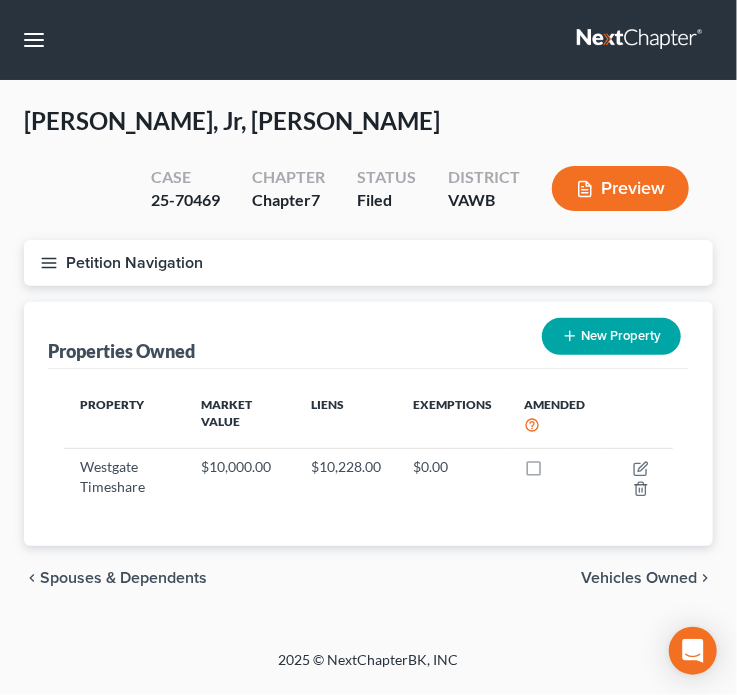 click 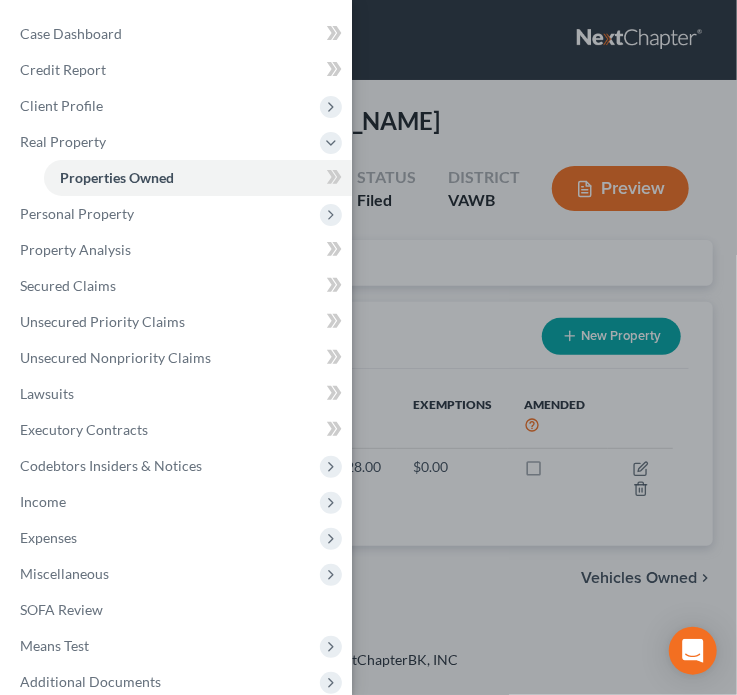 click on "Case Dashboard
Payments
Invoices
Payments
Payments
Credit Report
Client Profile" at bounding box center (368, 347) 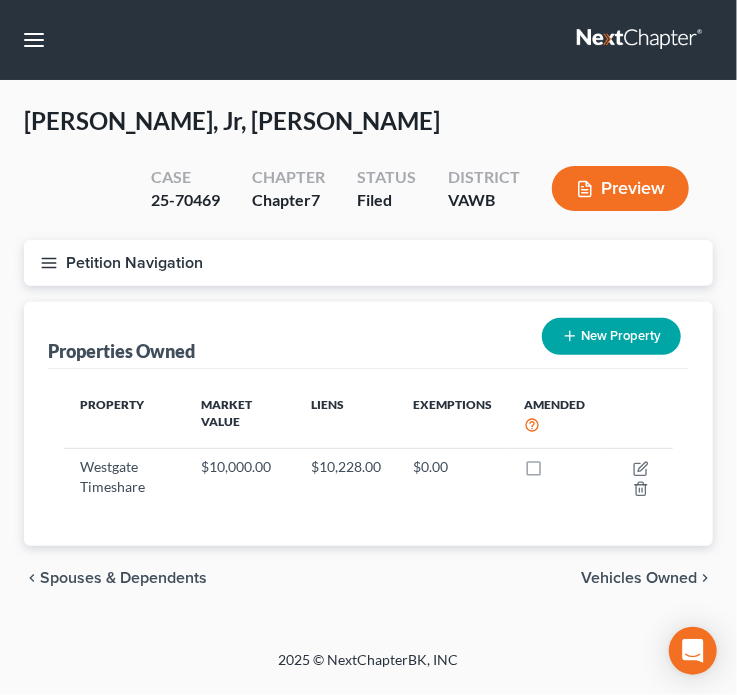 click 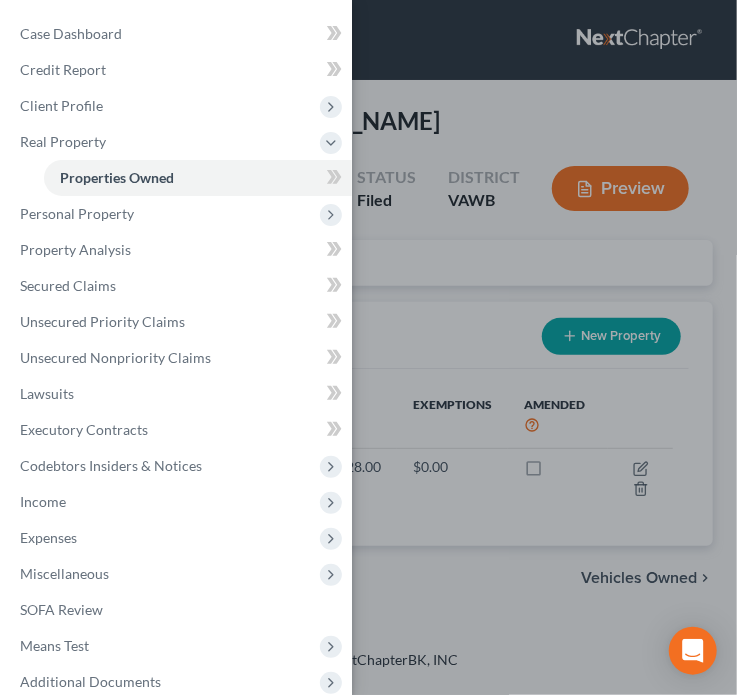 click on "Case Dashboard
Payments
Invoices
Payments
Payments
Credit Report
Client Profile" at bounding box center [368, 347] 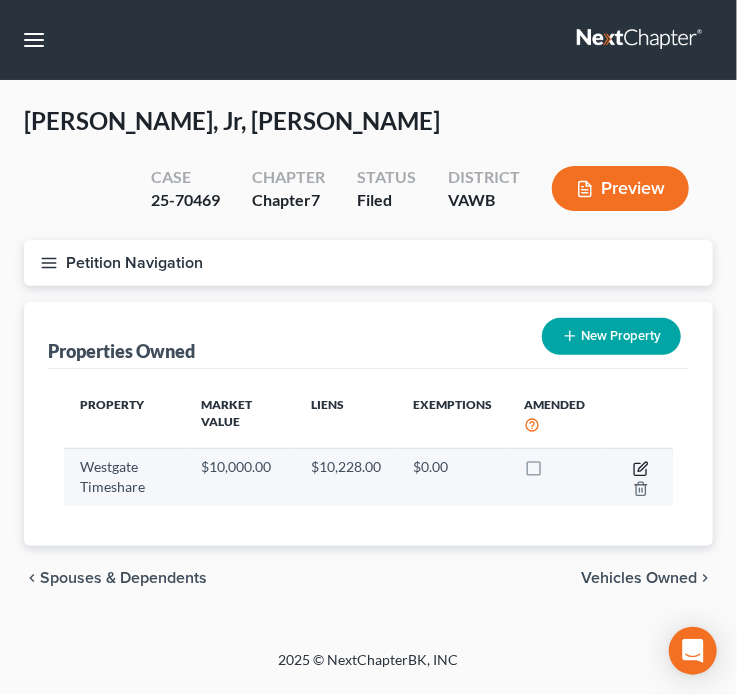 click 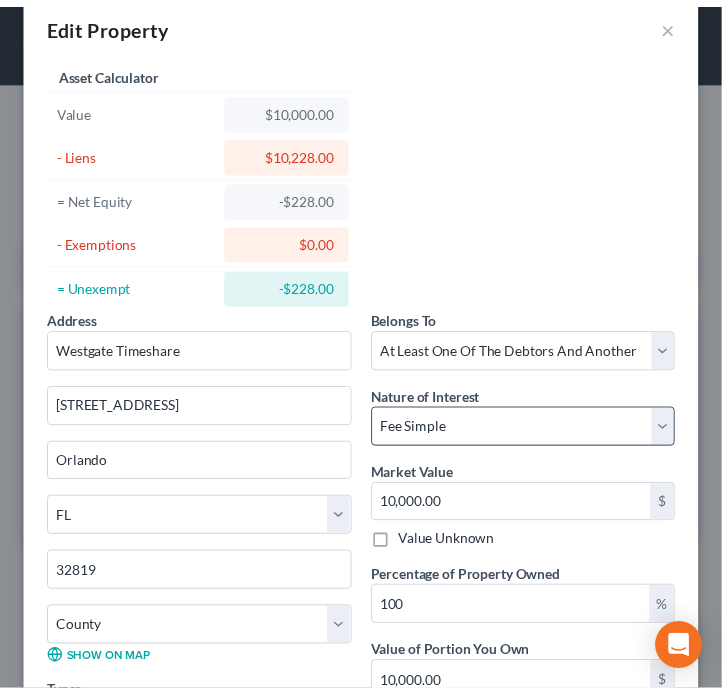 scroll, scrollTop: 0, scrollLeft: 0, axis: both 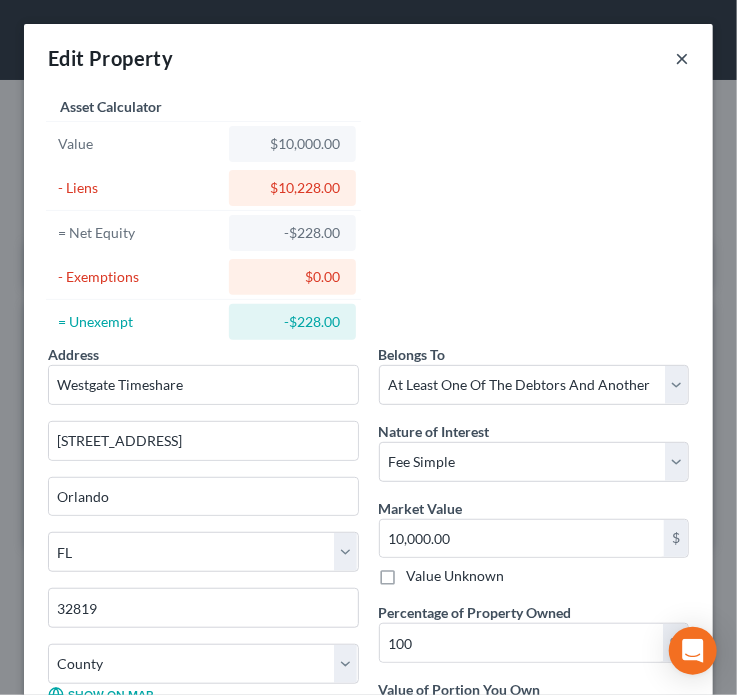 click on "×" at bounding box center [682, 58] 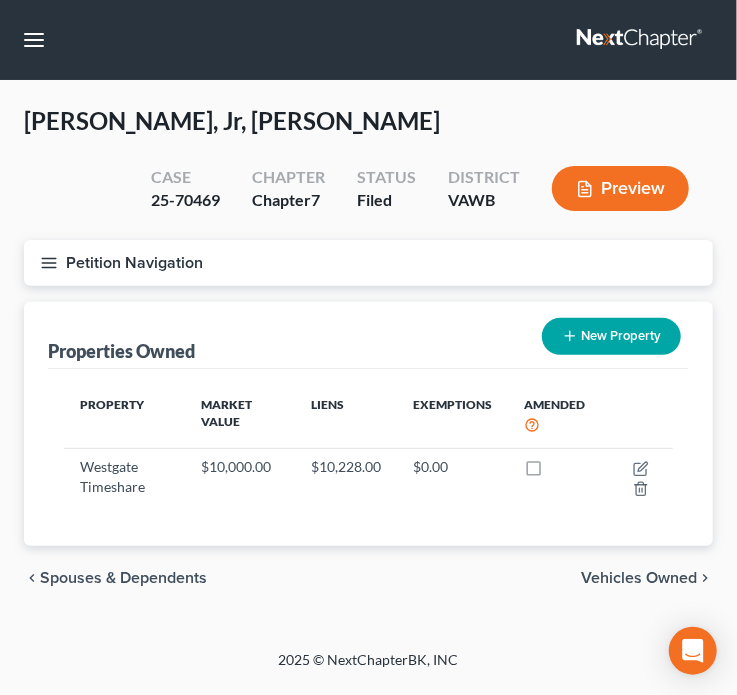 click 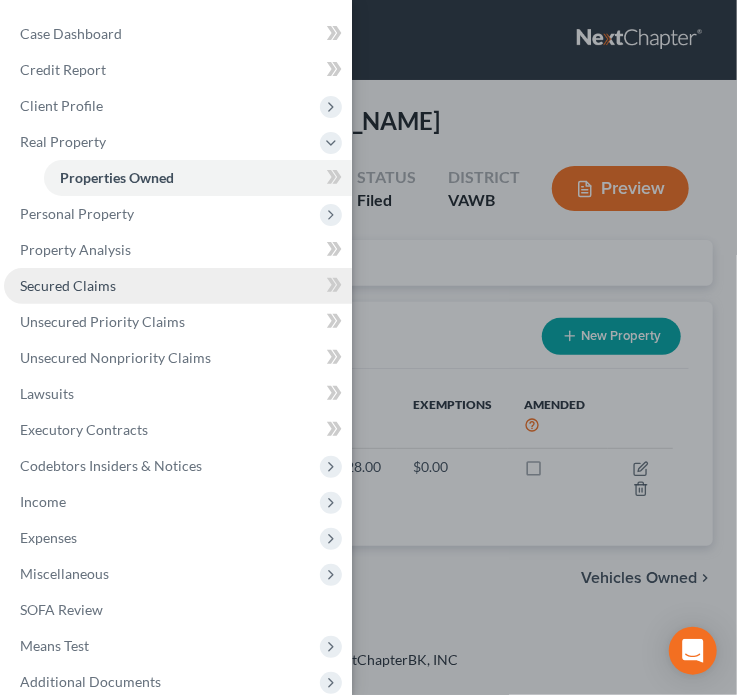 click on "Secured Claims" at bounding box center (68, 285) 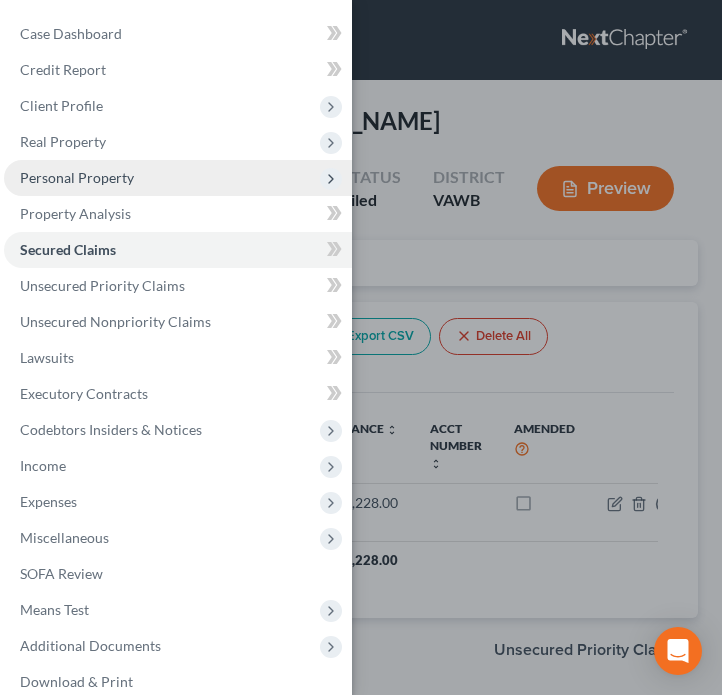click on "Personal Property" at bounding box center (77, 177) 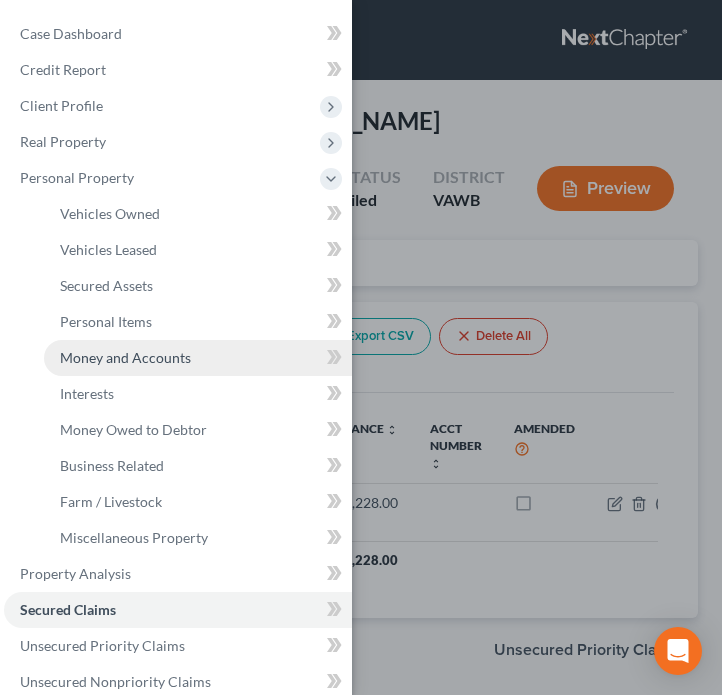 click on "Money and Accounts" at bounding box center (125, 357) 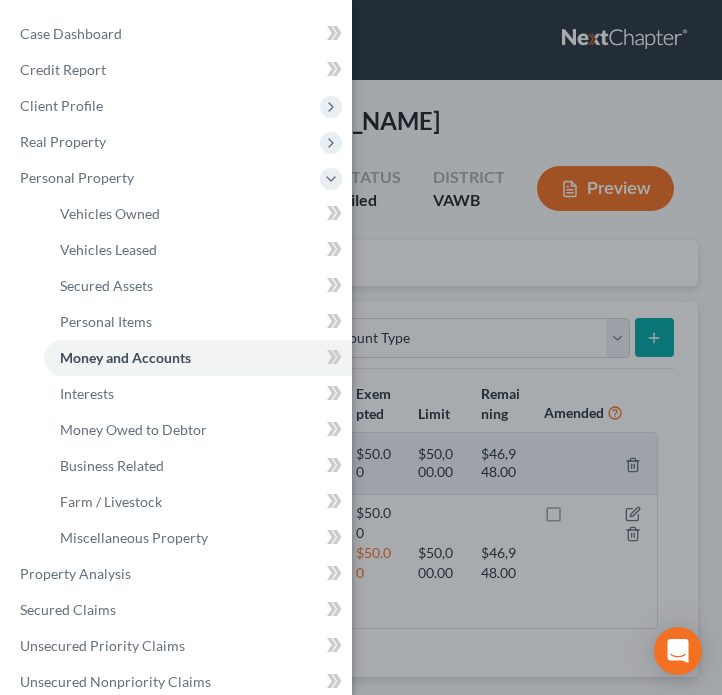 click on "Case Dashboard
Payments
Invoices
Payments
Payments
Credit Report
Client Profile" at bounding box center (361, 347) 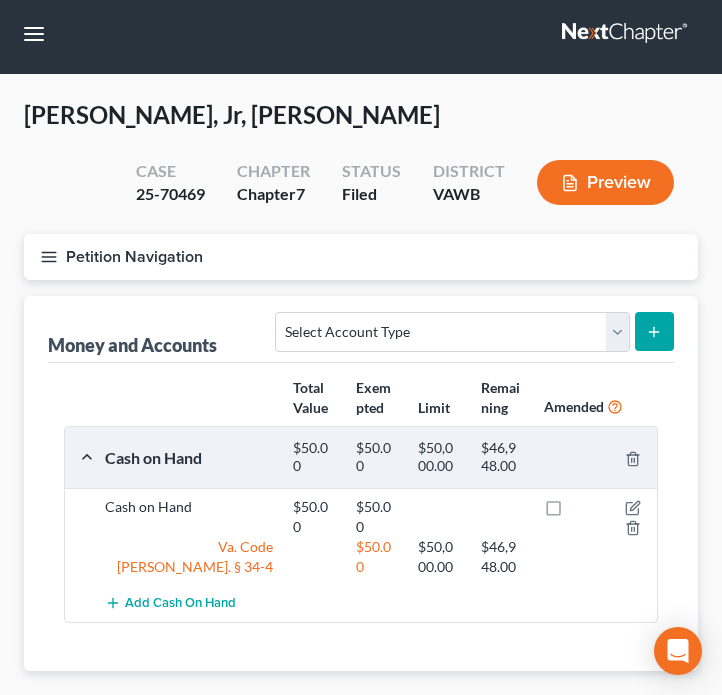 scroll, scrollTop: 0, scrollLeft: 0, axis: both 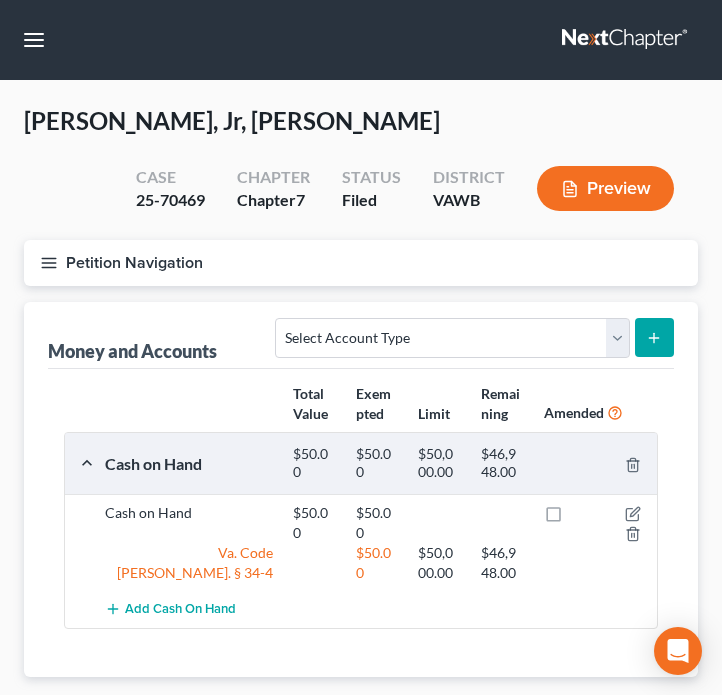 click 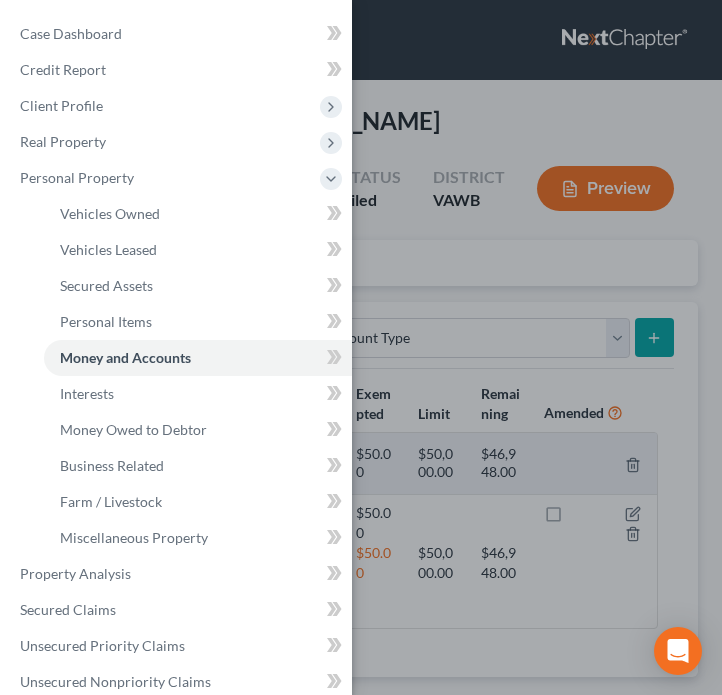 click on "Case Dashboard
Payments
Invoices
Payments
Payments
Credit Report
Client Profile" at bounding box center [361, 347] 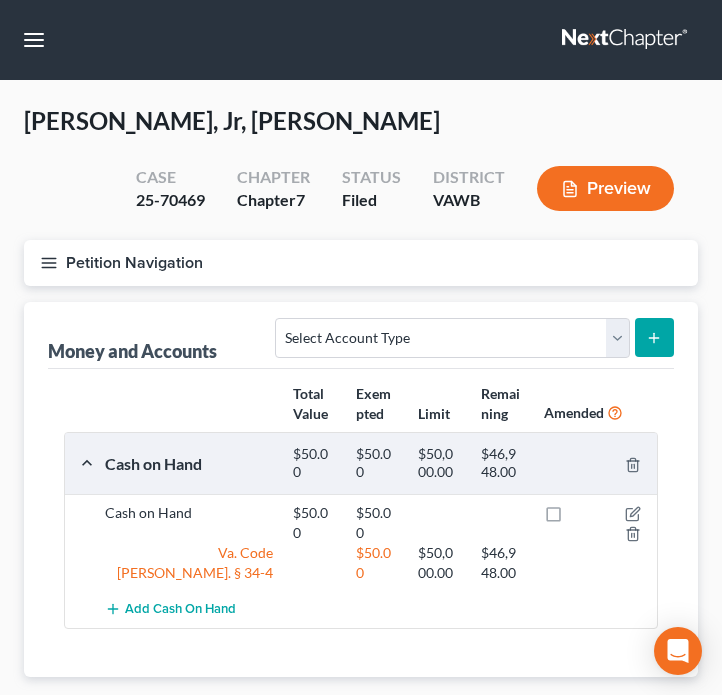 click 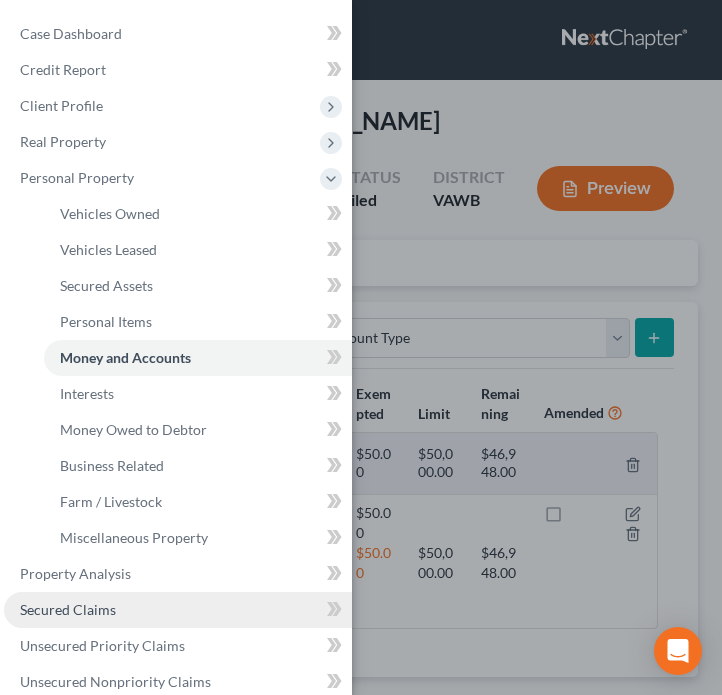 click on "Secured Claims" at bounding box center (68, 609) 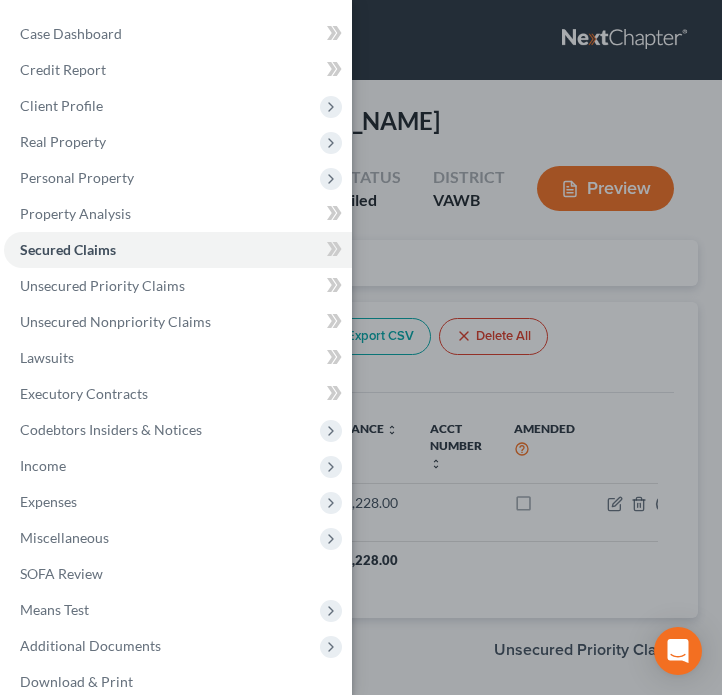 click on "Case Dashboard
Payments
Invoices
Payments
Payments
Credit Report
Client Profile" at bounding box center [361, 347] 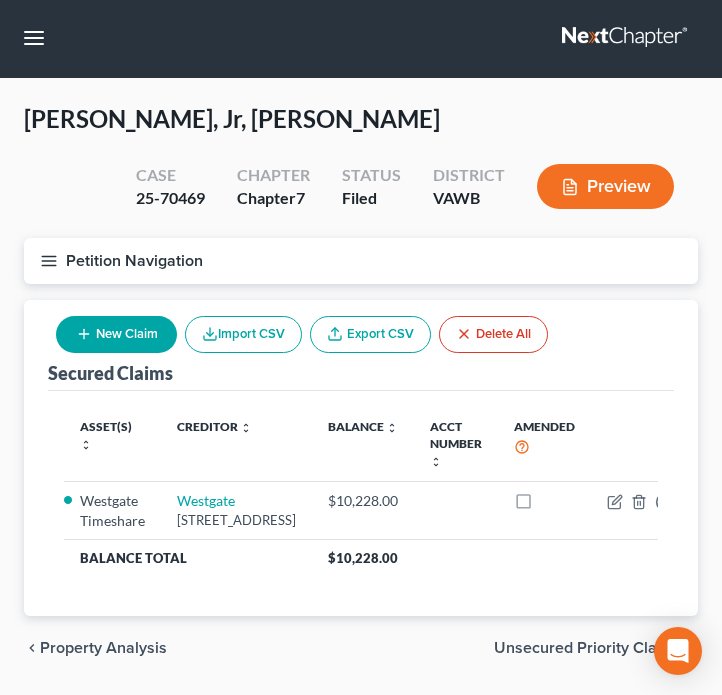 scroll, scrollTop: 0, scrollLeft: 0, axis: both 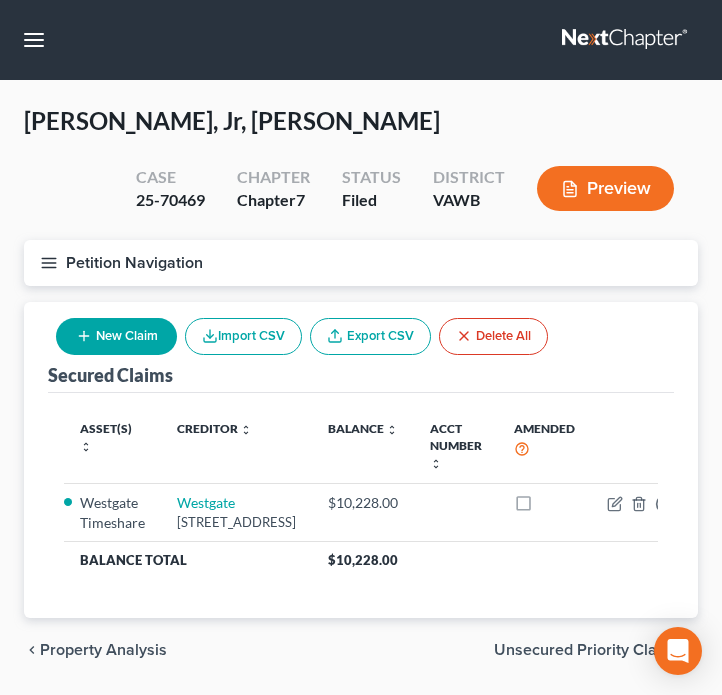 click 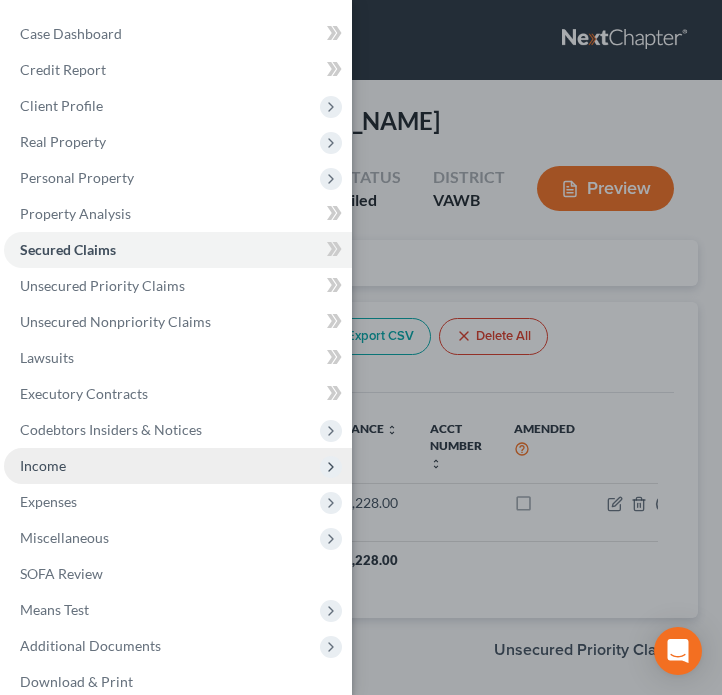 scroll, scrollTop: 55, scrollLeft: 0, axis: vertical 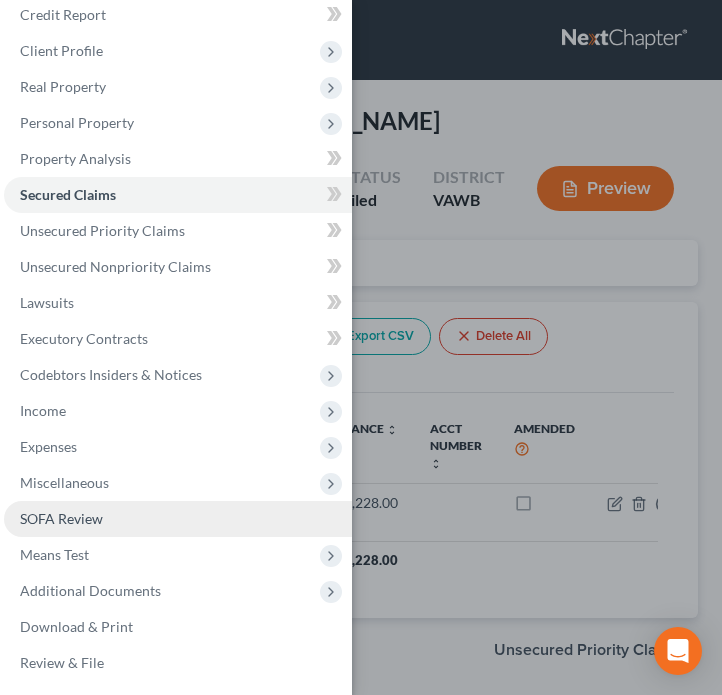 click on "SOFA Review" at bounding box center (61, 518) 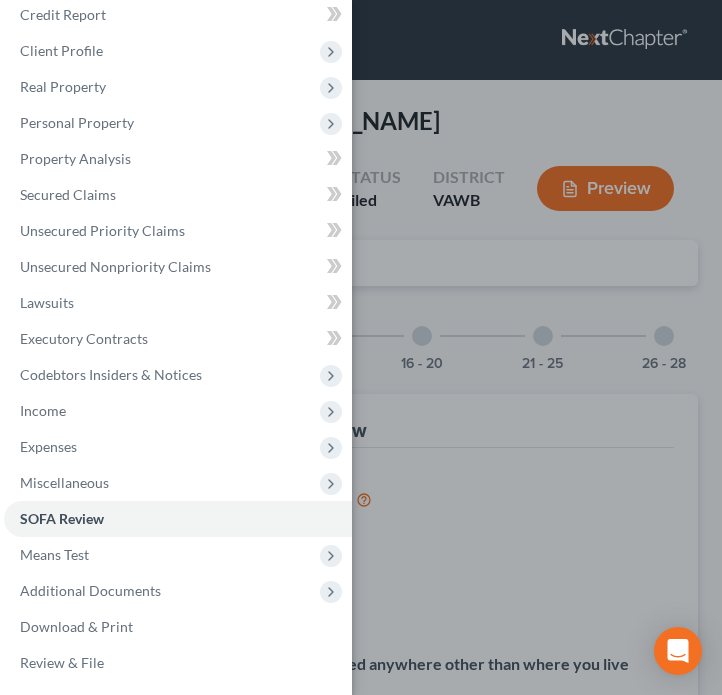 click on "Case Dashboard
Payments
Invoices
Payments
Payments
Credit Report
Client Profile" at bounding box center (361, 347) 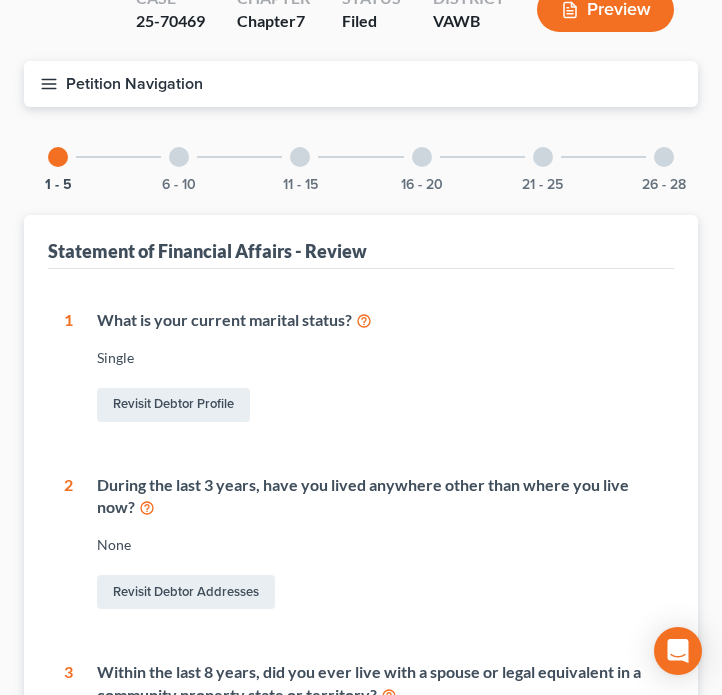 scroll, scrollTop: 177, scrollLeft: 0, axis: vertical 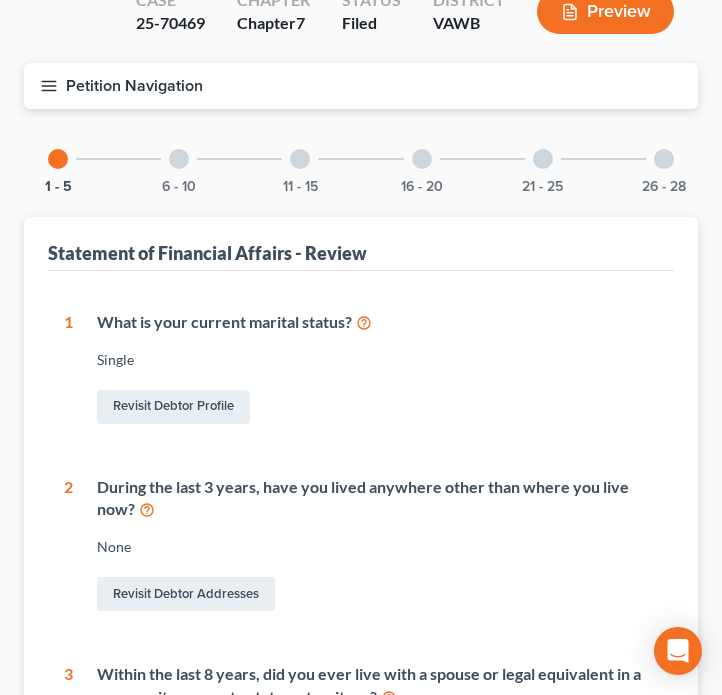 click at bounding box center (179, 159) 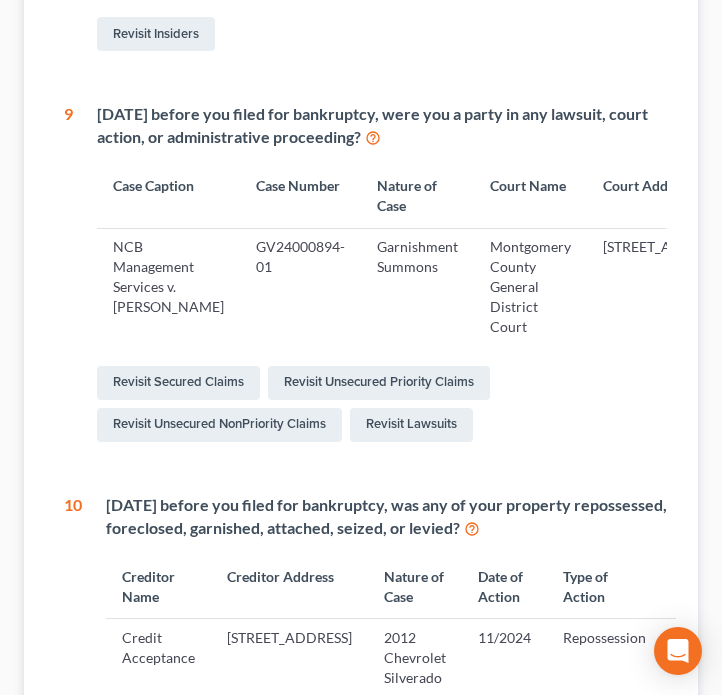scroll, scrollTop: 924, scrollLeft: 0, axis: vertical 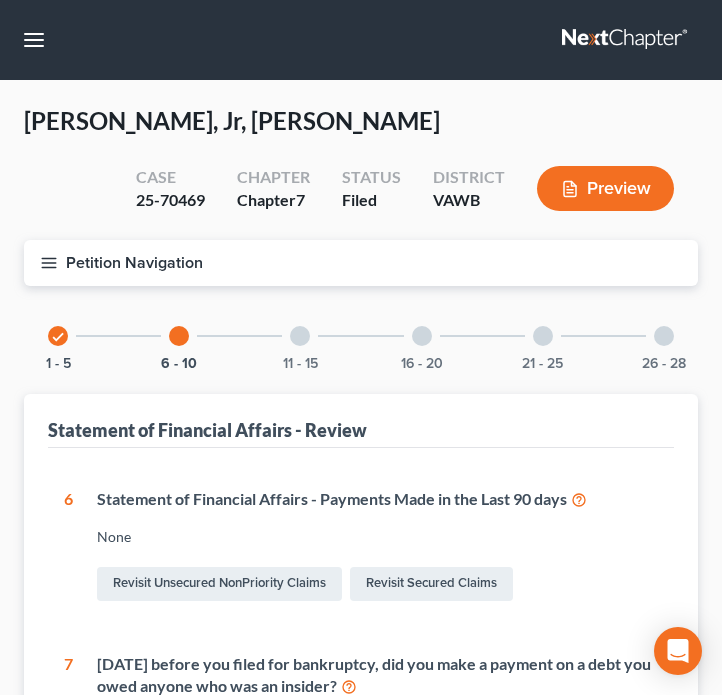 click 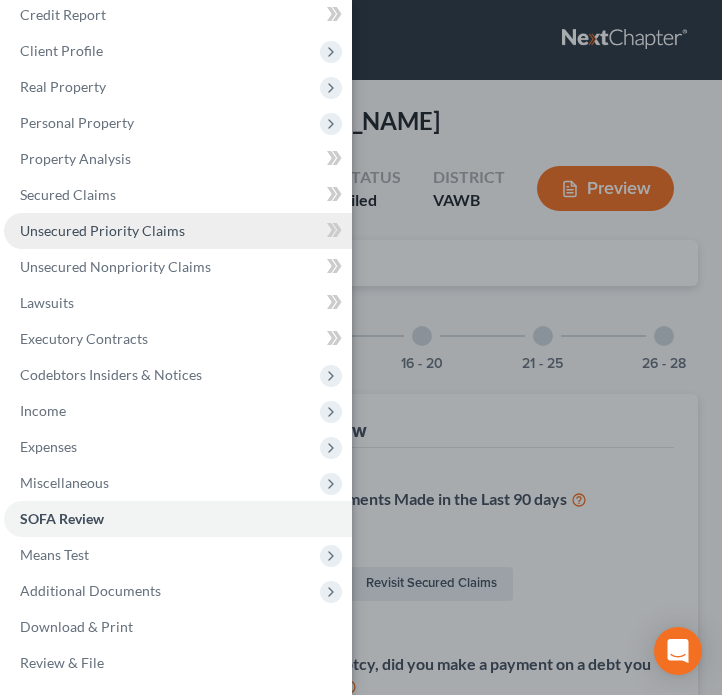 click on "Unsecured Priority Claims" at bounding box center (102, 230) 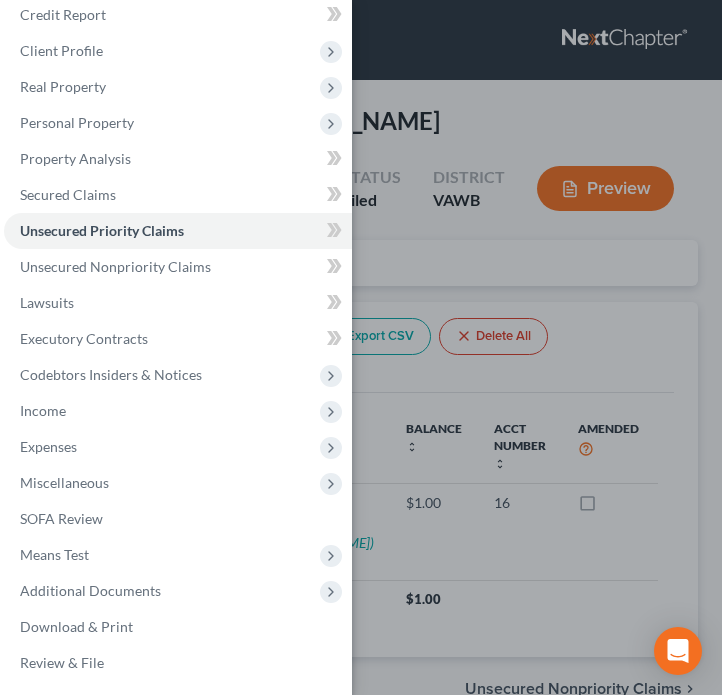 click on "Case Dashboard
Payments
Invoices
Payments
Payments
Credit Report
Client Profile" at bounding box center (361, 347) 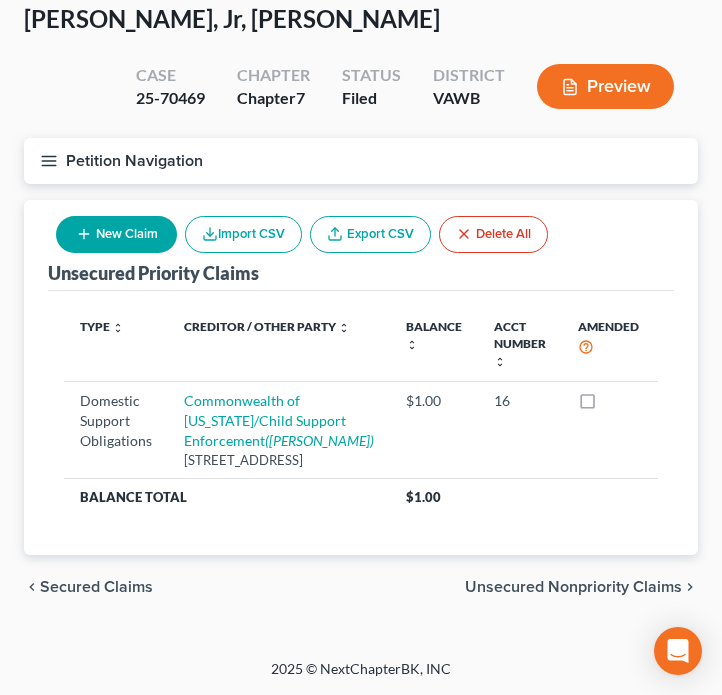 scroll, scrollTop: 0, scrollLeft: 0, axis: both 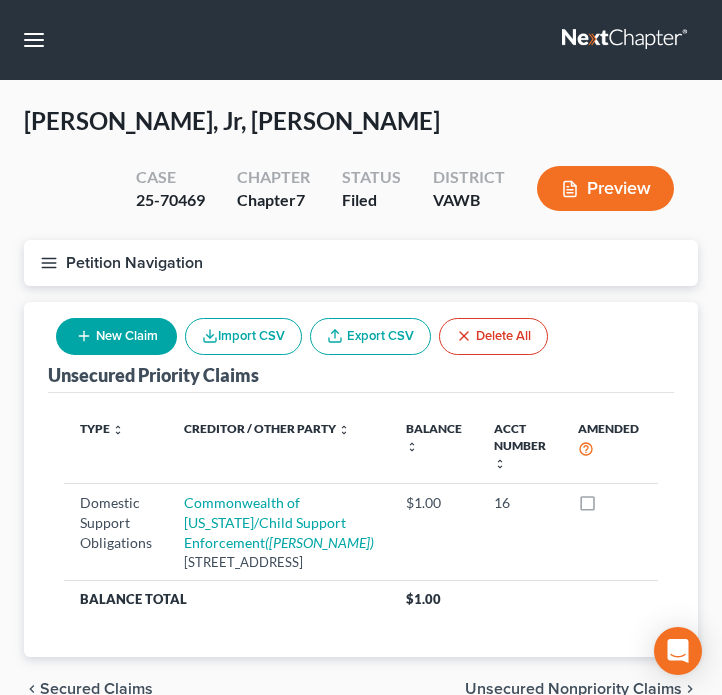 click on "Petition Navigation" at bounding box center (361, 263) 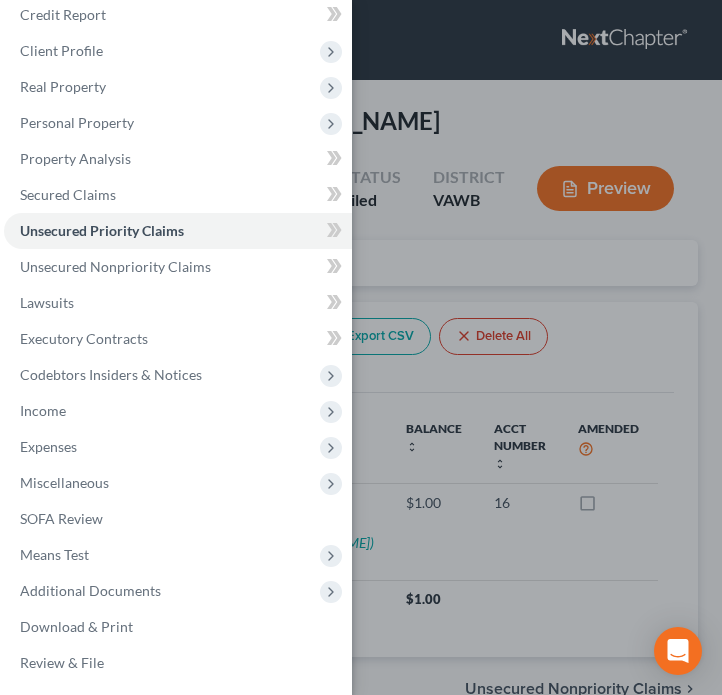 scroll, scrollTop: 56, scrollLeft: 0, axis: vertical 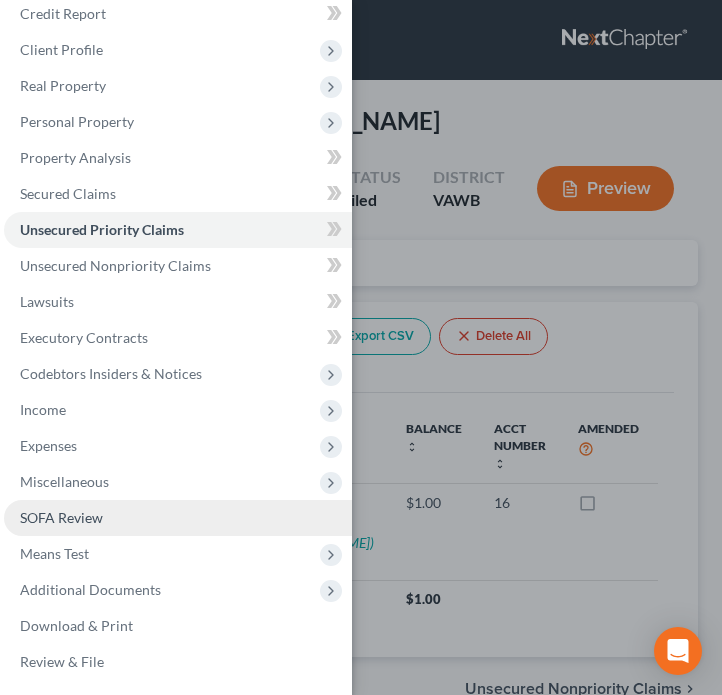 click on "SOFA Review" at bounding box center [61, 517] 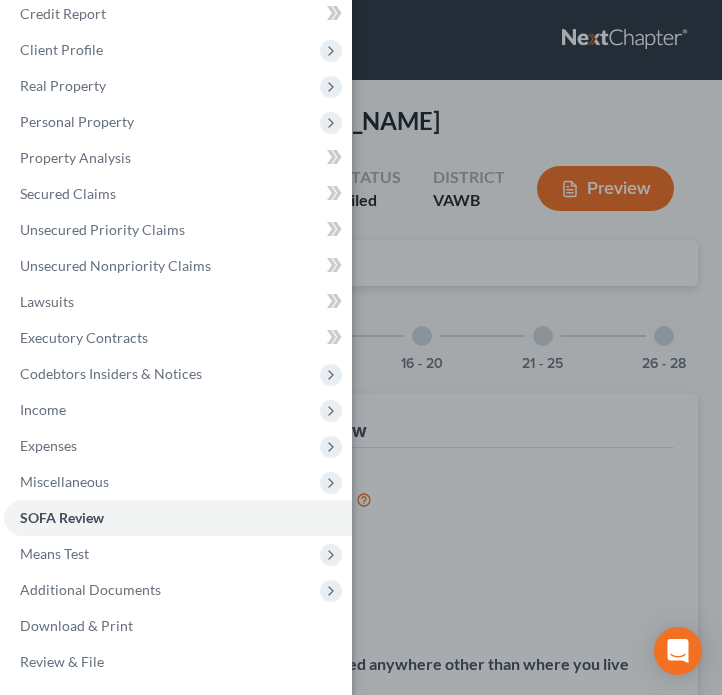 click on "Case Dashboard
Payments
Invoices
Payments
Payments
Credit Report
Client Profile" at bounding box center (361, 347) 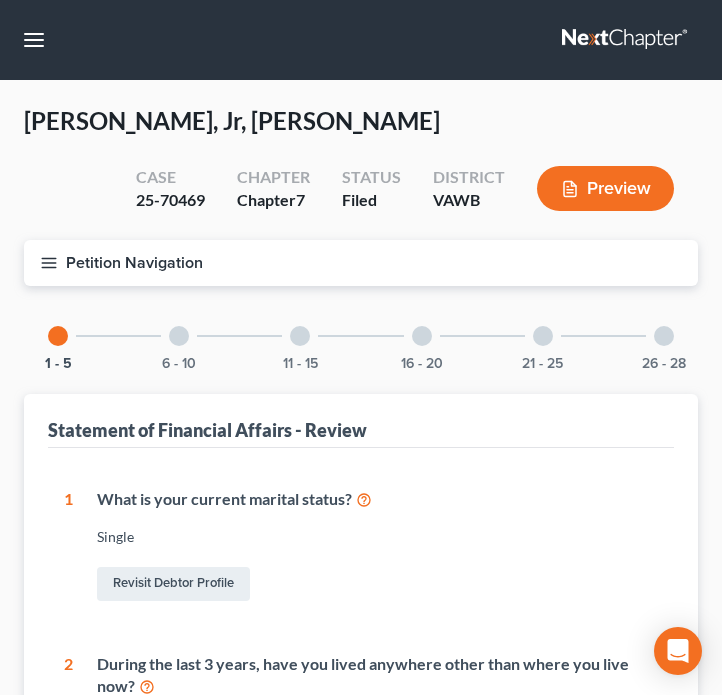 click at bounding box center (664, 336) 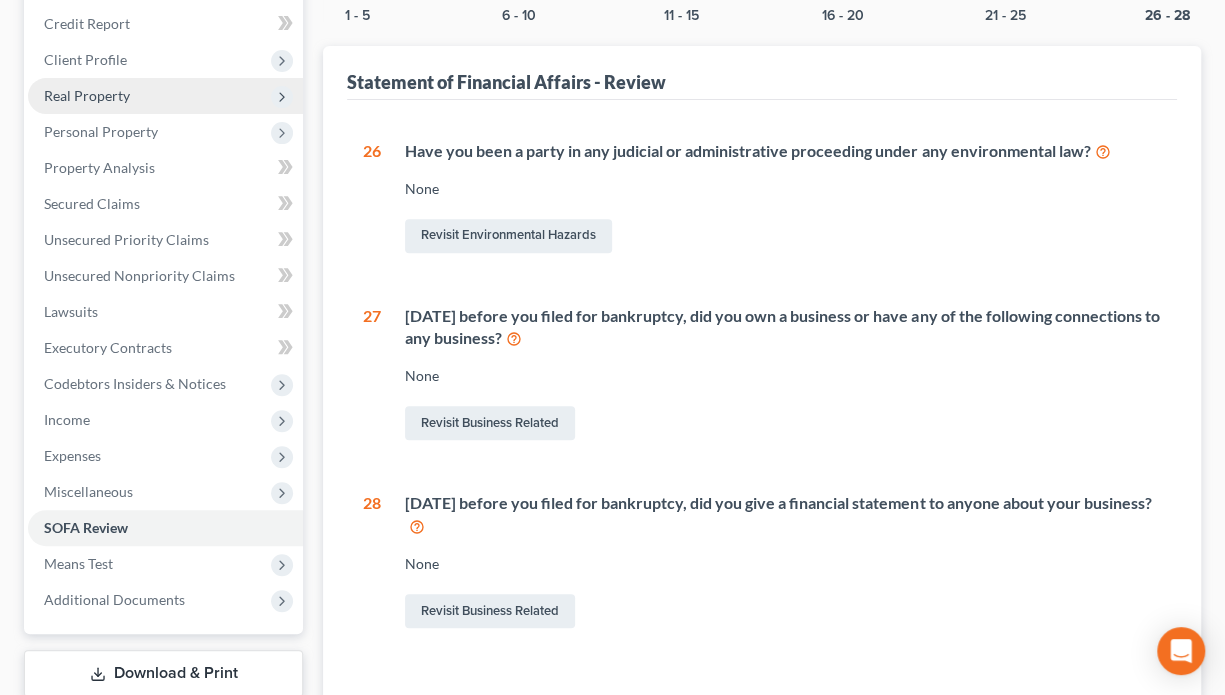 scroll, scrollTop: 0, scrollLeft: 0, axis: both 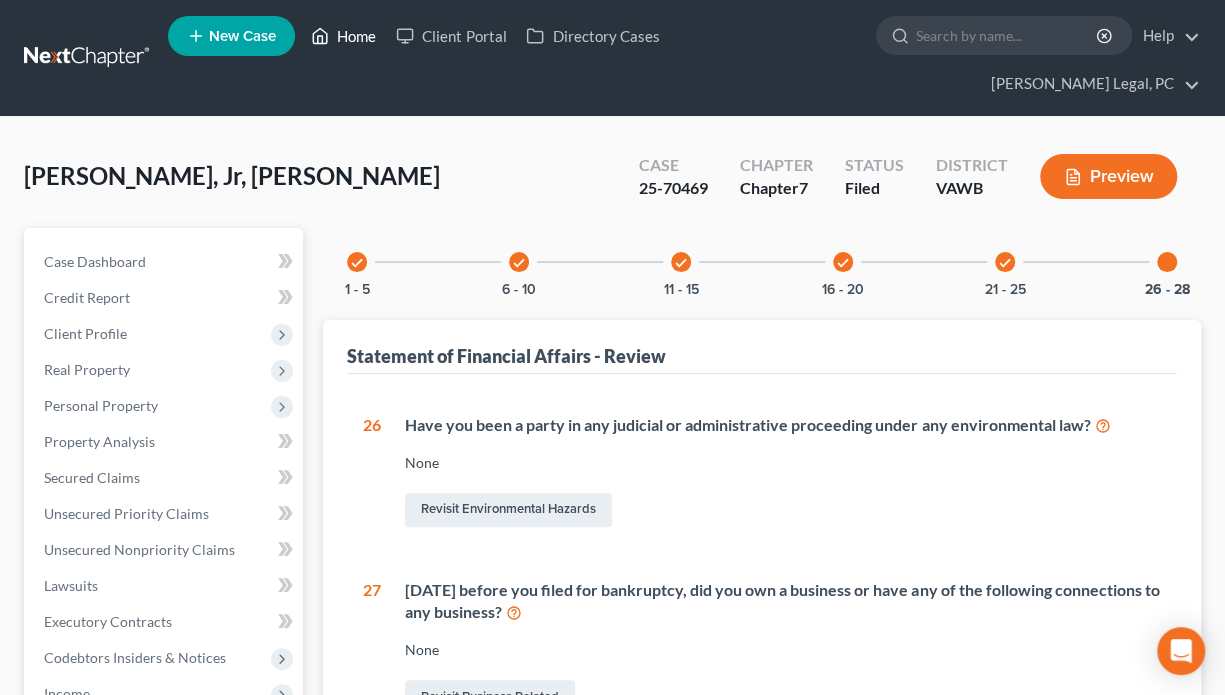 click on "Home" at bounding box center (343, 36) 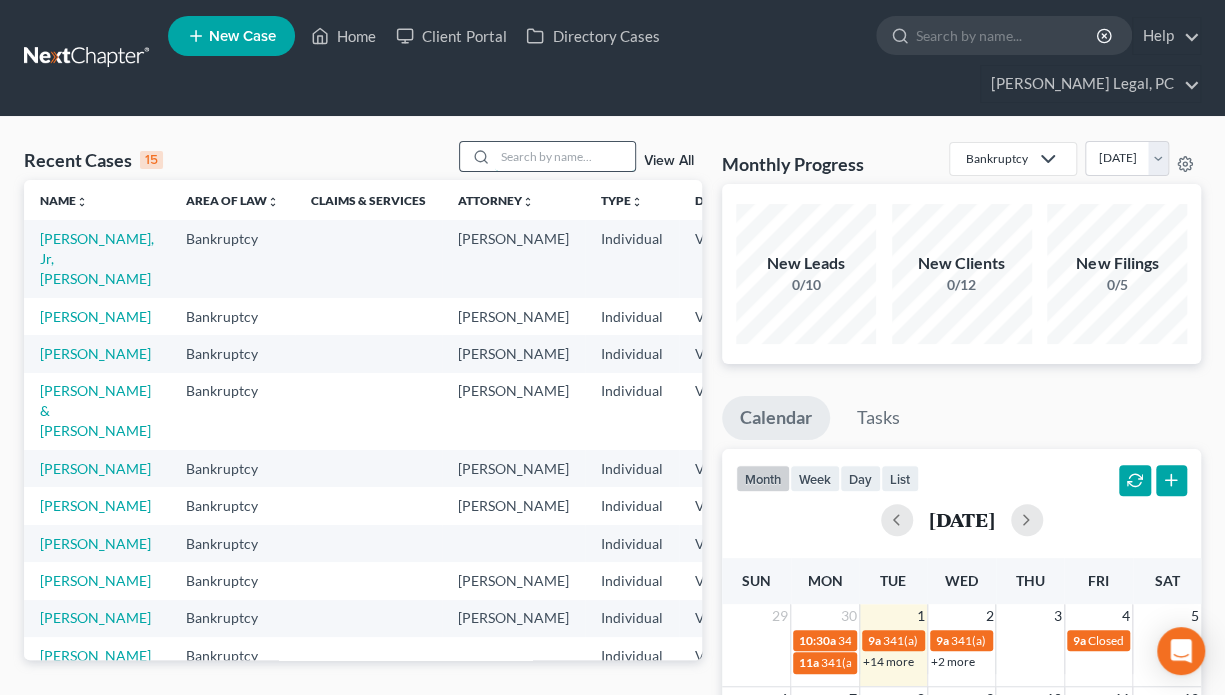click at bounding box center (565, 156) 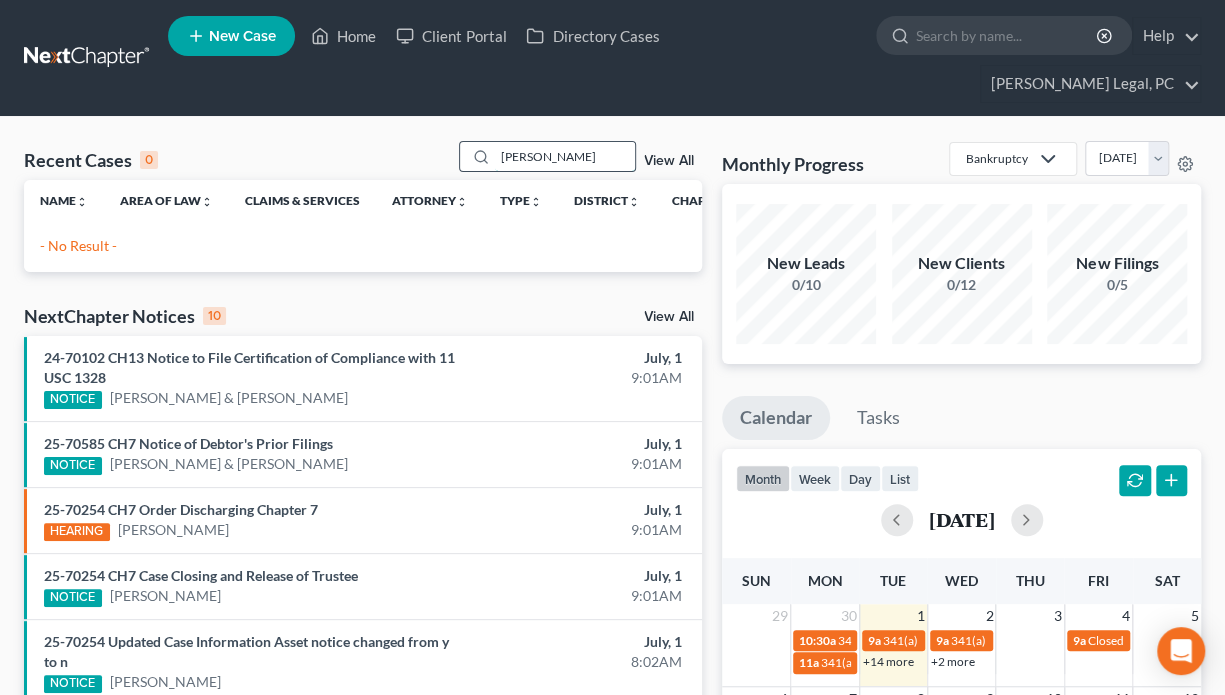 type on "[PERSON_NAME]" 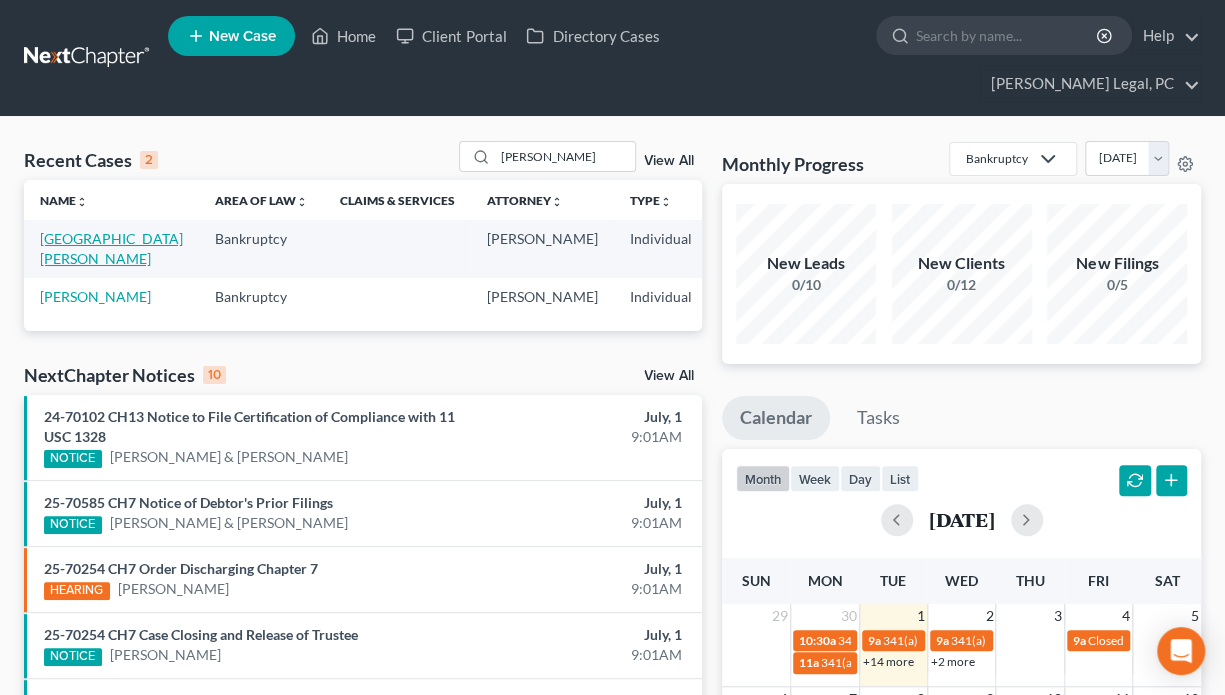 click on "[GEOGRAPHIC_DATA][PERSON_NAME]" at bounding box center [111, 248] 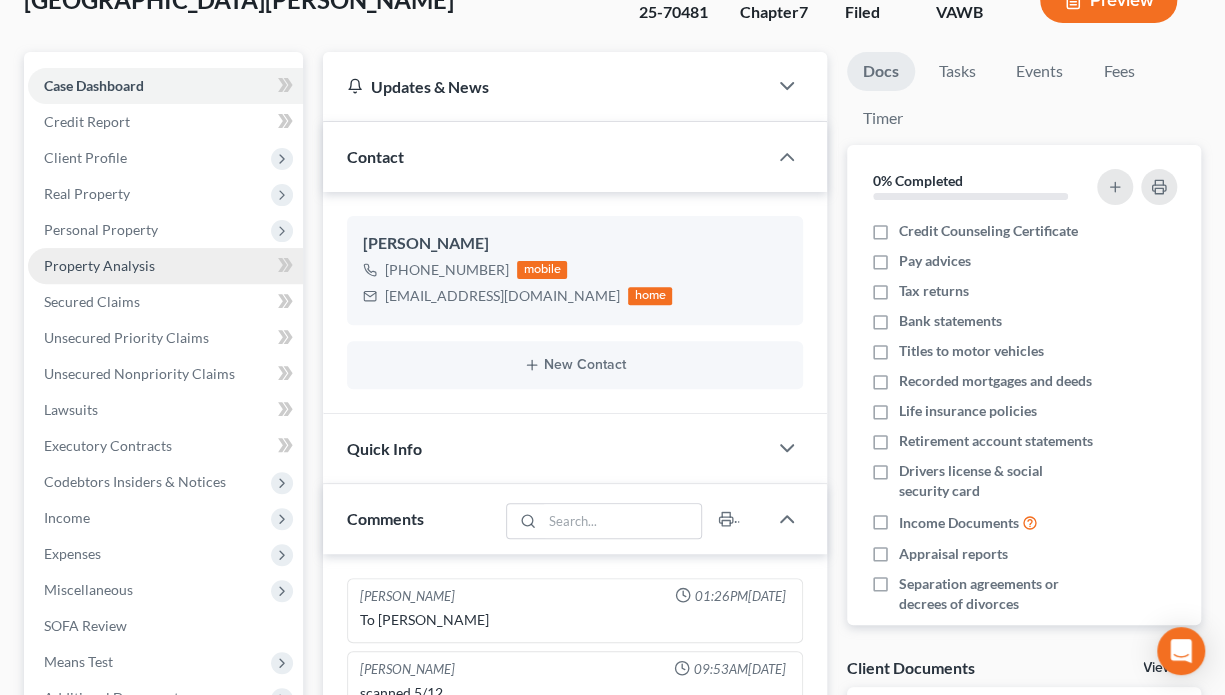 scroll, scrollTop: 210, scrollLeft: 0, axis: vertical 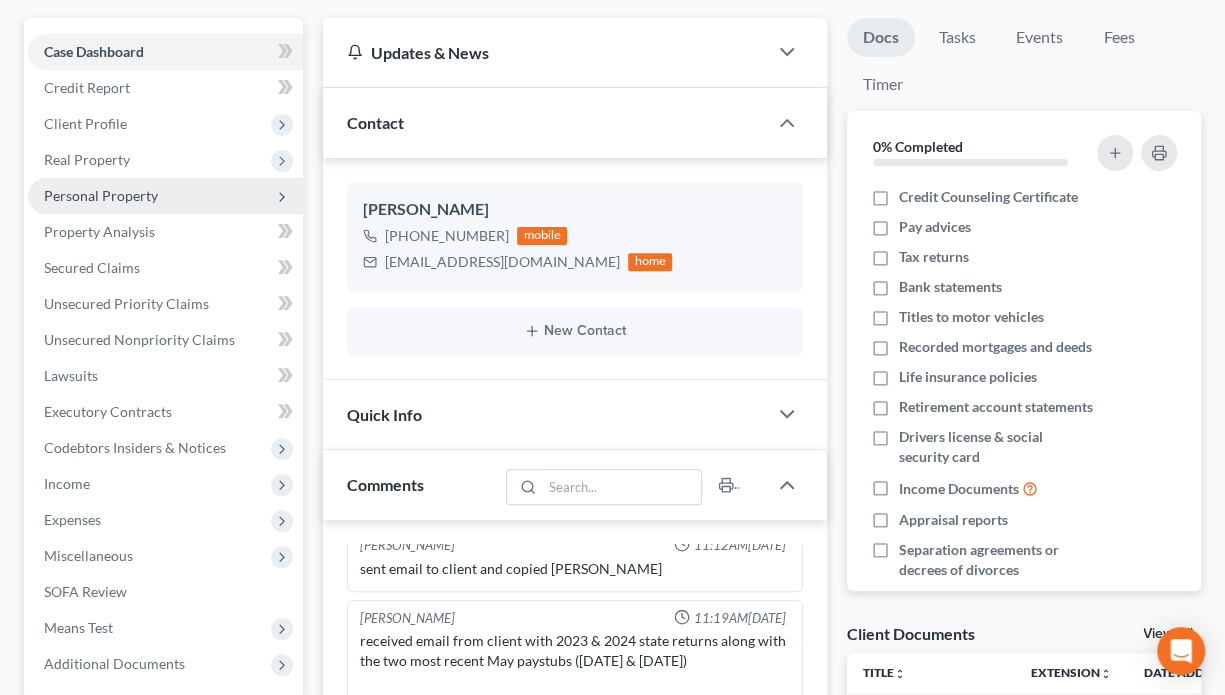 click on "Personal Property" at bounding box center [101, 195] 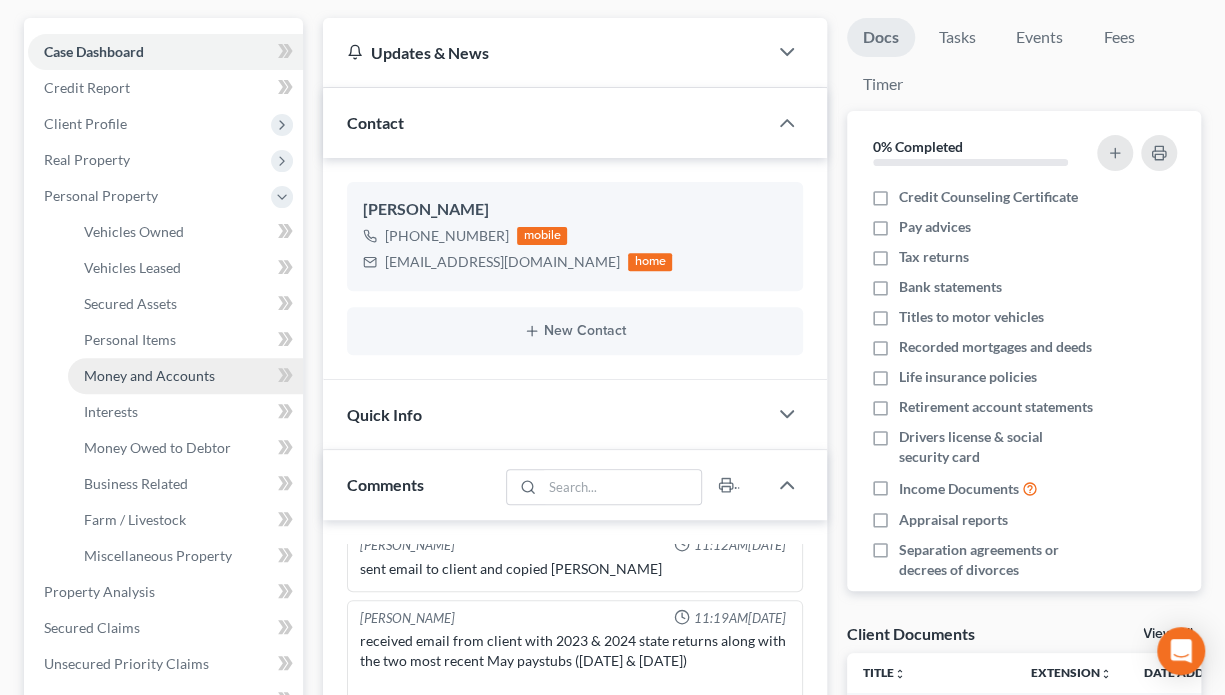 click on "Money and Accounts" at bounding box center (149, 375) 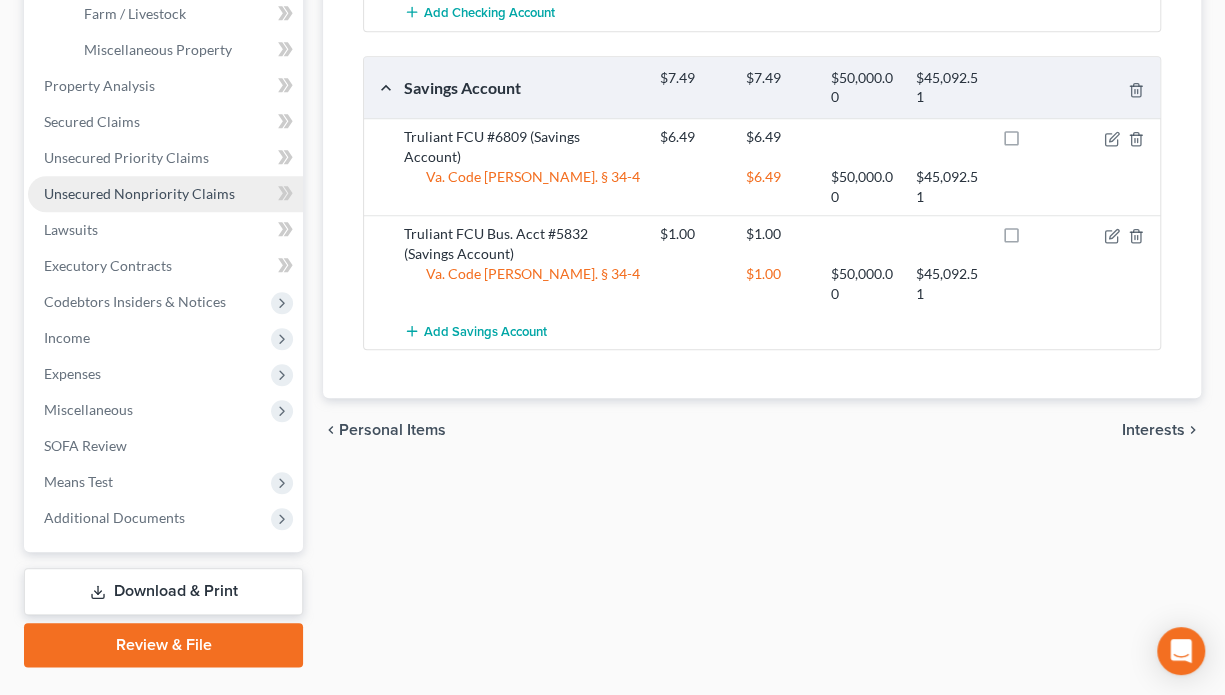 scroll, scrollTop: 721, scrollLeft: 0, axis: vertical 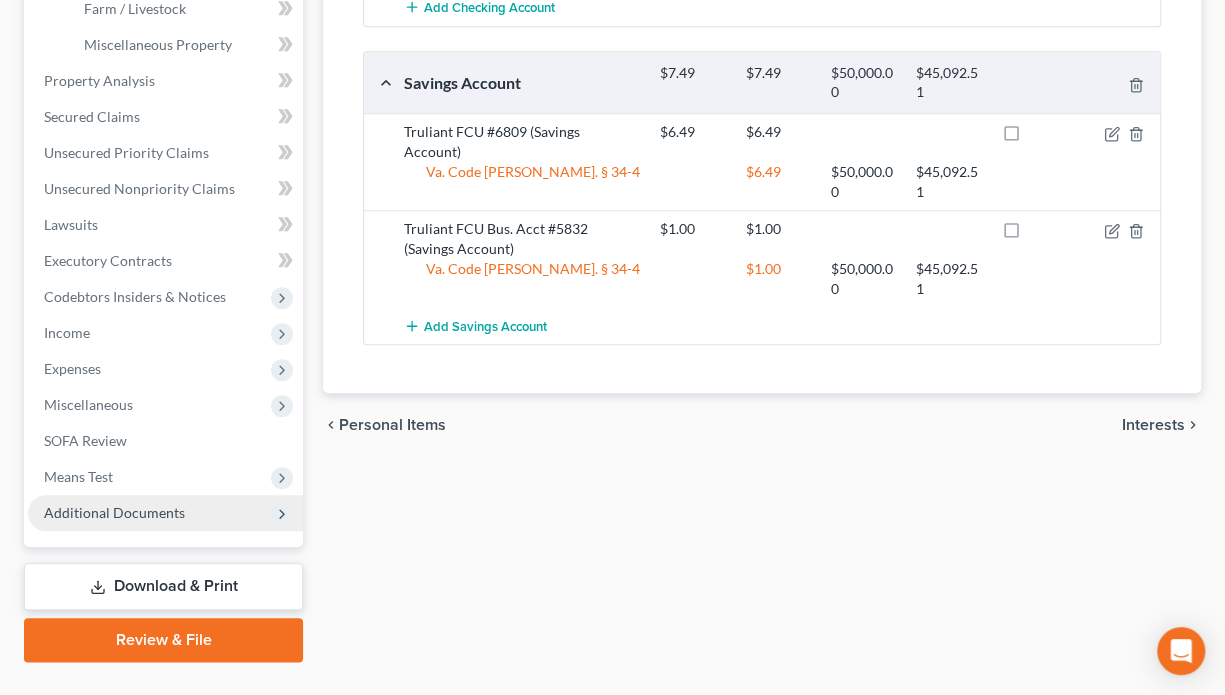 click on "Additional Documents" at bounding box center (165, 513) 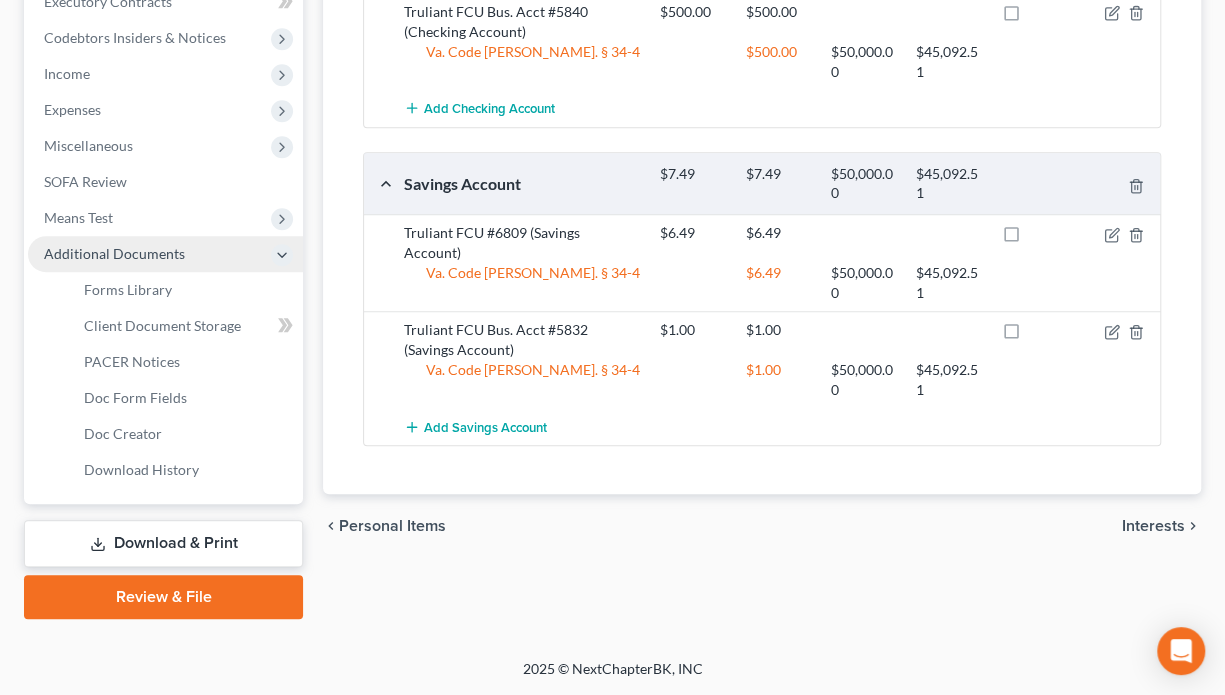scroll, scrollTop: 581, scrollLeft: 0, axis: vertical 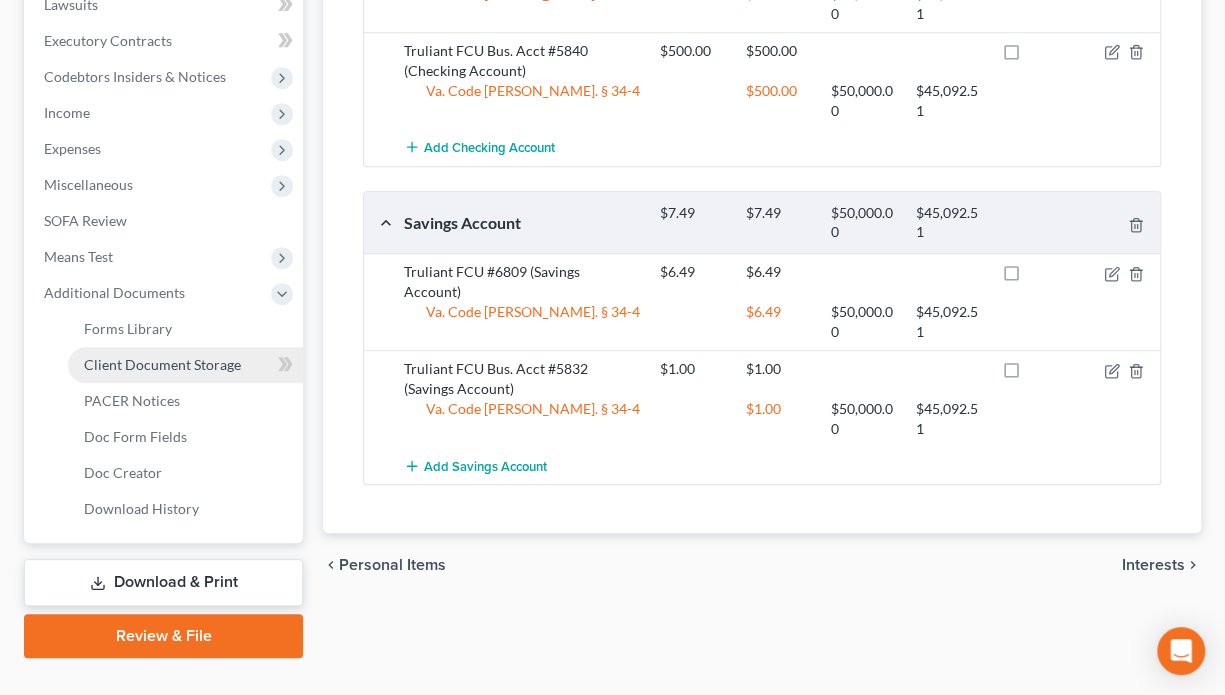 click on "Client Document Storage" at bounding box center (162, 364) 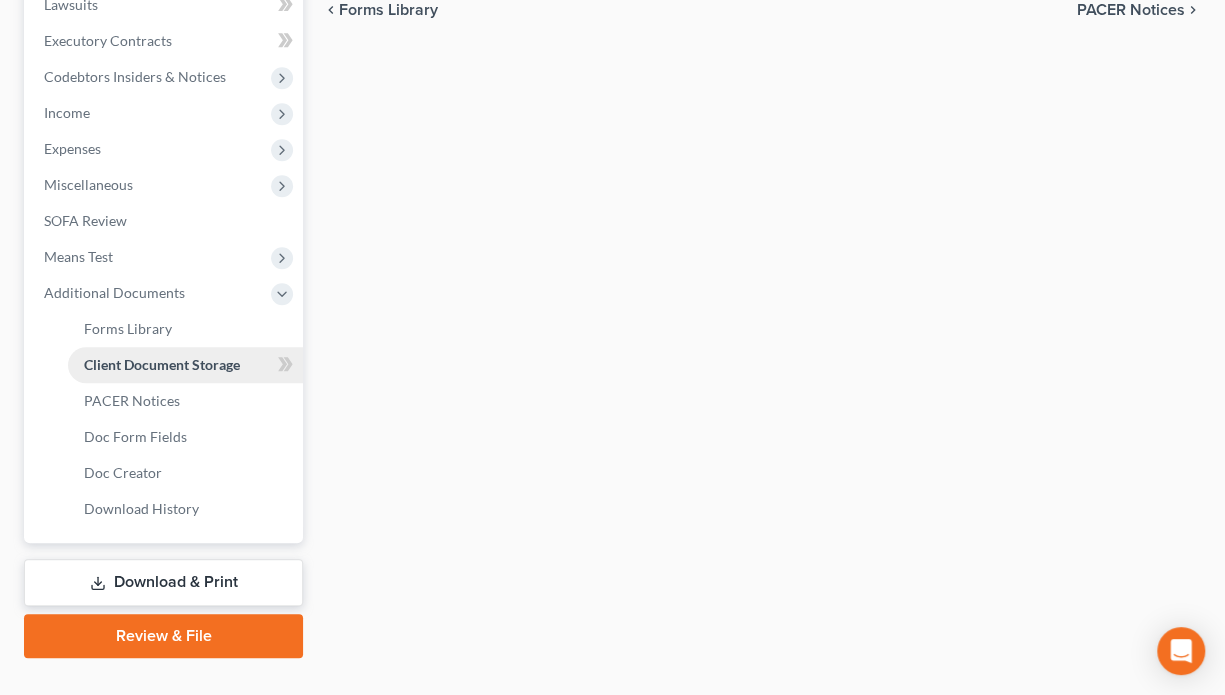 scroll, scrollTop: 514, scrollLeft: 0, axis: vertical 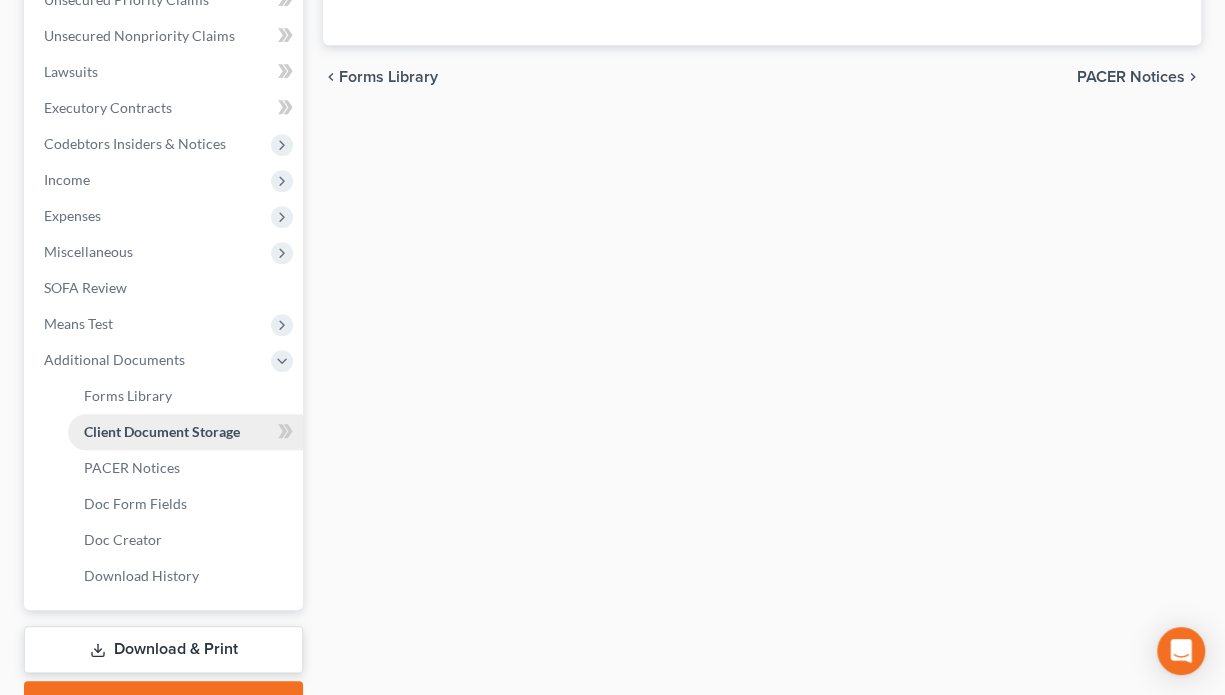 select on "0" 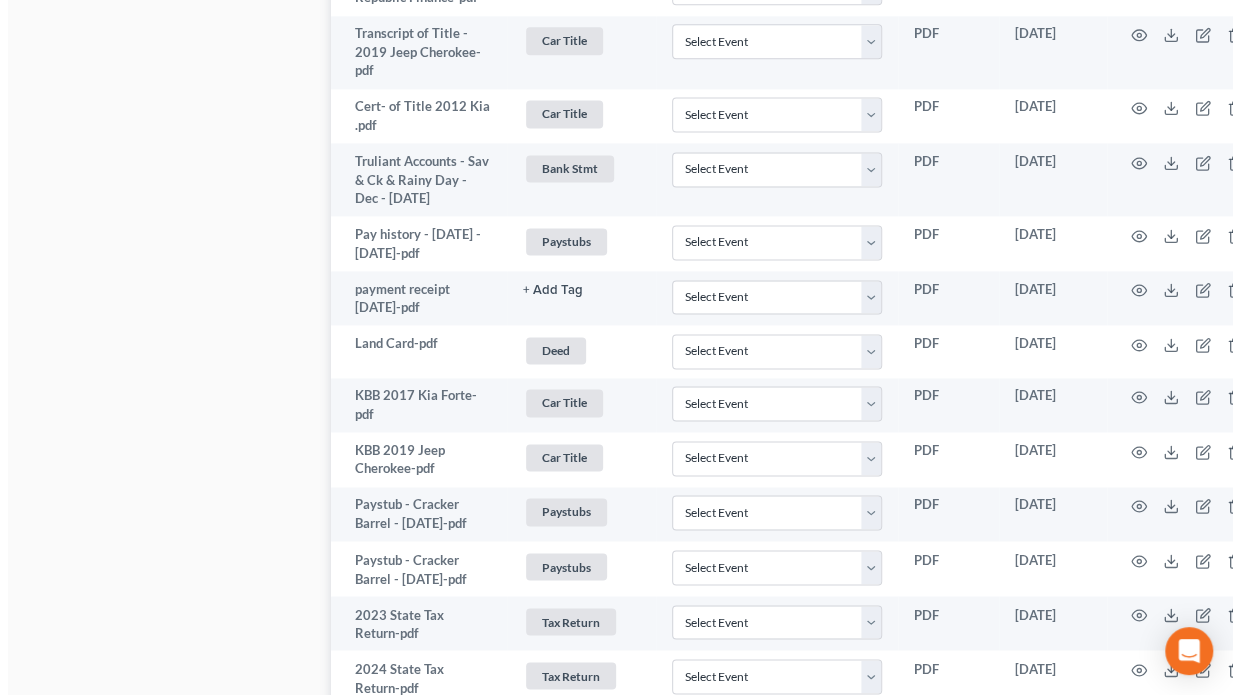 scroll, scrollTop: 1338, scrollLeft: 0, axis: vertical 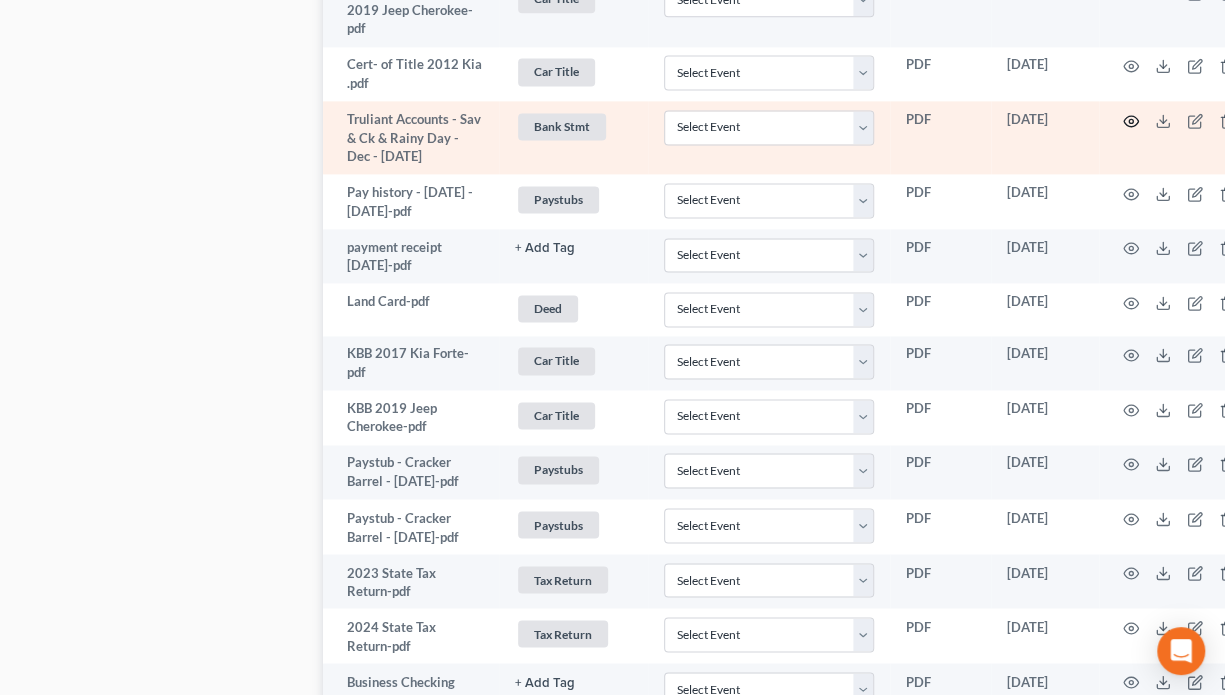 click 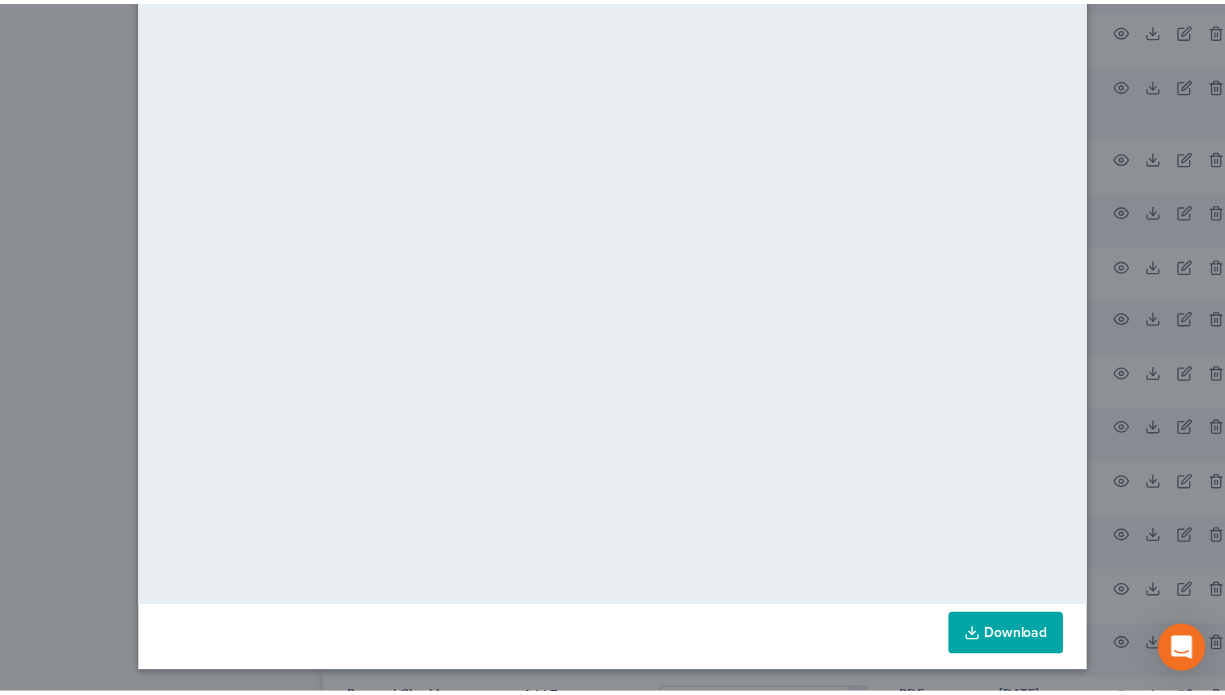 scroll, scrollTop: 0, scrollLeft: 0, axis: both 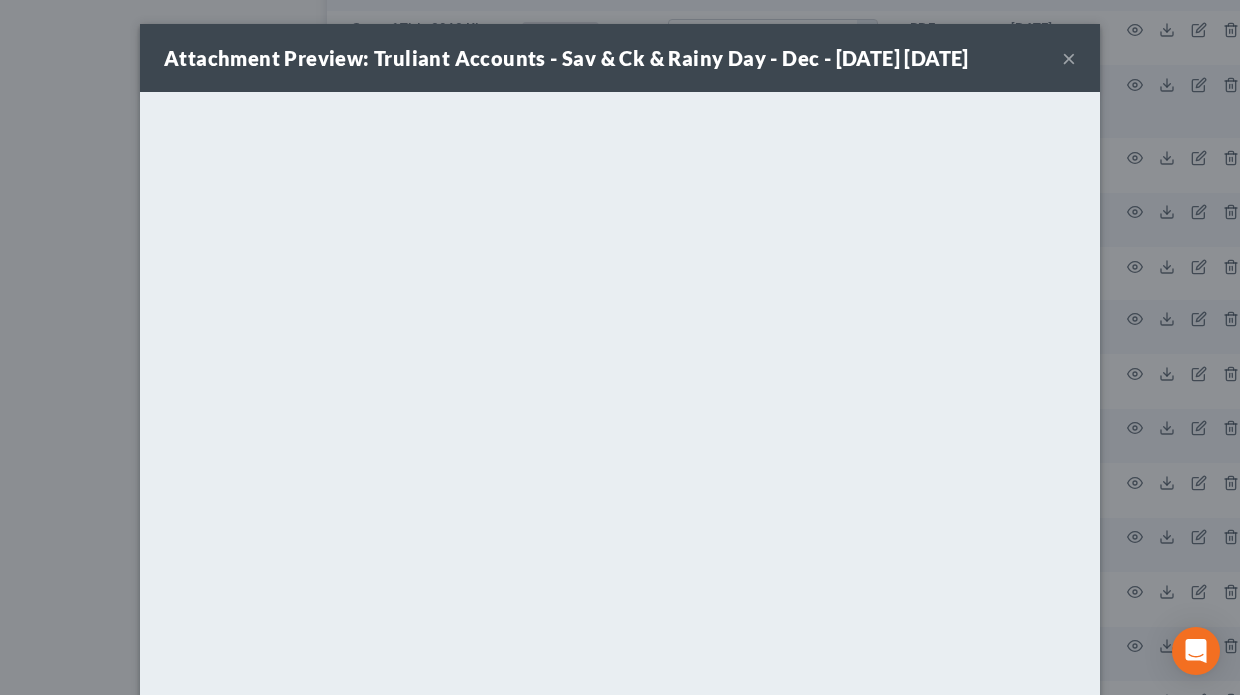 click on "×" at bounding box center [1069, 58] 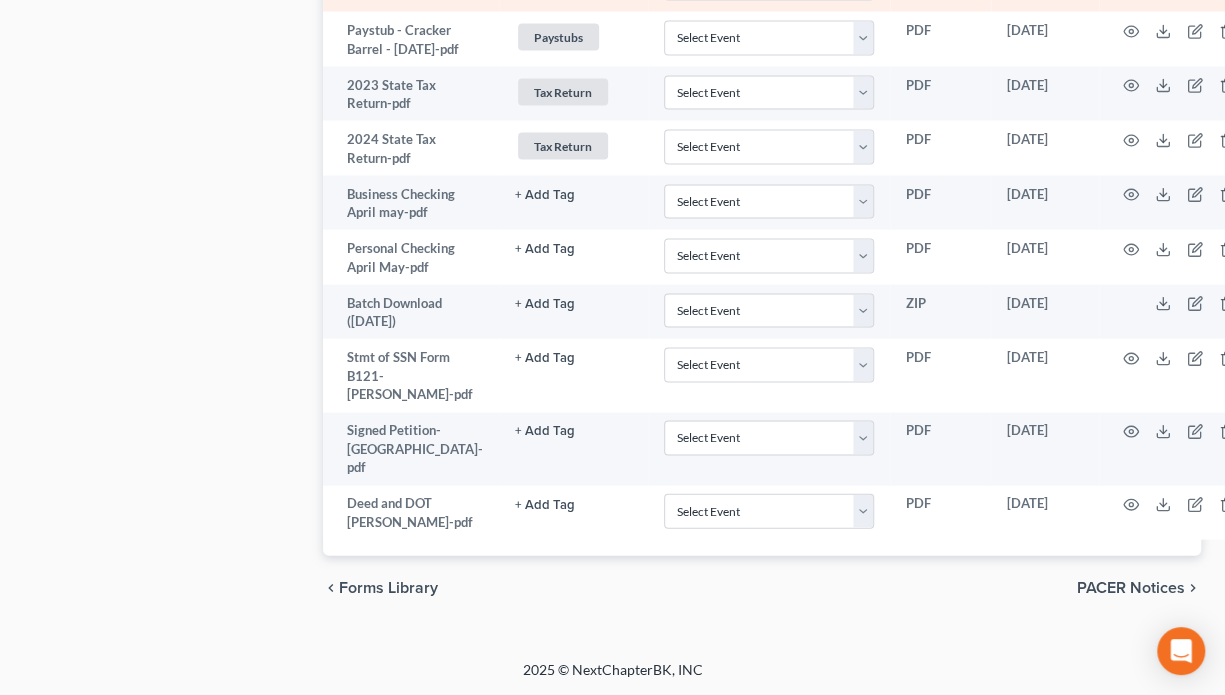 scroll, scrollTop: 1959, scrollLeft: 0, axis: vertical 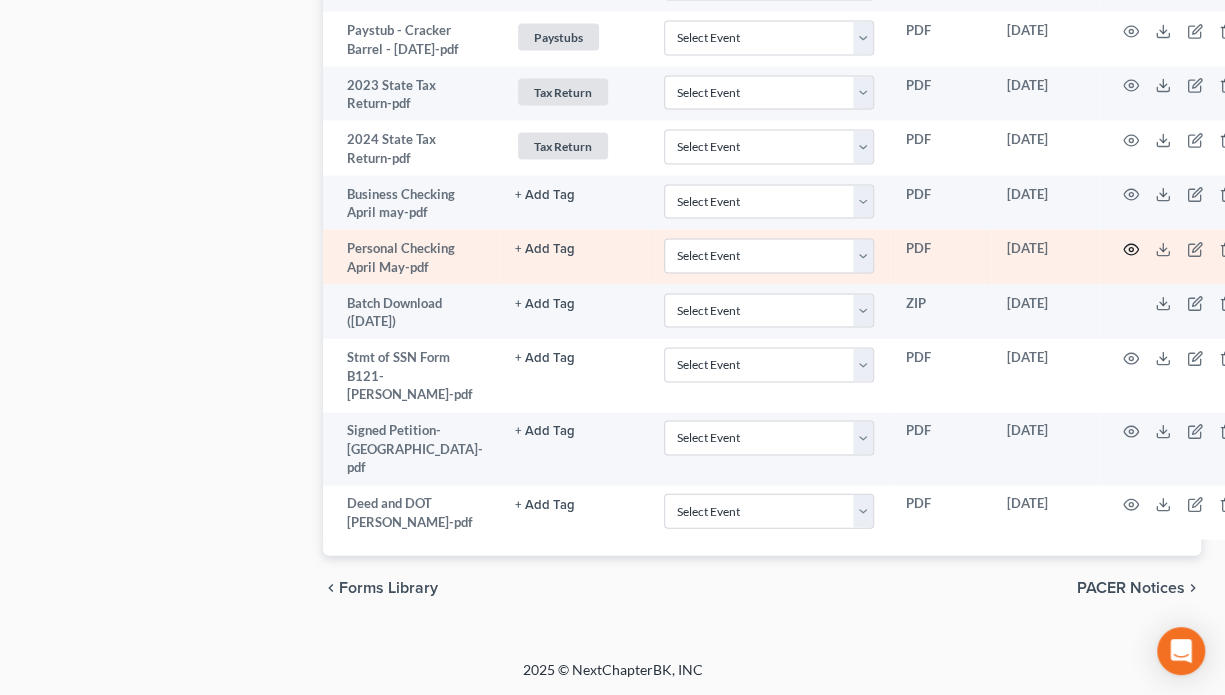 click 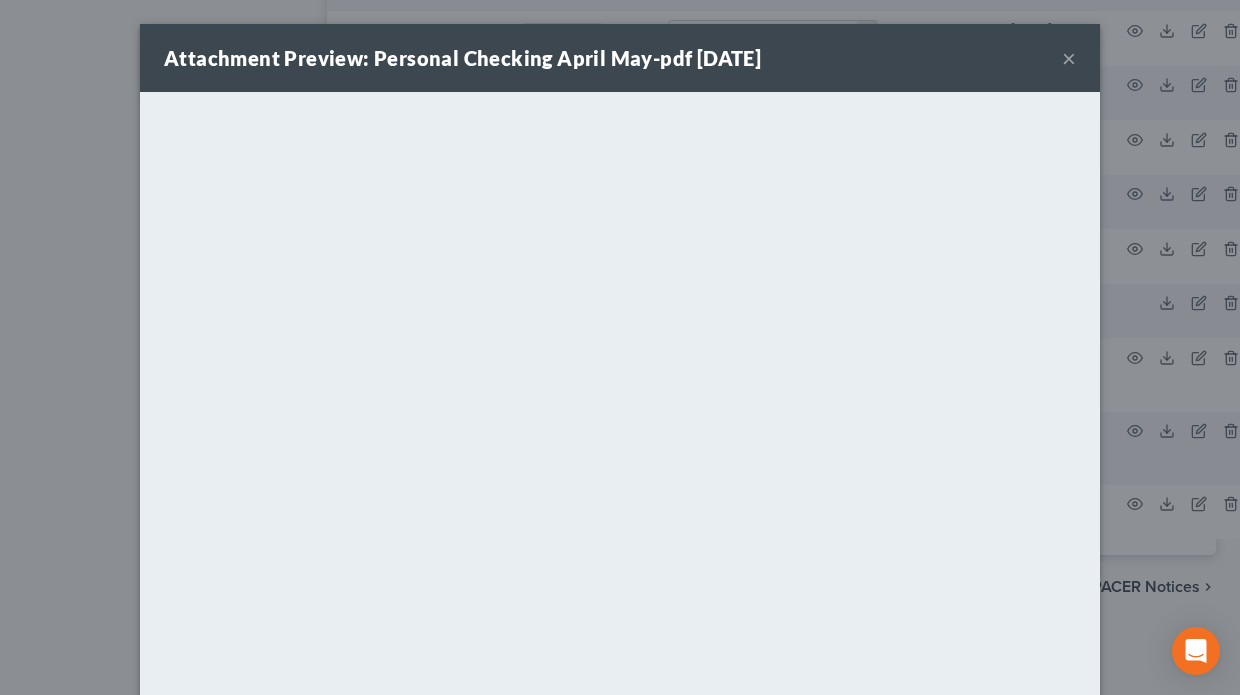 click on "×" at bounding box center [1069, 58] 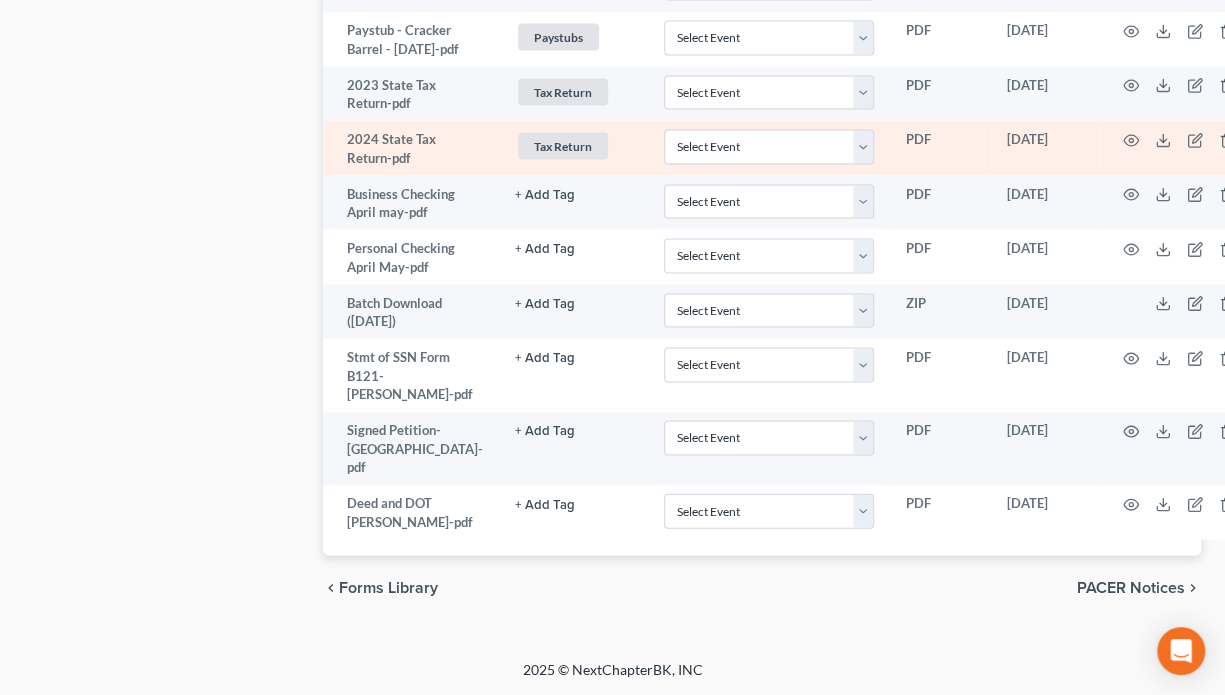 scroll, scrollTop: 2061, scrollLeft: 0, axis: vertical 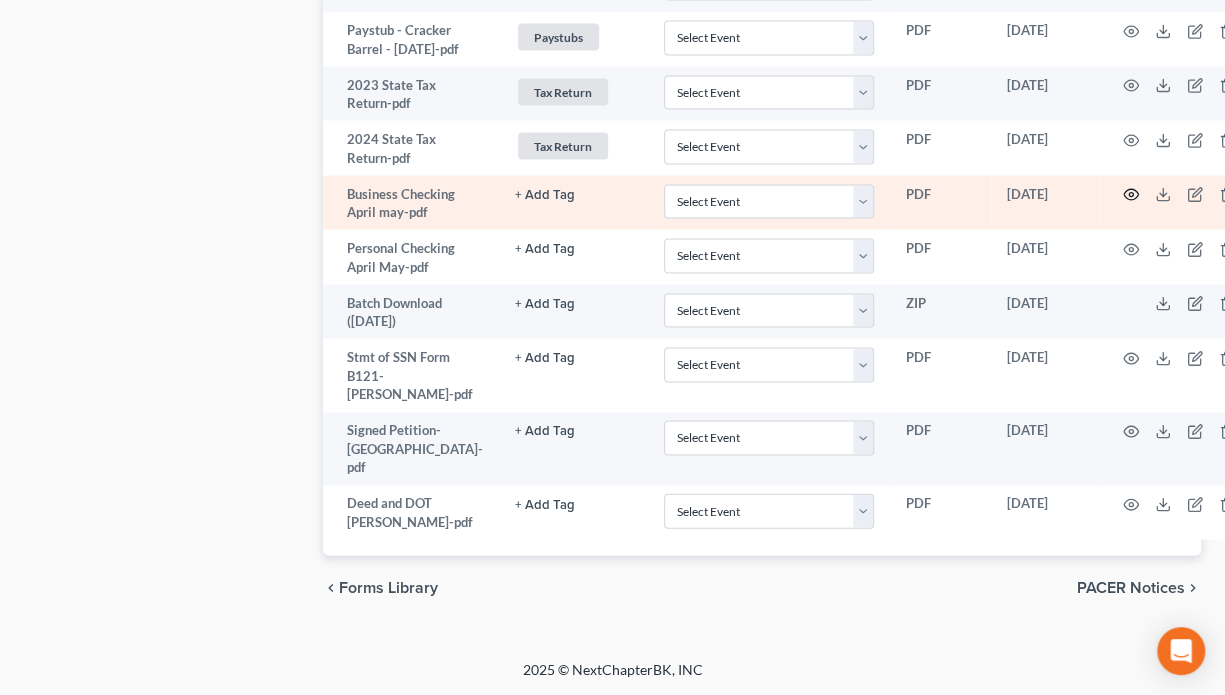 click 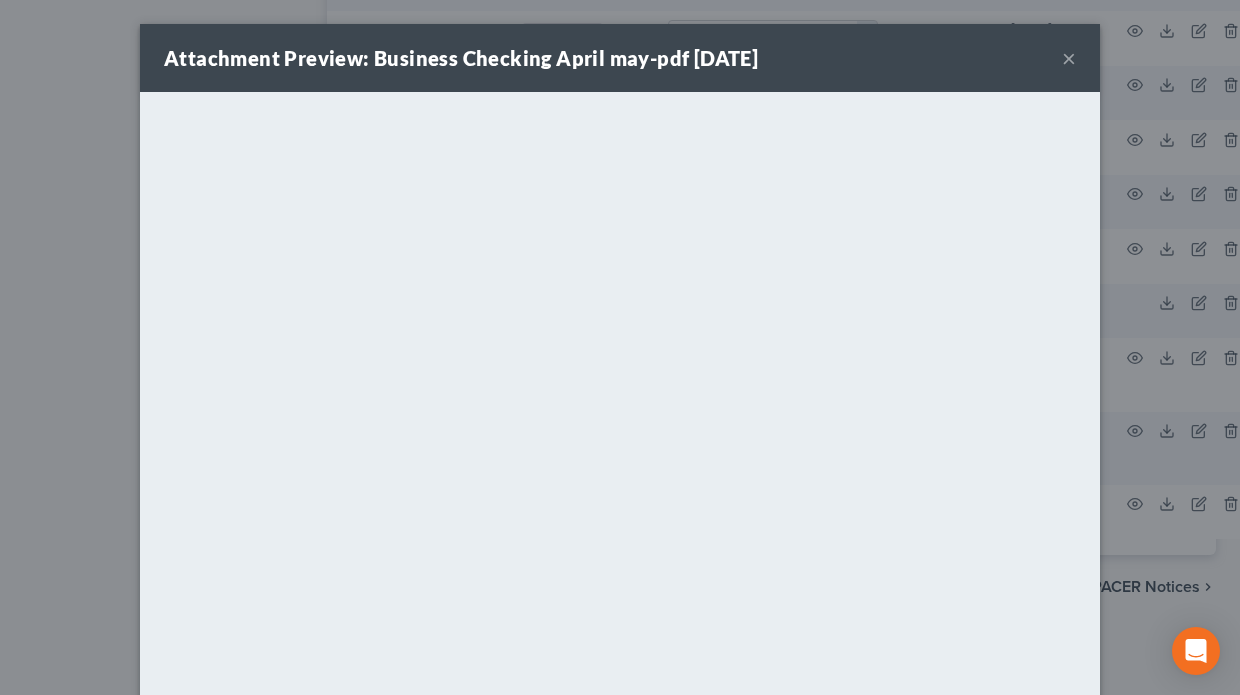 click on "×" at bounding box center (1069, 58) 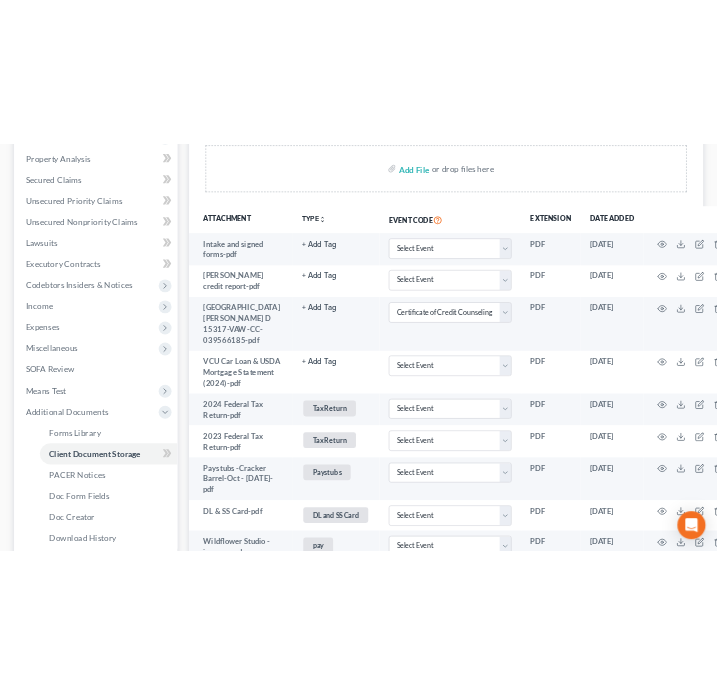 scroll, scrollTop: 0, scrollLeft: 0, axis: both 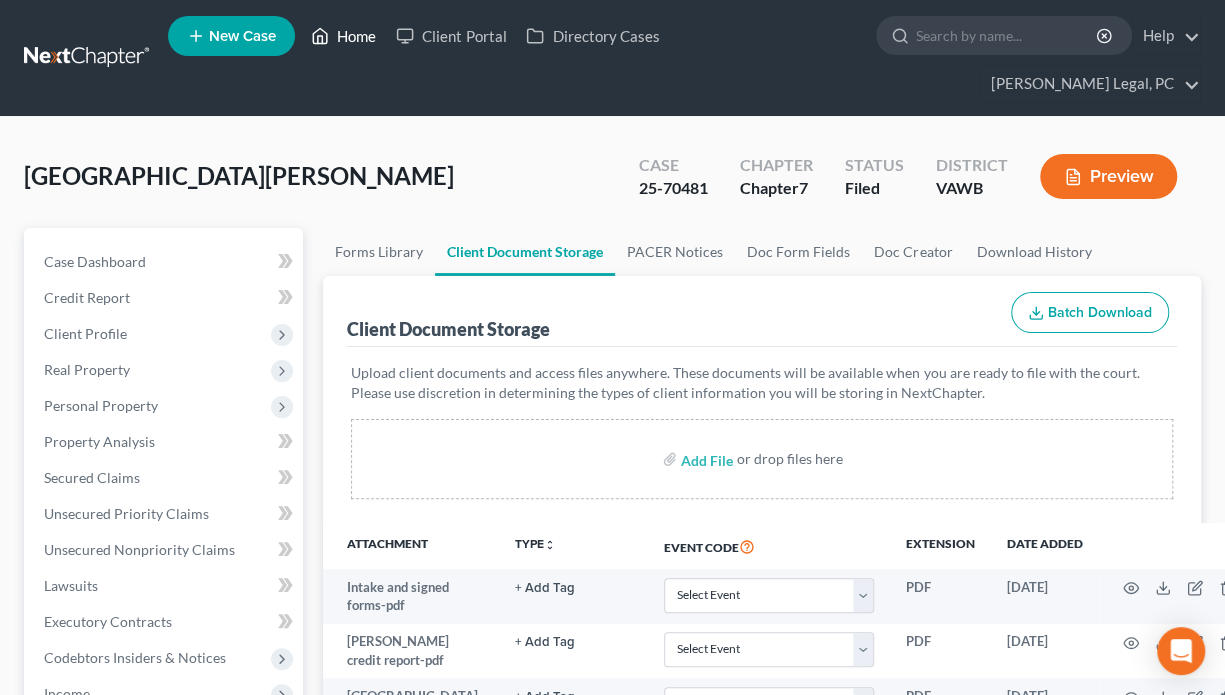 click on "Home" at bounding box center (343, 36) 